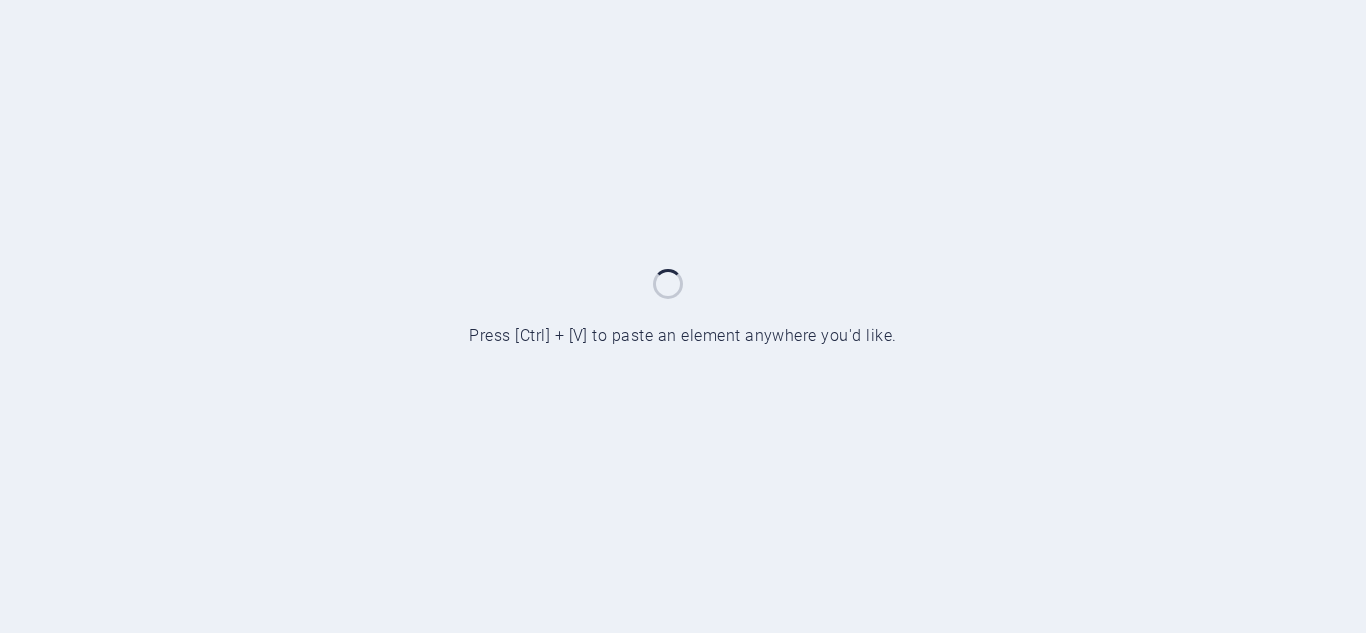 scroll, scrollTop: 0, scrollLeft: 0, axis: both 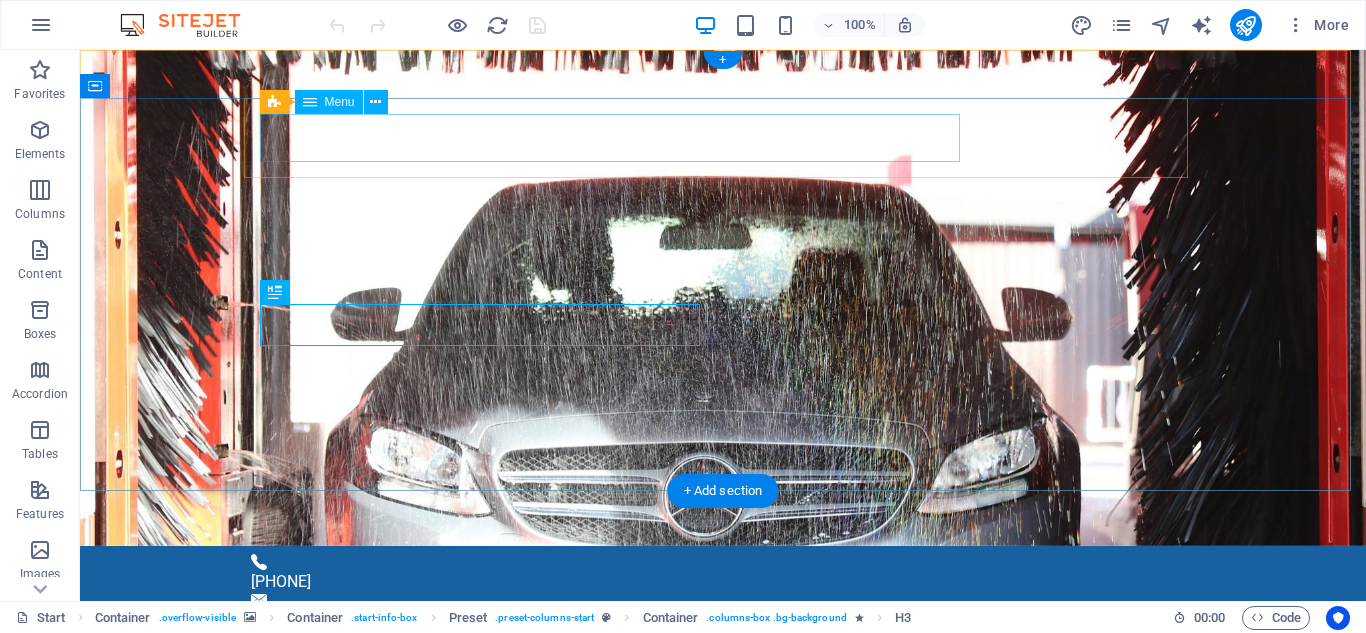 click on "Home About us Services Gallery Achievements Contact" at bounding box center (723, 1246) 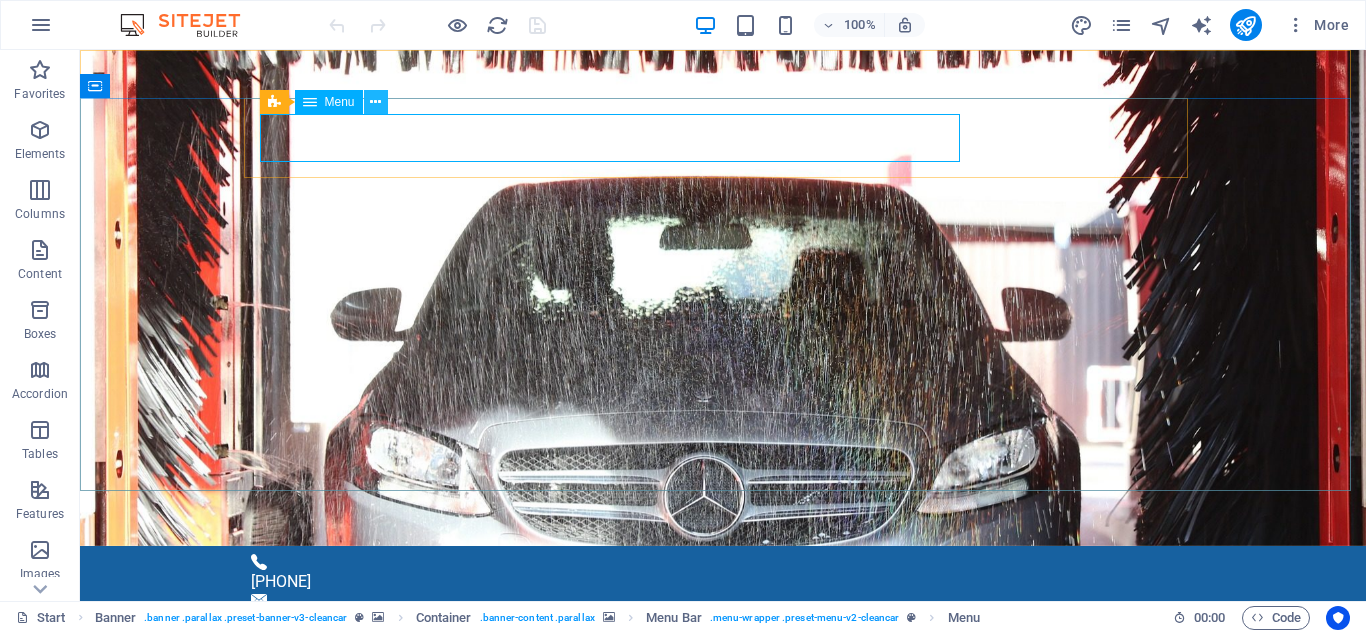 click at bounding box center (375, 102) 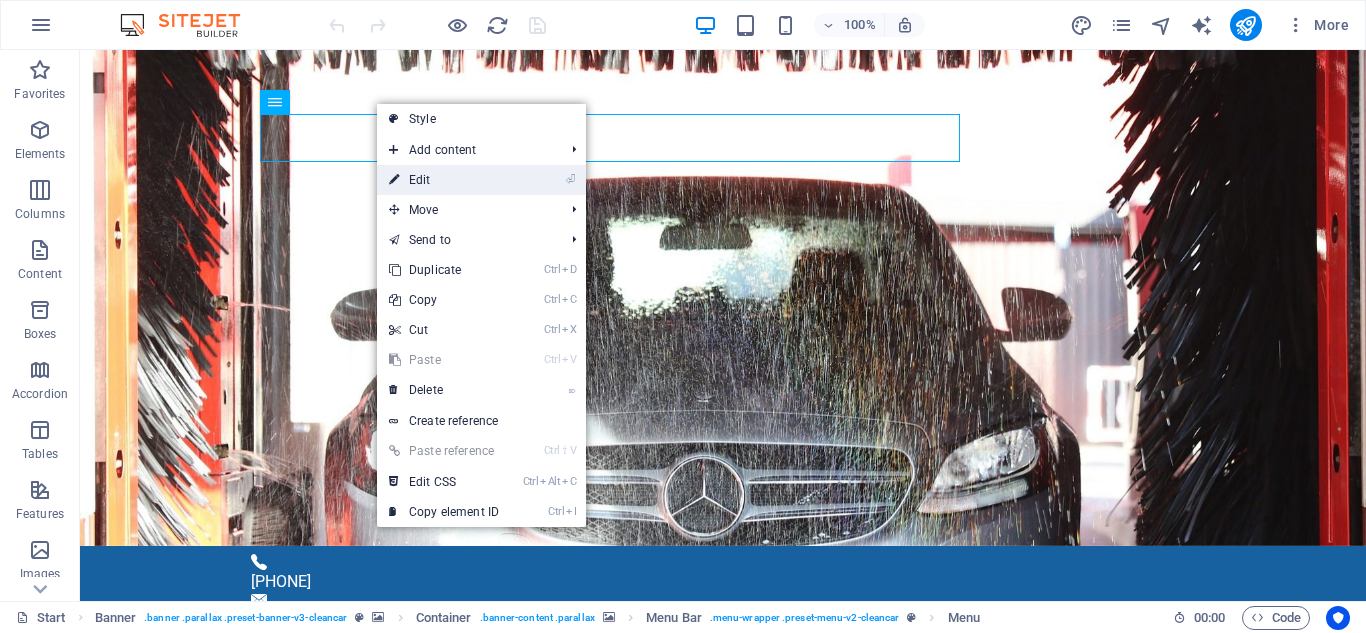 click on "⏎  Edit" at bounding box center (444, 180) 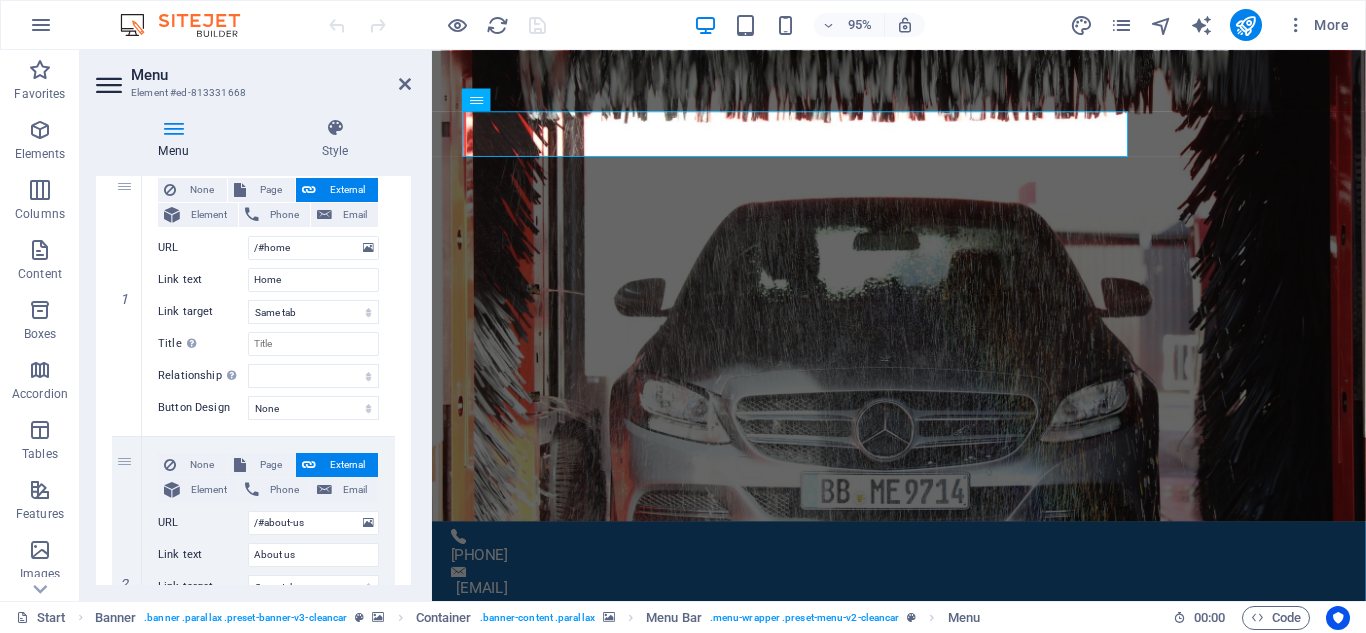 scroll, scrollTop: 208, scrollLeft: 0, axis: vertical 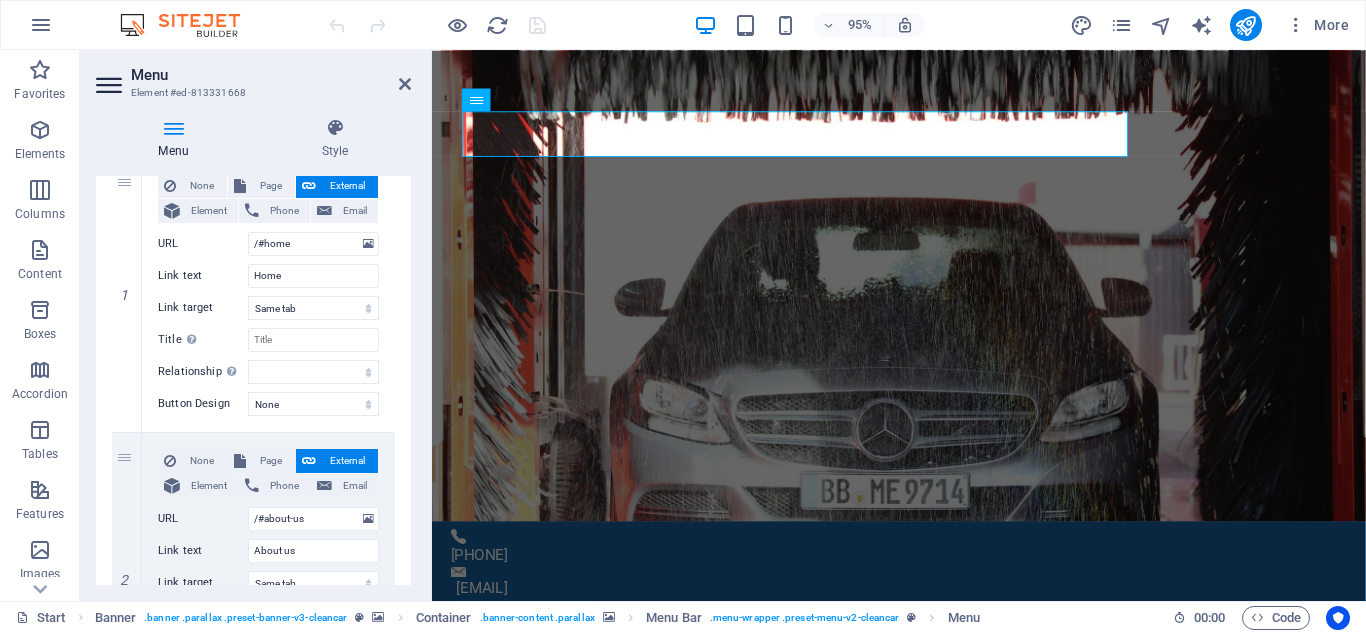 click on "1 None Page External Element Phone Email Page Start Subpage Legal notice Privacy Element
URL /#home Phone Email Link text Home Link target New tab Same tab Overlay Title Additional link description, should not be the same as the link text. The title is most often shown as a tooltip text when the mouse moves over the element. Leave empty if uncertain. Relationship Sets the  relationship of this link to the link target . For example, the value "nofollow" instructs search engines not to follow the link. Can be left empty. alternate author bookmark external help license next nofollow noreferrer noopener prev search tag Button Design None Default Primary Secondary 2 None Page External Element Phone Email Page Start Subpage Legal notice Privacy Element
URL /#about-us Phone Email Link text About us Link target New tab Same tab Overlay Title Relationship Sets the  relationship of this link to the link target alternate author bookmark external help license next nofollow" at bounding box center (253, 982) 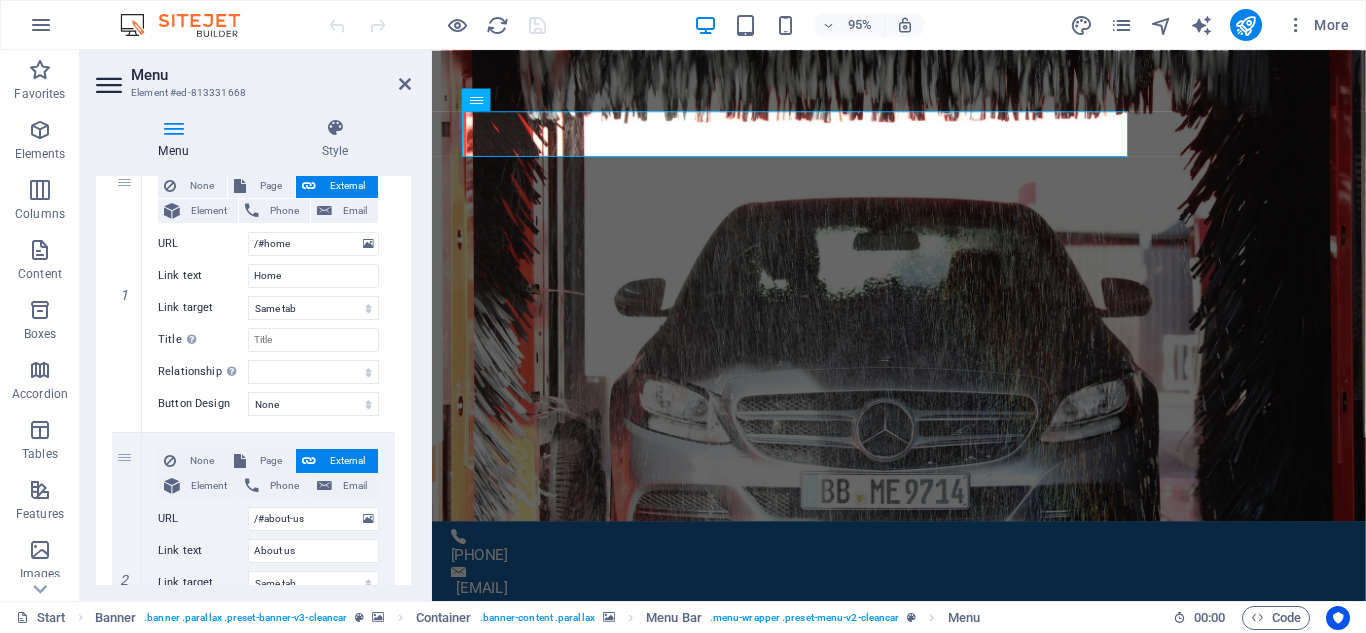 drag, startPoint x: 405, startPoint y: 290, endPoint x: 405, endPoint y: 304, distance: 14 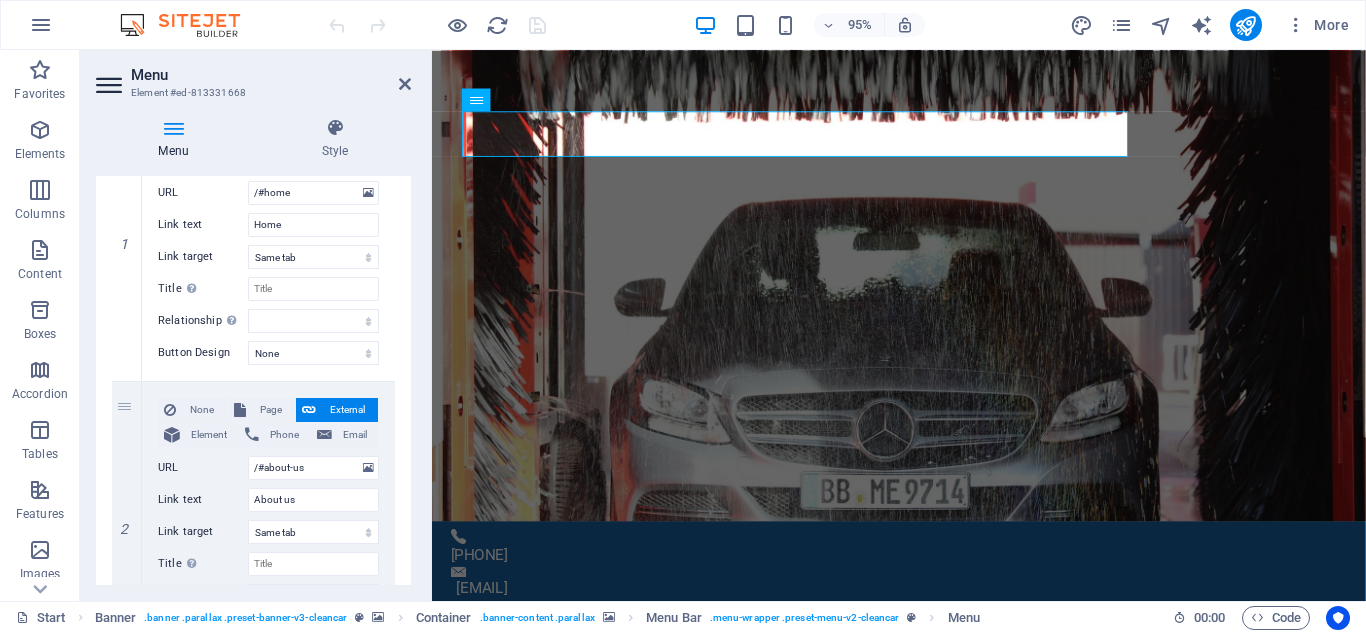 scroll, scrollTop: 250, scrollLeft: 0, axis: vertical 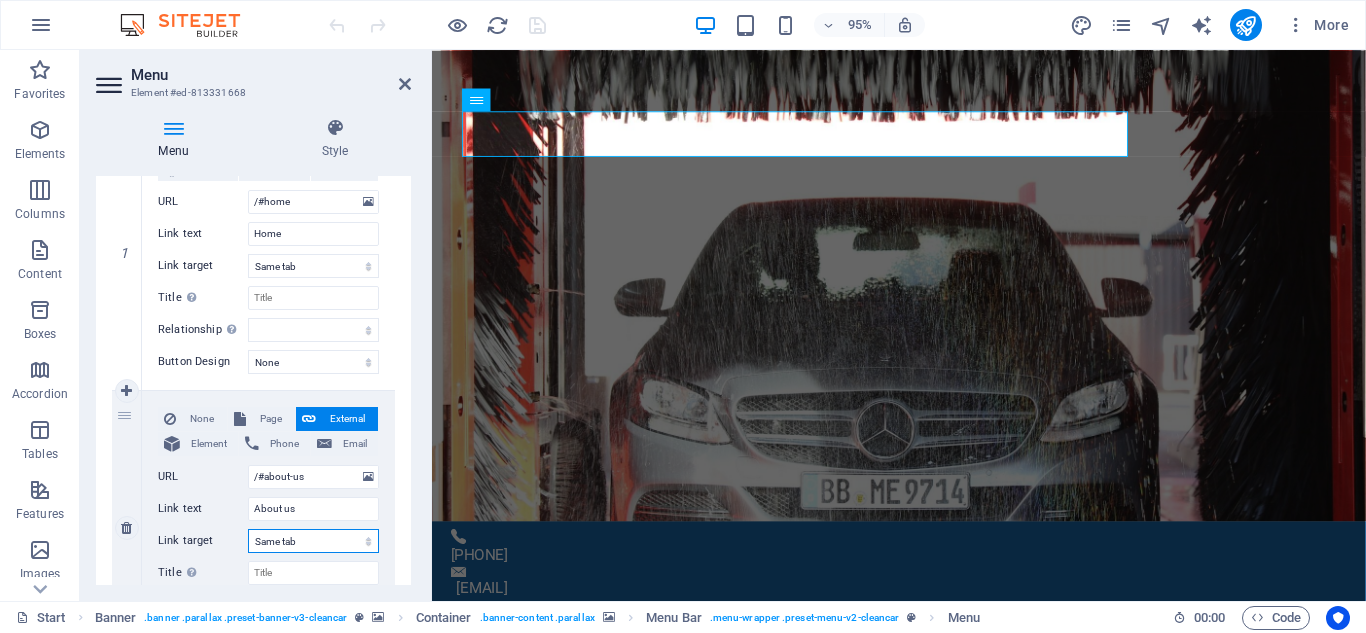 click on "New tab Same tab Overlay" at bounding box center [313, 541] 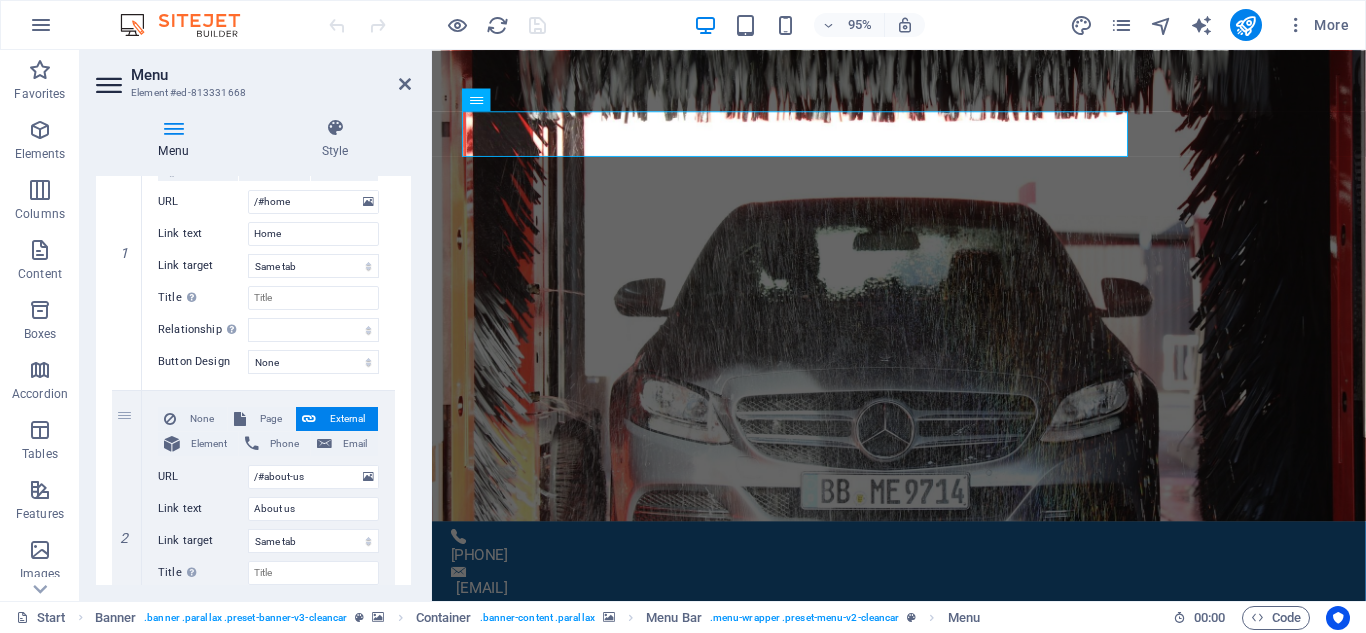 click on "1 None Page External Element Phone Email Page Start Subpage Legal notice Privacy Element
URL /#home Phone Email Link text Home Link target New tab Same tab Overlay Title Additional link description, should not be the same as the link text. The title is most often shown as a tooltip text when the mouse moves over the element. Leave empty if uncertain. Relationship Sets the  relationship of this link to the link target . For example, the value "nofollow" instructs search engines not to follow the link. Can be left empty. alternate author bookmark external help license next nofollow noreferrer noopener prev search tag Button Design None Default Primary Secondary 2 None Page External Element Phone Email Page Start Subpage Legal notice Privacy Element
URL /#about-us Phone Email Link text About us Link target New tab Same tab Overlay Title Relationship Sets the  relationship of this link to the link target alternate author bookmark external help license next nofollow" at bounding box center (253, 940) 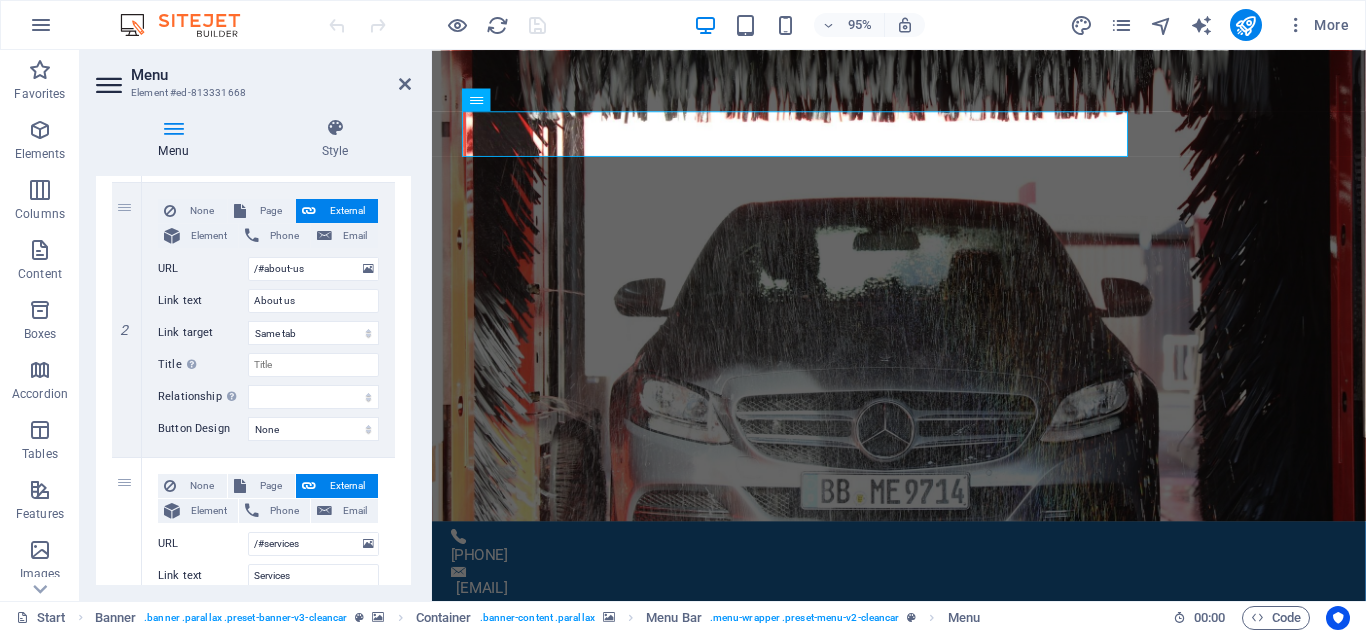 scroll, scrollTop: 476, scrollLeft: 0, axis: vertical 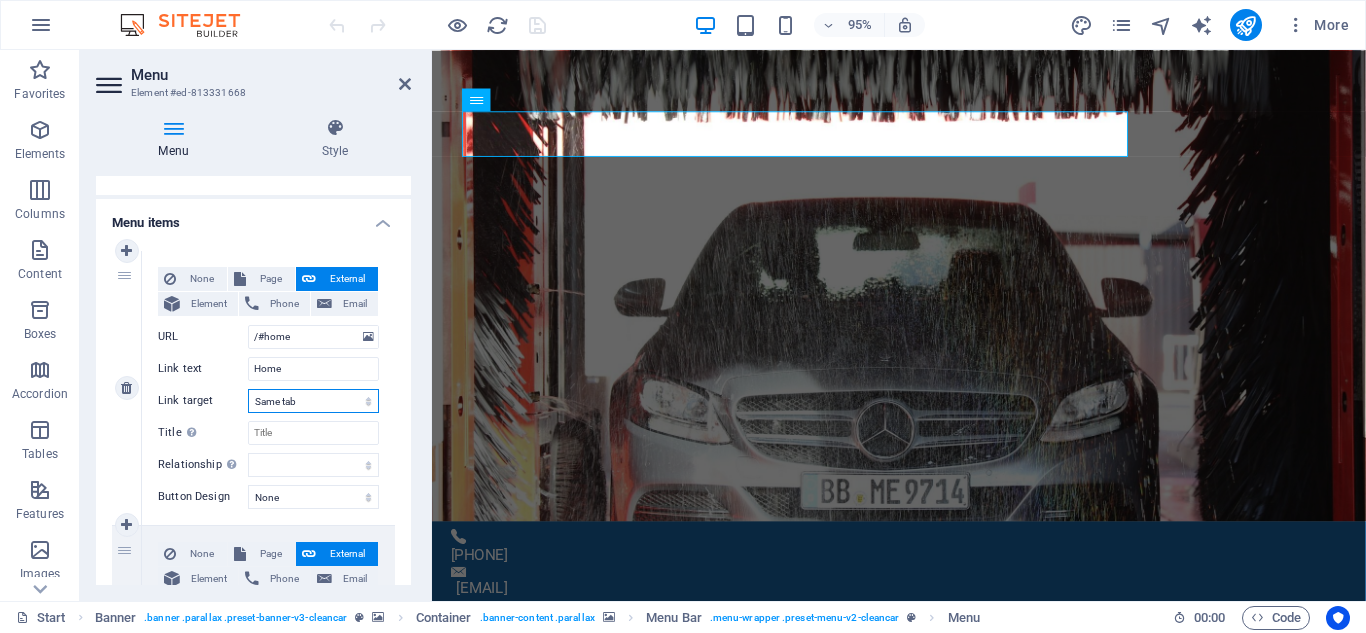click on "New tab Same tab Overlay" at bounding box center [313, 401] 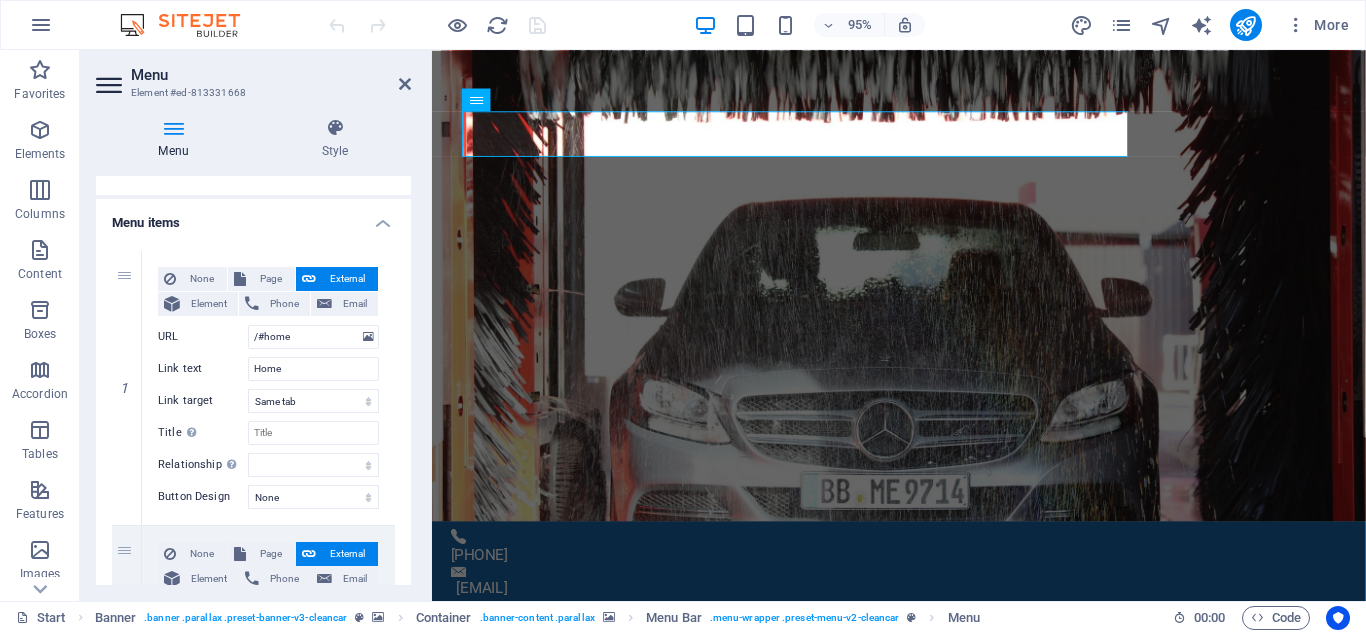 click on "Menu Style Menu Auto Custom Create custom menu items for this menu. Recommended for one-page websites. Manage pages Menu items 1 None Page External Element Phone Email Page Start Subpage Legal notice Privacy Element
URL /#home Phone Email Link text Home Link target New tab Same tab Overlay Title Additional link description, should not be the same as the link text. The title is most often shown as a tooltip text when the mouse moves over the element. Leave empty if uncertain. Relationship Sets the  relationship of this link to the link target . For example, the value "nofollow" instructs search engines not to follow the link. Can be left empty. alternate author bookmark external help license next nofollow noreferrer noopener prev search tag Button Design None Default Primary Secondary 2 None Page External Element Phone Email Page Start Subpage Legal notice Privacy Element
URL /#about-us Phone Email Link text About us Link target New tab Same tab Overlay Title tag" at bounding box center [253, 351] 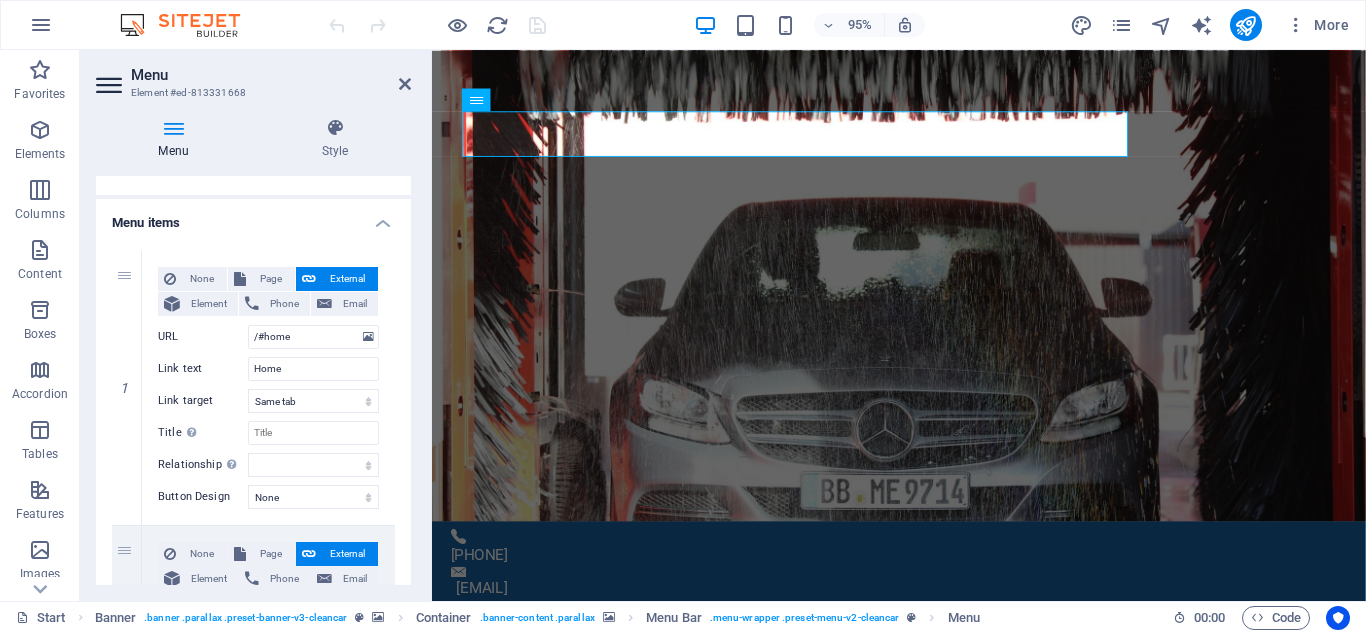 drag, startPoint x: 406, startPoint y: 269, endPoint x: 408, endPoint y: 293, distance: 24.083189 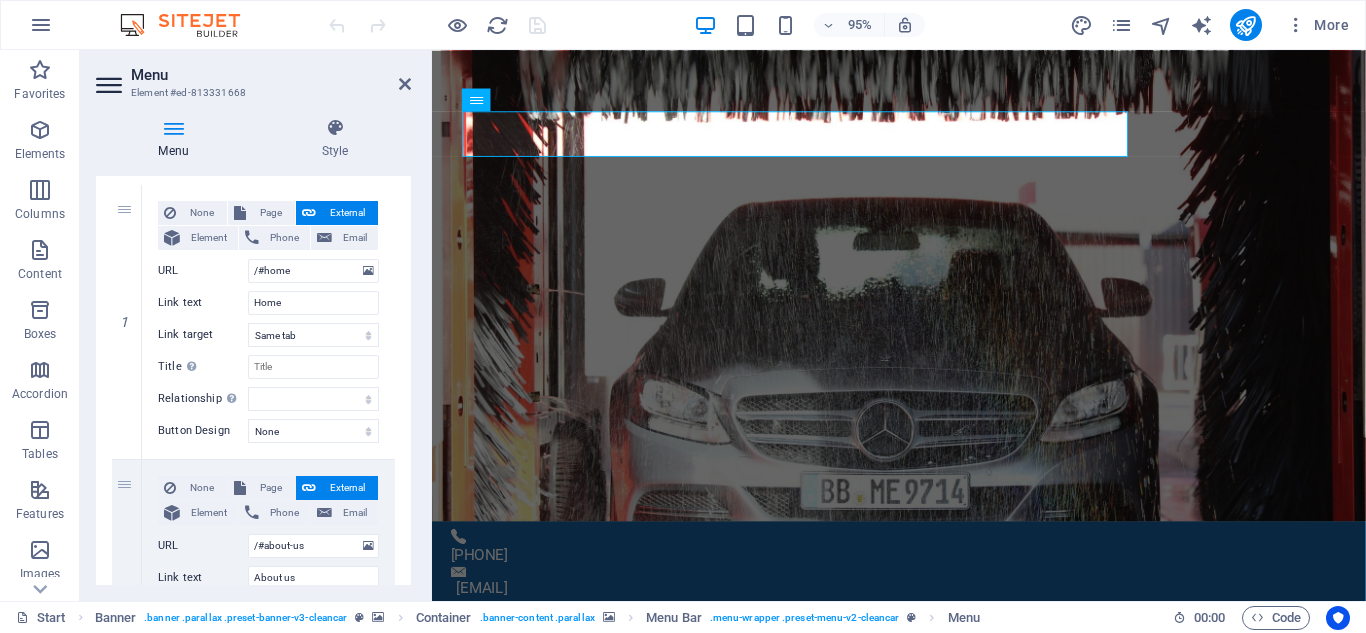 scroll, scrollTop: 194, scrollLeft: 0, axis: vertical 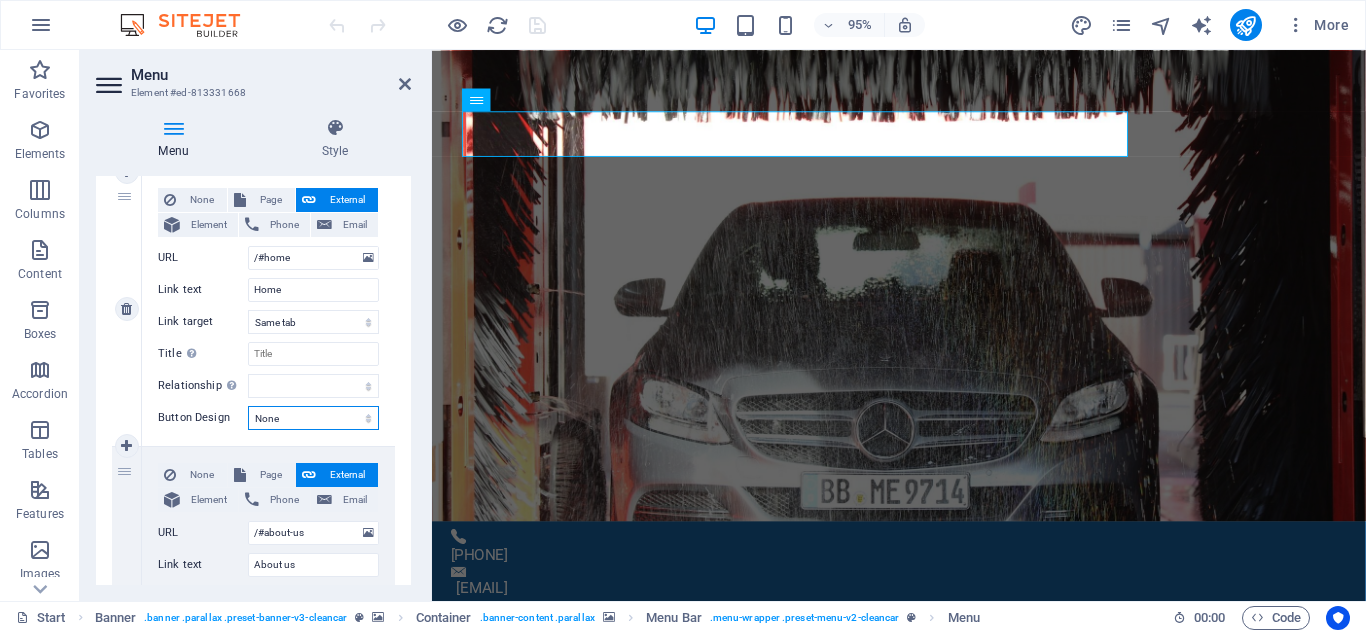 click on "None Default Primary Secondary" at bounding box center [313, 418] 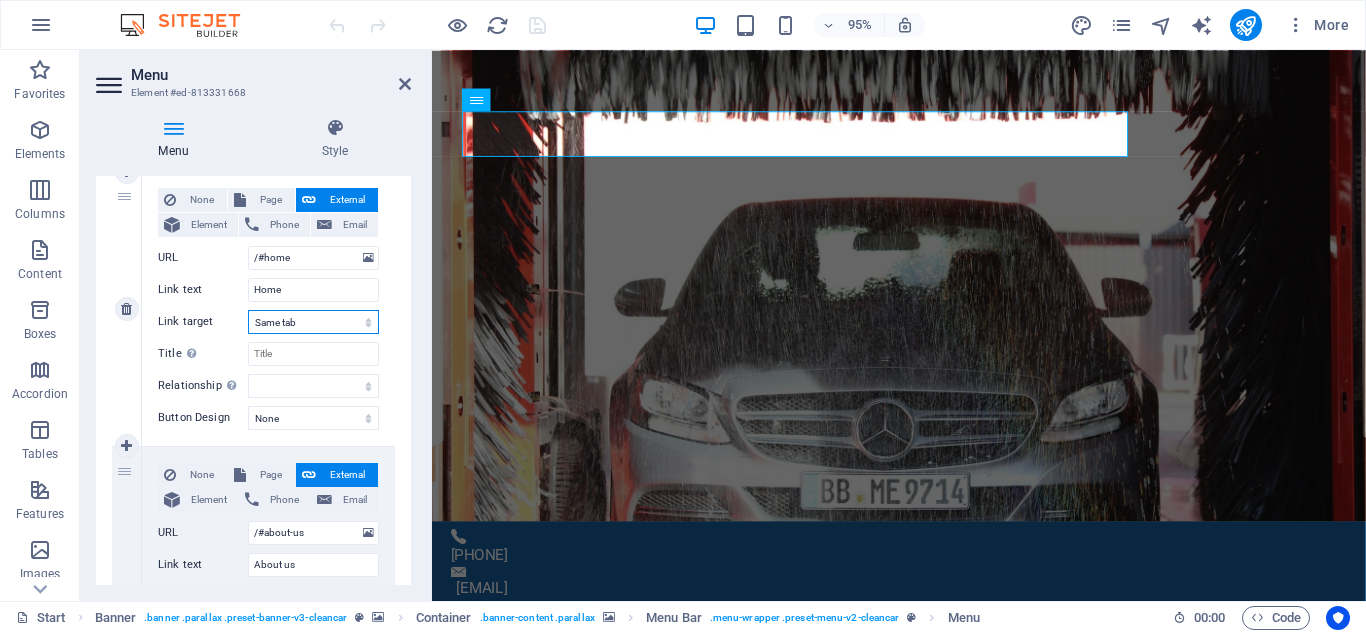 click on "New tab Same tab Overlay" at bounding box center (313, 322) 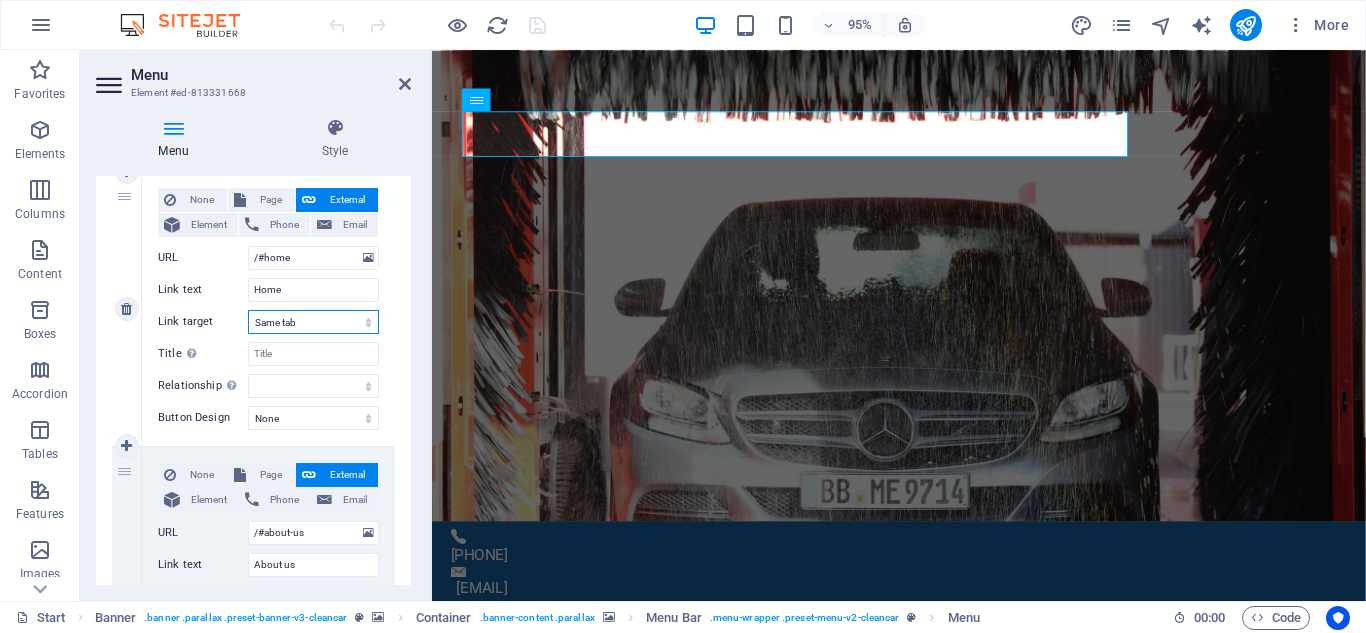 select on "blank" 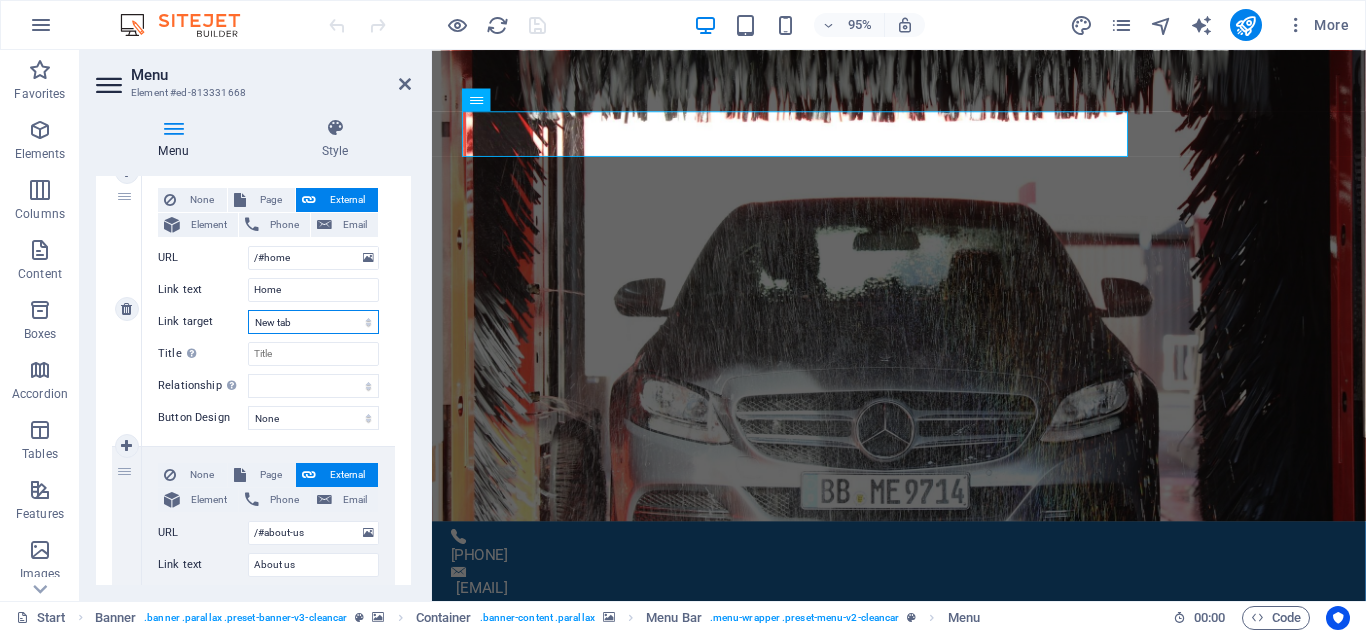 click on "New tab Same tab Overlay" at bounding box center (313, 322) 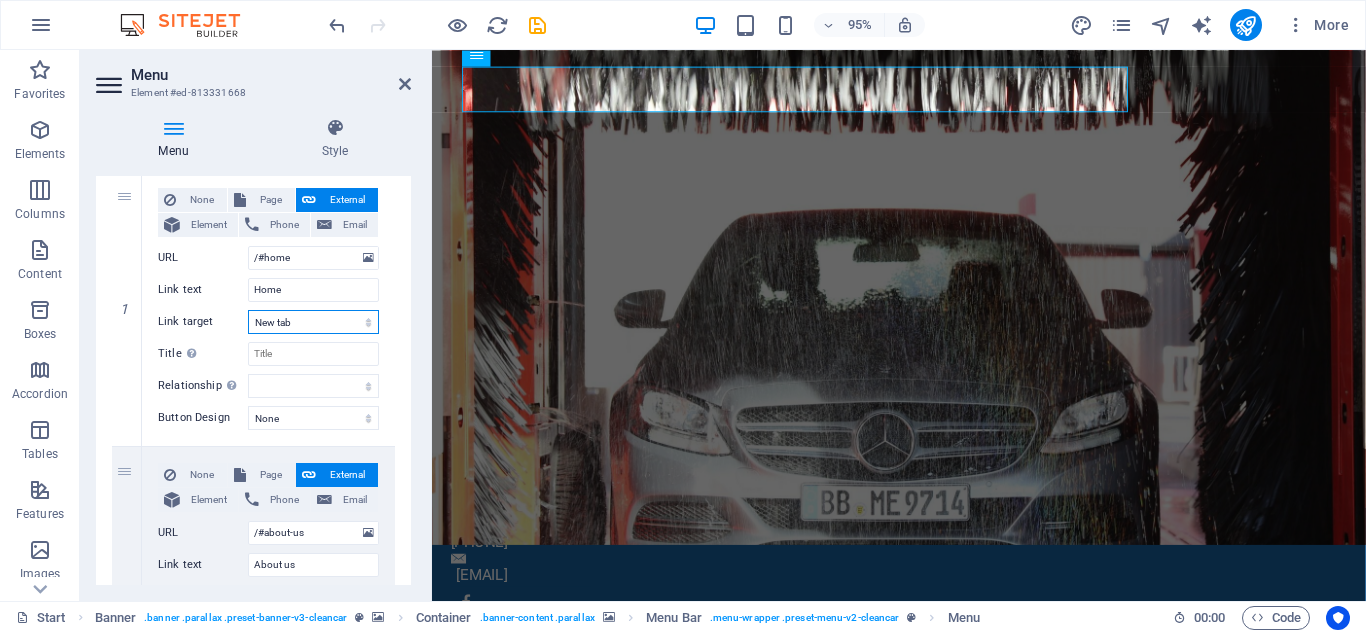 scroll, scrollTop: 120, scrollLeft: 0, axis: vertical 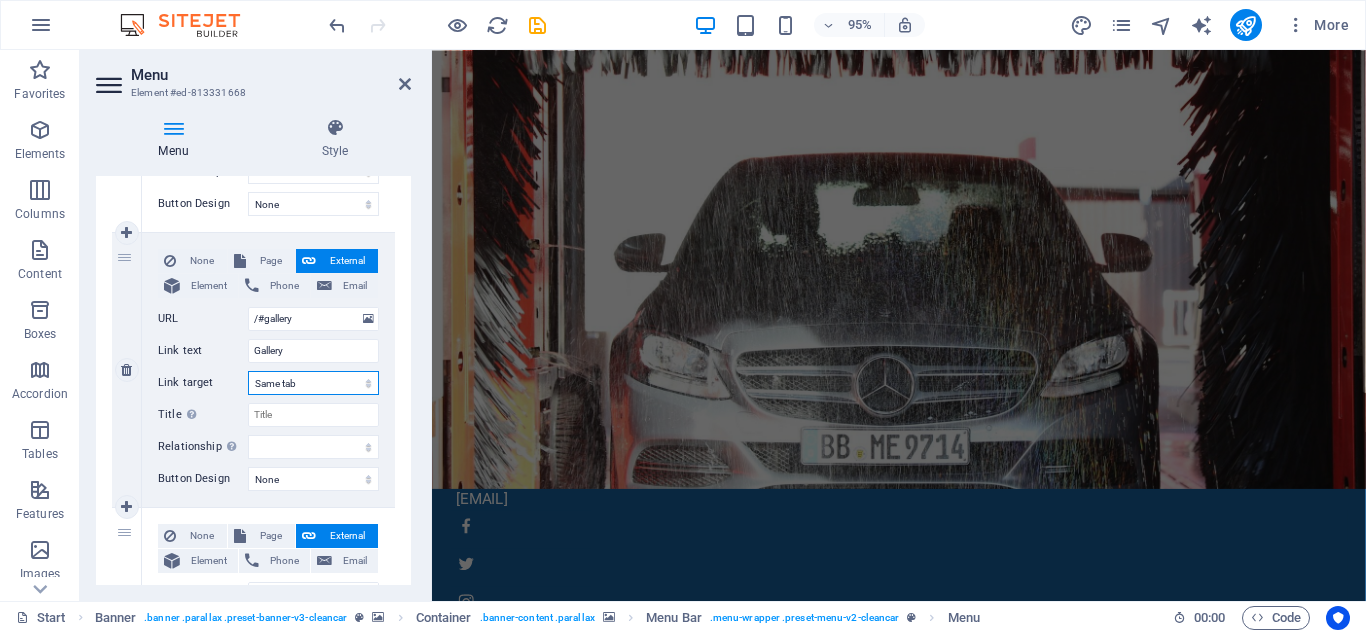 click on "New tab Same tab Overlay" at bounding box center (313, 383) 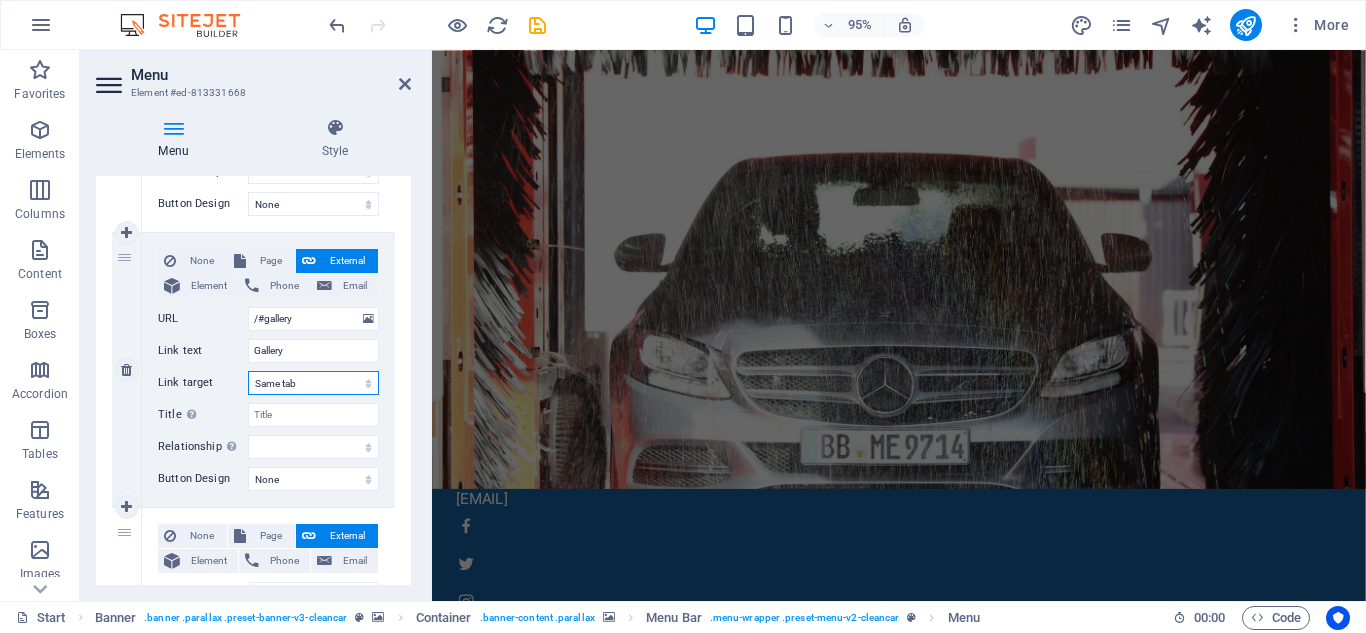 select on "blank" 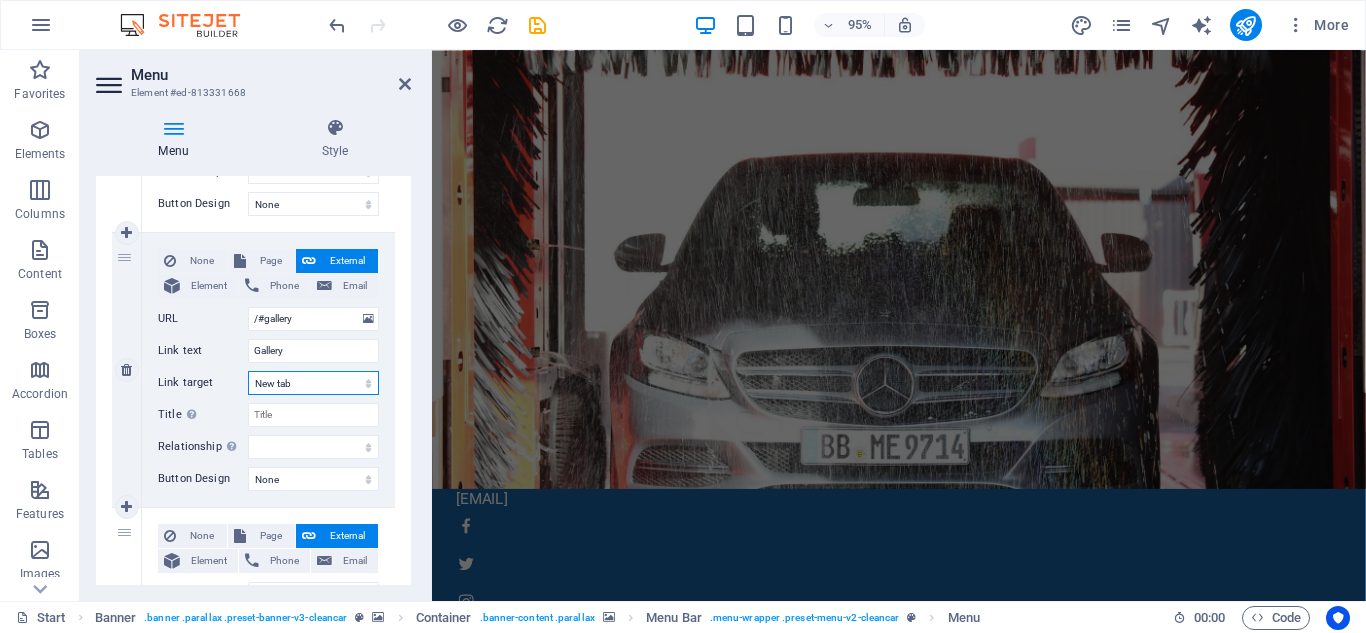 click on "New tab Same tab Overlay" at bounding box center (313, 383) 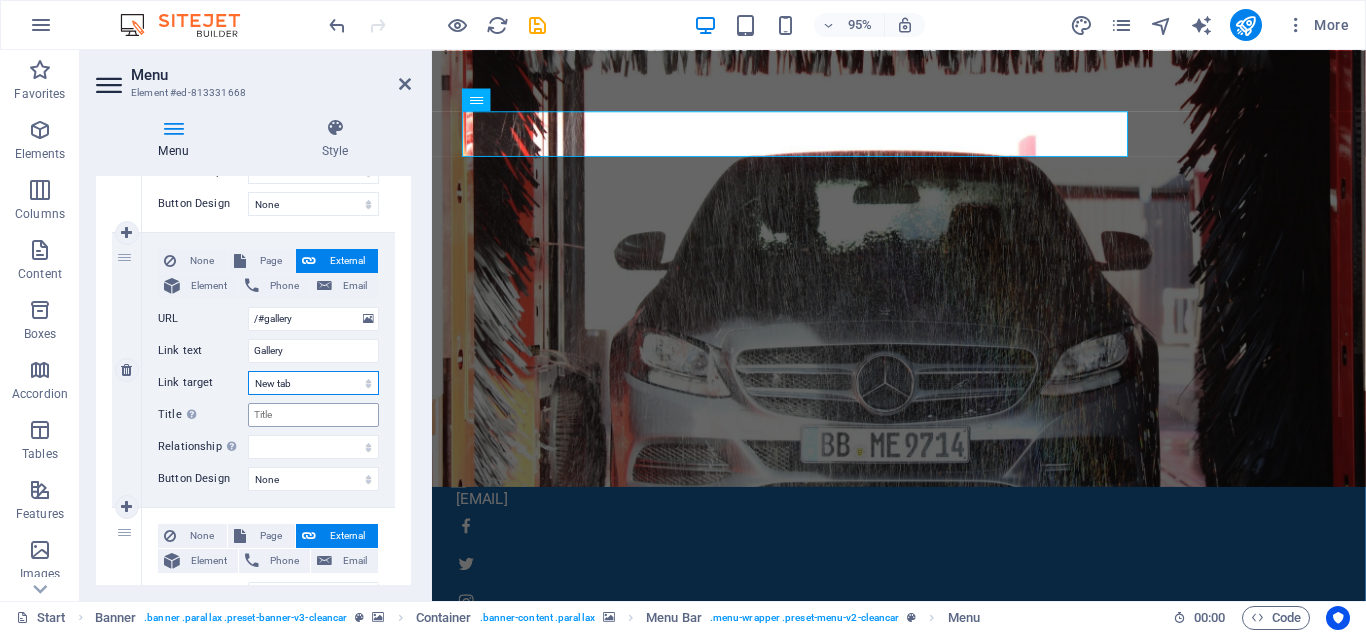 scroll, scrollTop: 0, scrollLeft: 0, axis: both 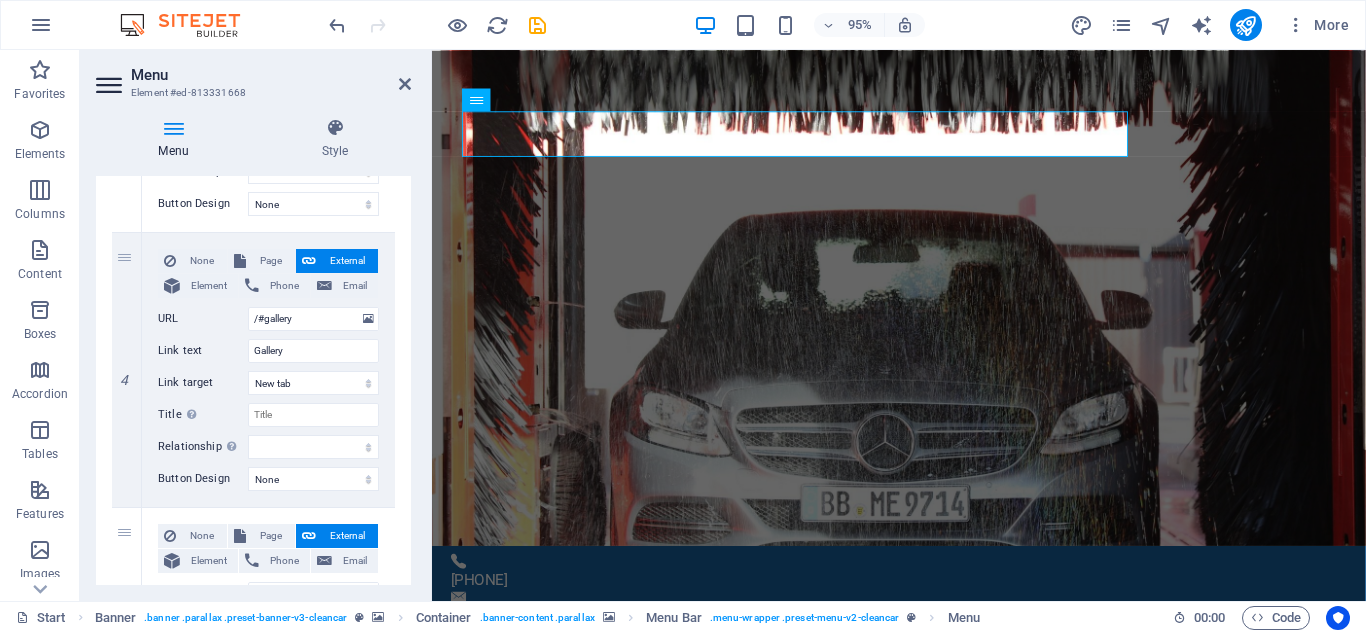 drag, startPoint x: 406, startPoint y: 410, endPoint x: 405, endPoint y: 439, distance: 29.017237 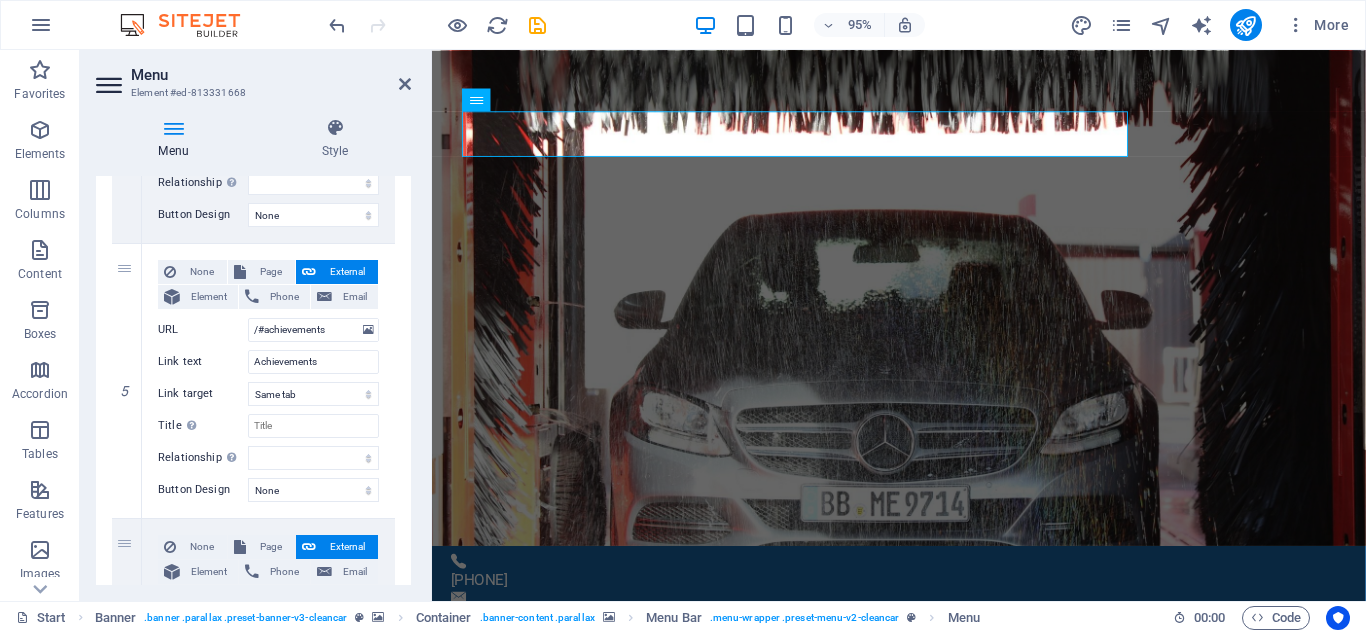 scroll, scrollTop: 1227, scrollLeft: 0, axis: vertical 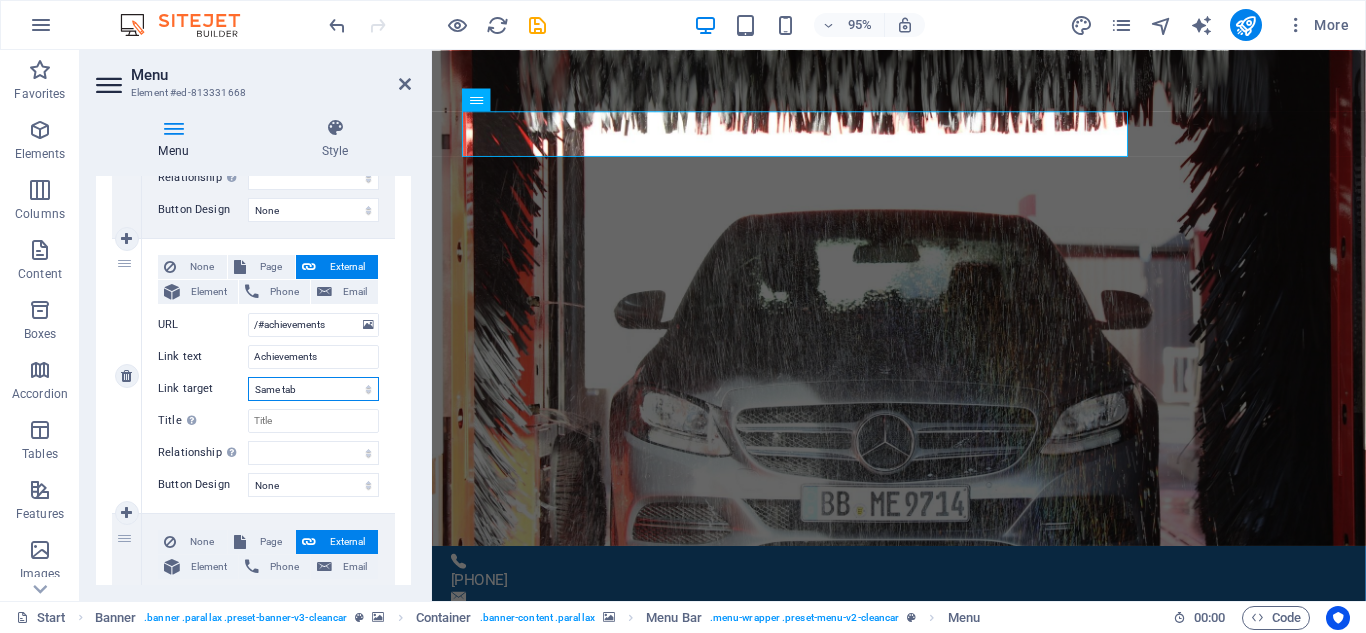 click on "New tab Same tab Overlay" at bounding box center (313, 389) 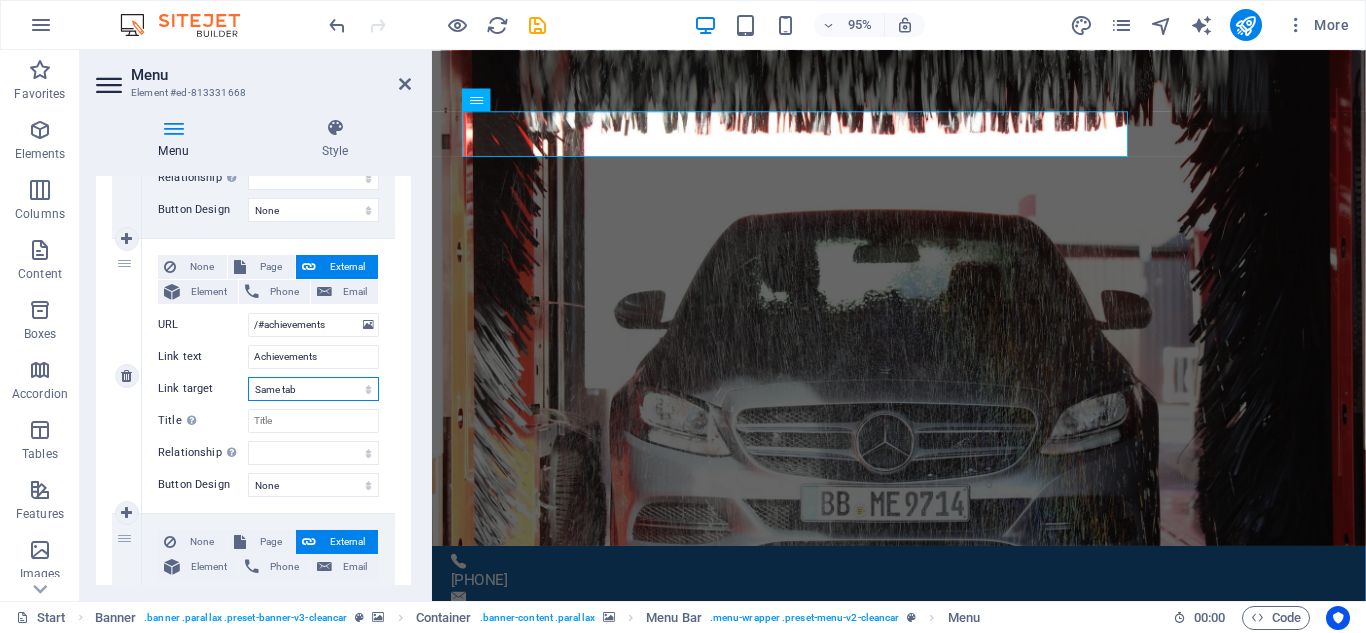 select on "blank" 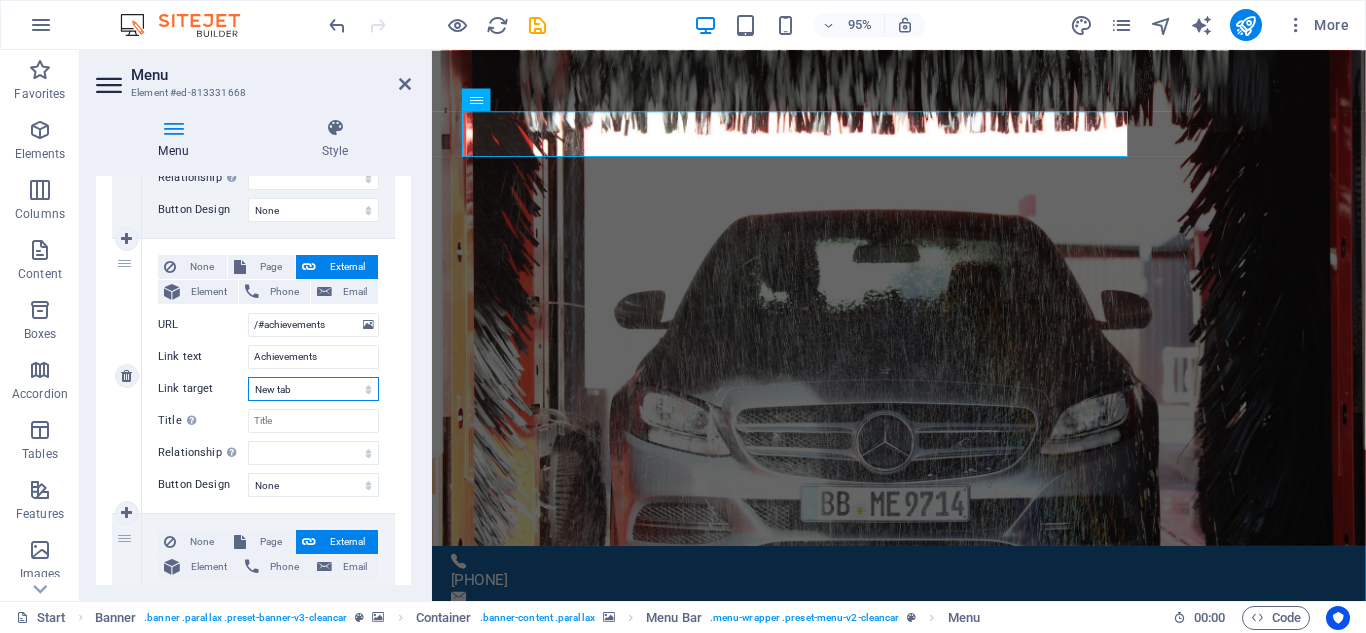 click on "New tab Same tab Overlay" at bounding box center [313, 389] 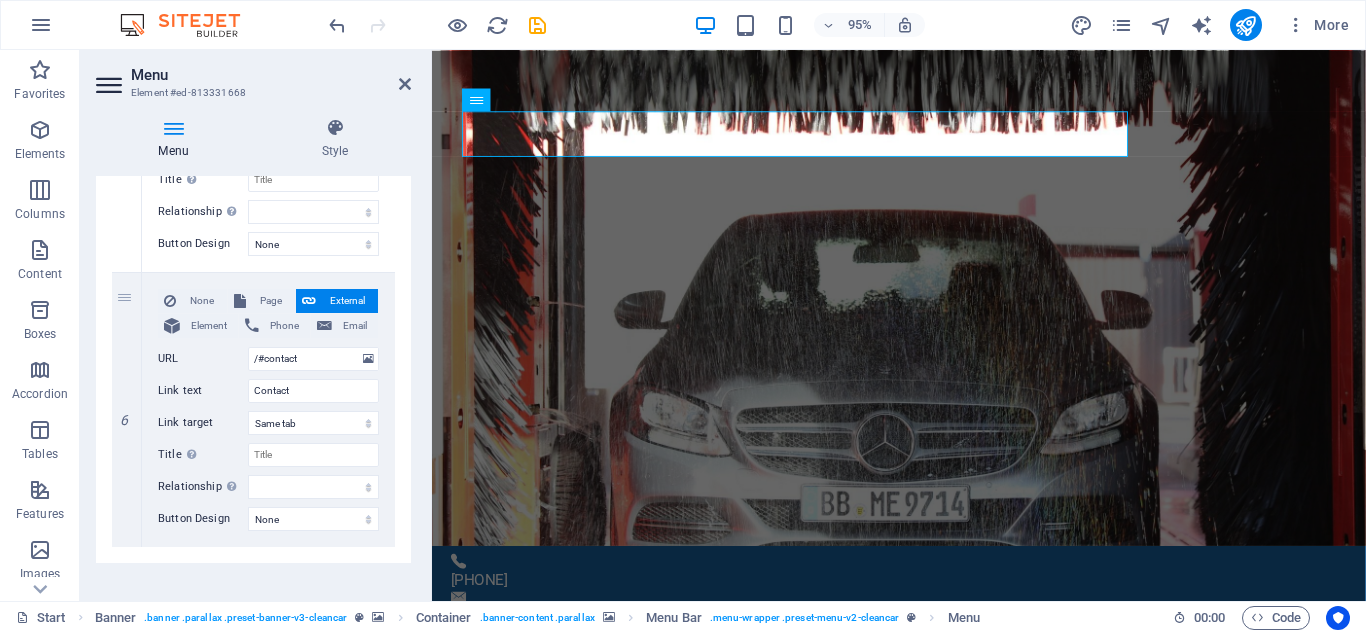 scroll, scrollTop: 1458, scrollLeft: 0, axis: vertical 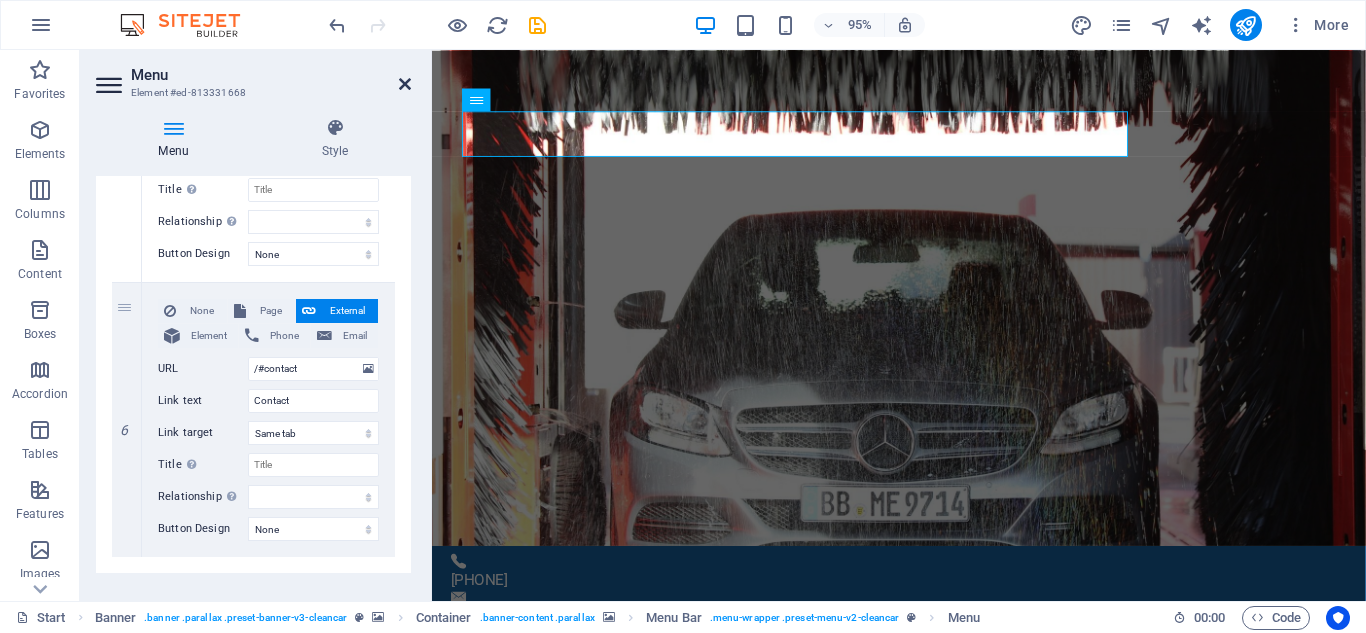 click at bounding box center (405, 84) 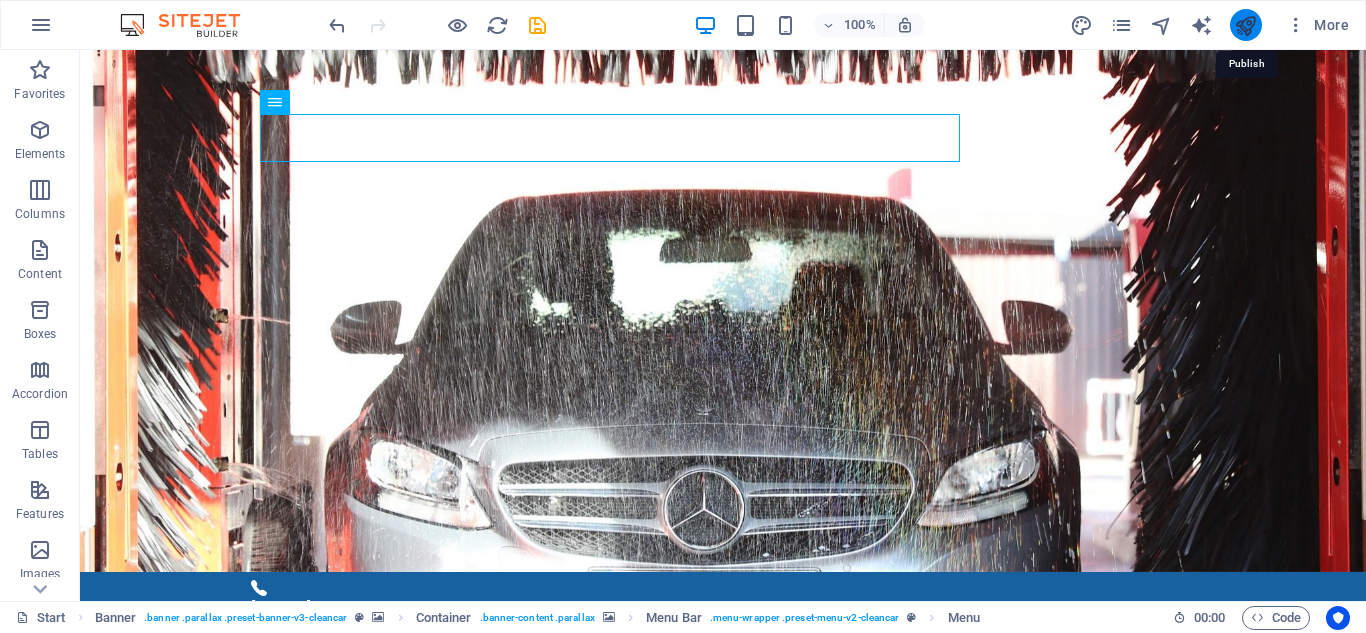 click at bounding box center [1245, 25] 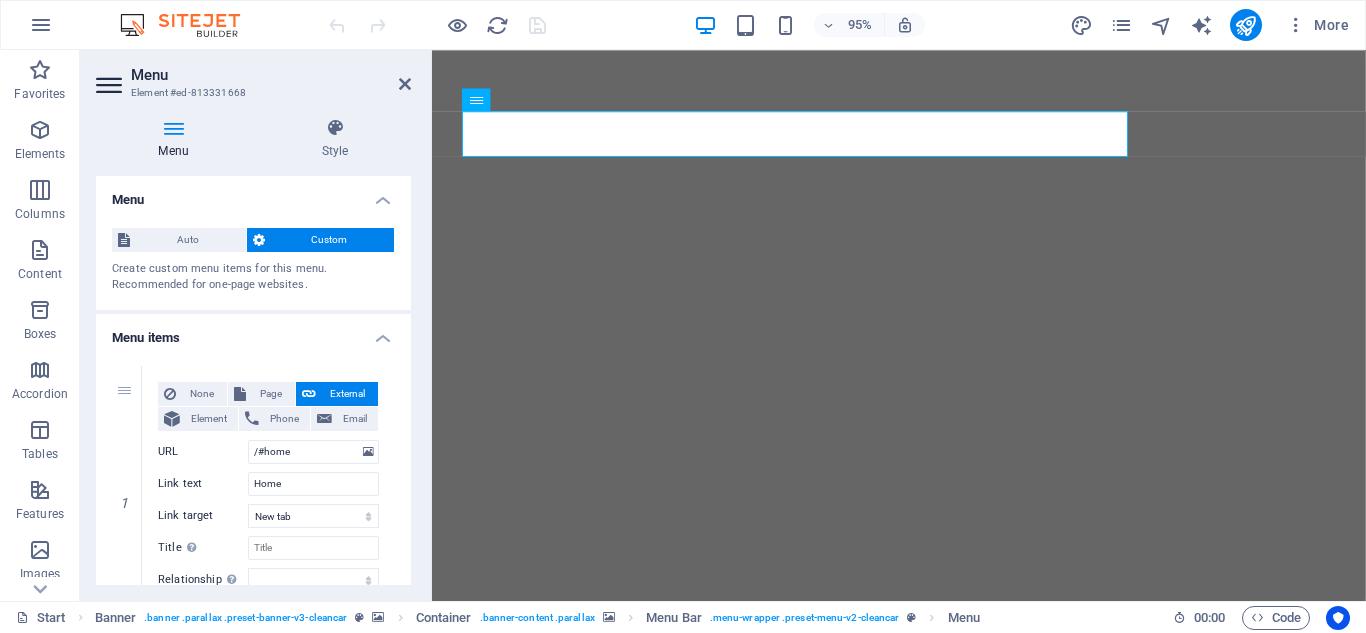 select 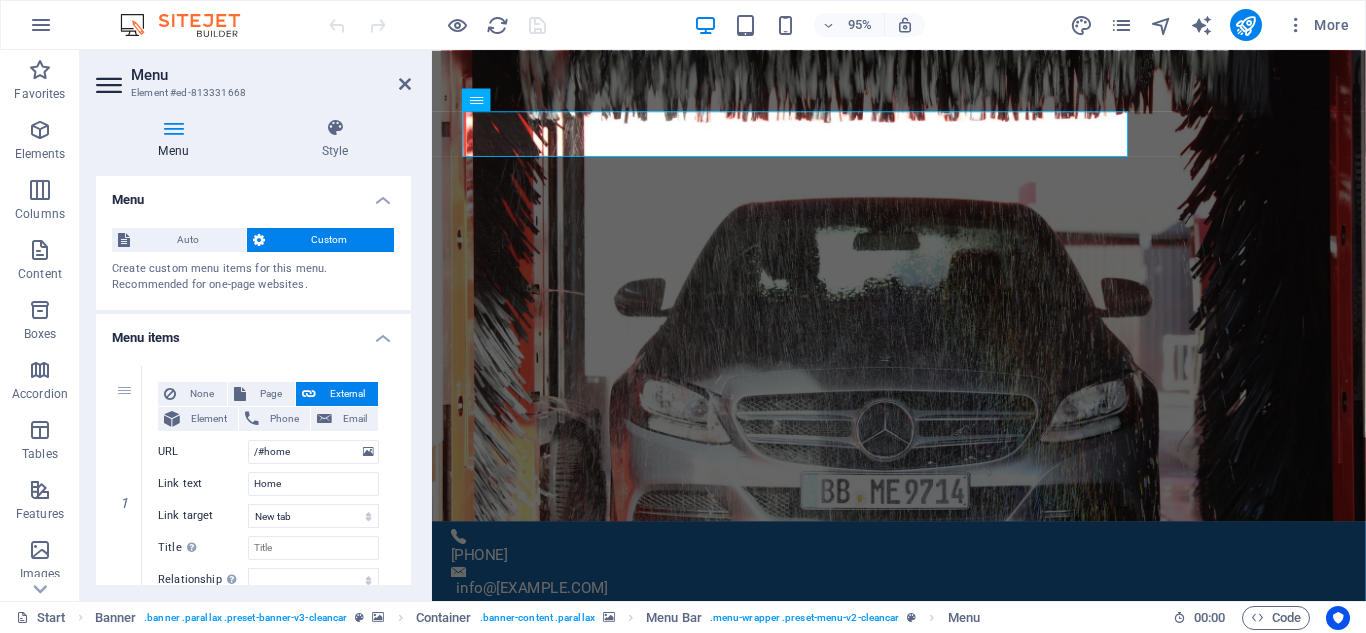 scroll, scrollTop: 0, scrollLeft: 0, axis: both 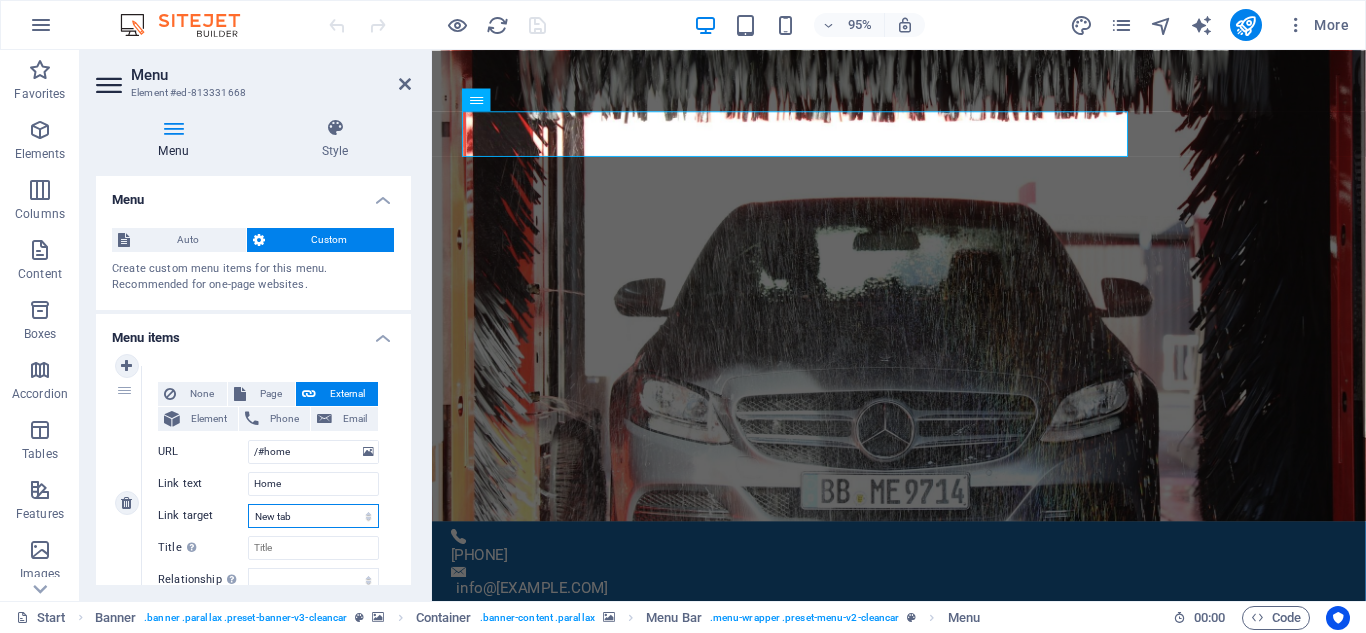 click on "New tab Same tab Overlay" at bounding box center (313, 516) 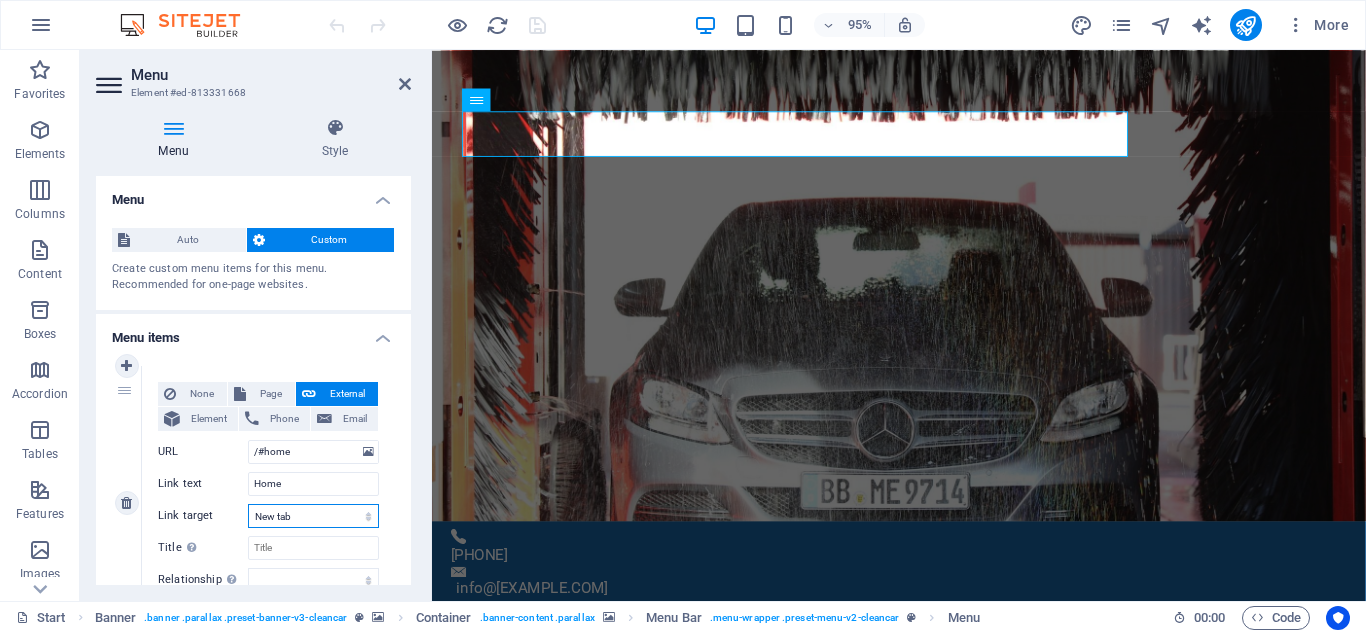 select 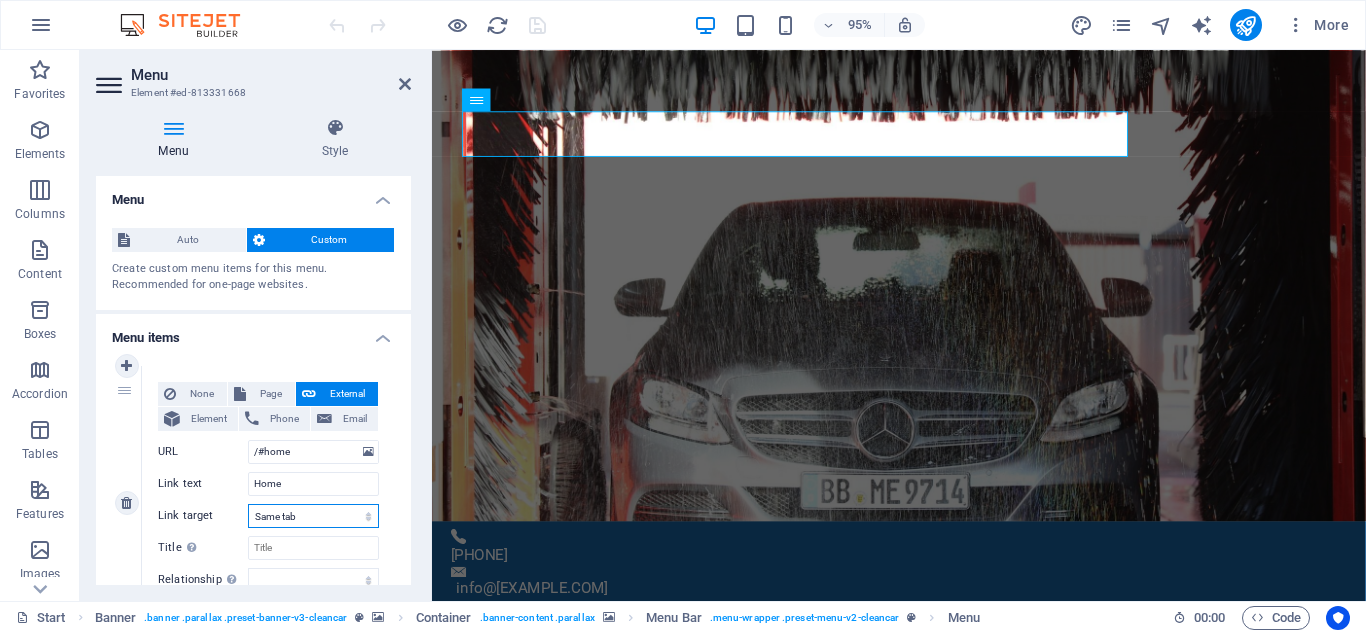 click on "New tab Same tab Overlay" at bounding box center [313, 516] 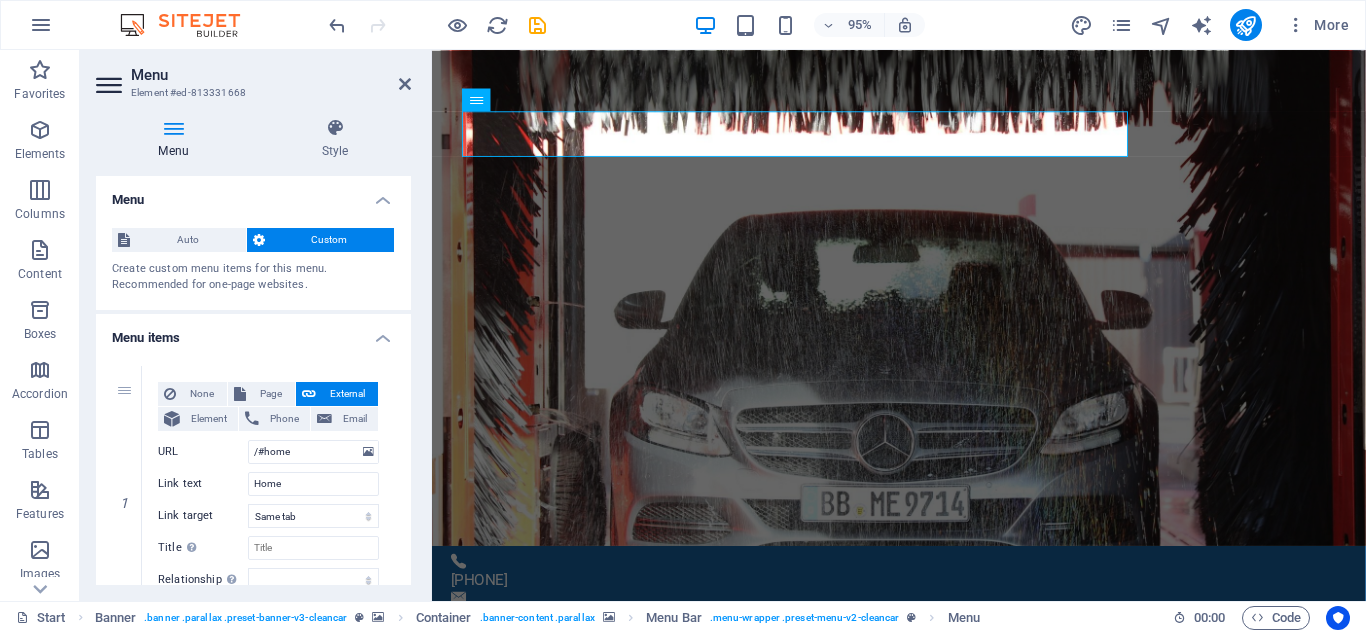 click on "1 None Page External Element Phone Email Page Start Subpage Legal notice Privacy Element
URL /#home Phone Email Link text Home Link target New tab Same tab Overlay Title Additional link description, should not be the same as the link text. The title is most often shown as a tooltip text when the mouse moves over the element. Leave empty if uncertain. Relationship Sets the  relationship of this link to the link target . For example, the value "nofollow" instructs search engines not to follow the link. Can be left empty. alternate author bookmark external help license next nofollow noreferrer noopener prev search tag Button Design None Default Primary Secondary 2 None Page External Element Phone Email Page Start Subpage Legal notice Privacy Element
URL /#about-us Phone Email Link text About us Link target New tab Same tab Overlay Title Relationship Sets the  relationship of this link to the link target alternate author bookmark external help license next nofollow" at bounding box center [253, 1190] 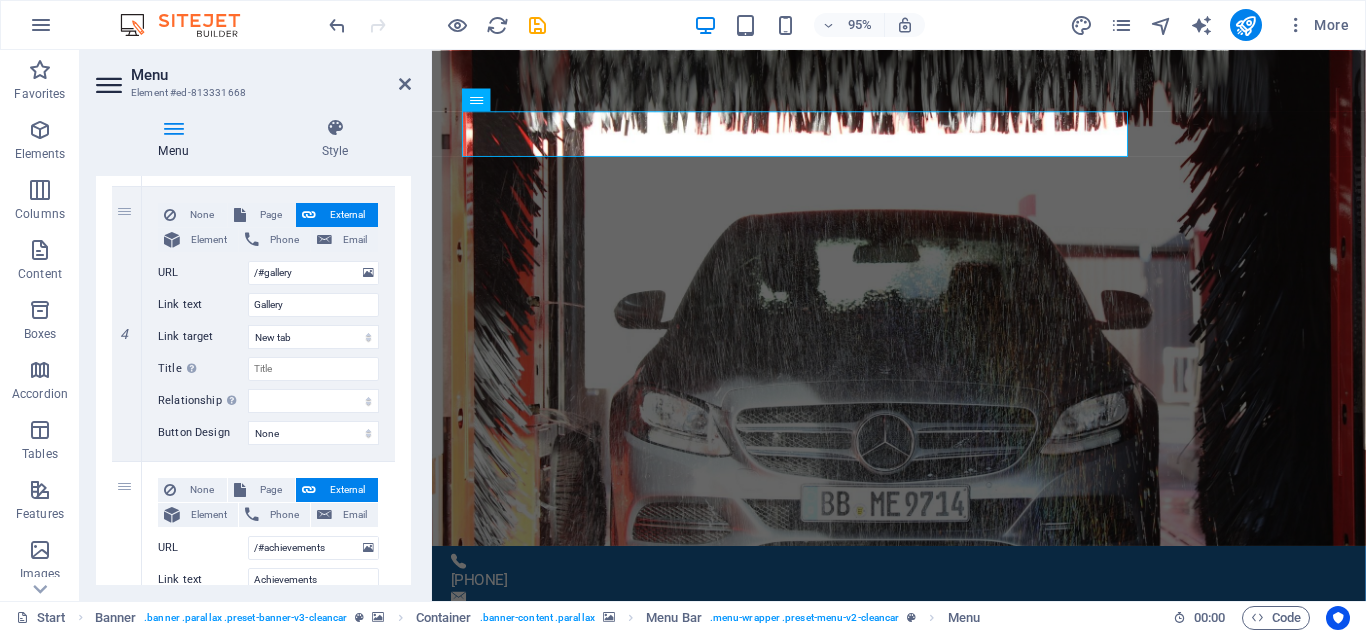 scroll, scrollTop: 1013, scrollLeft: 0, axis: vertical 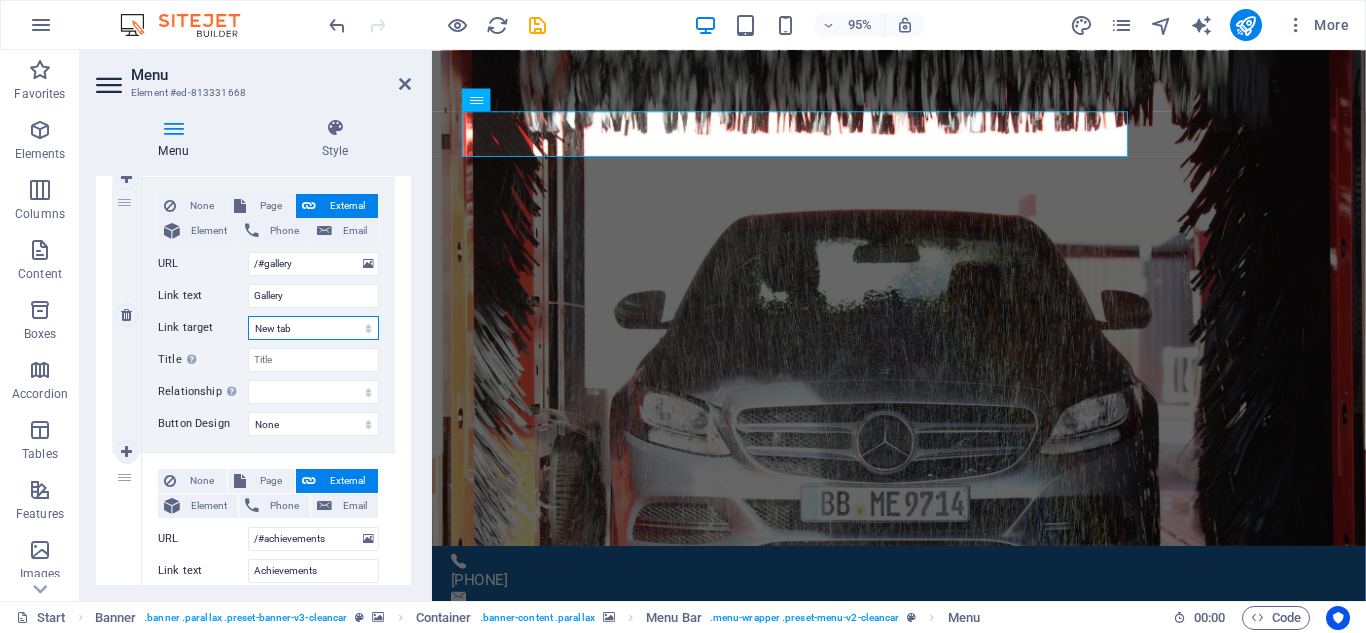 click on "New tab Same tab Overlay" at bounding box center (313, 328) 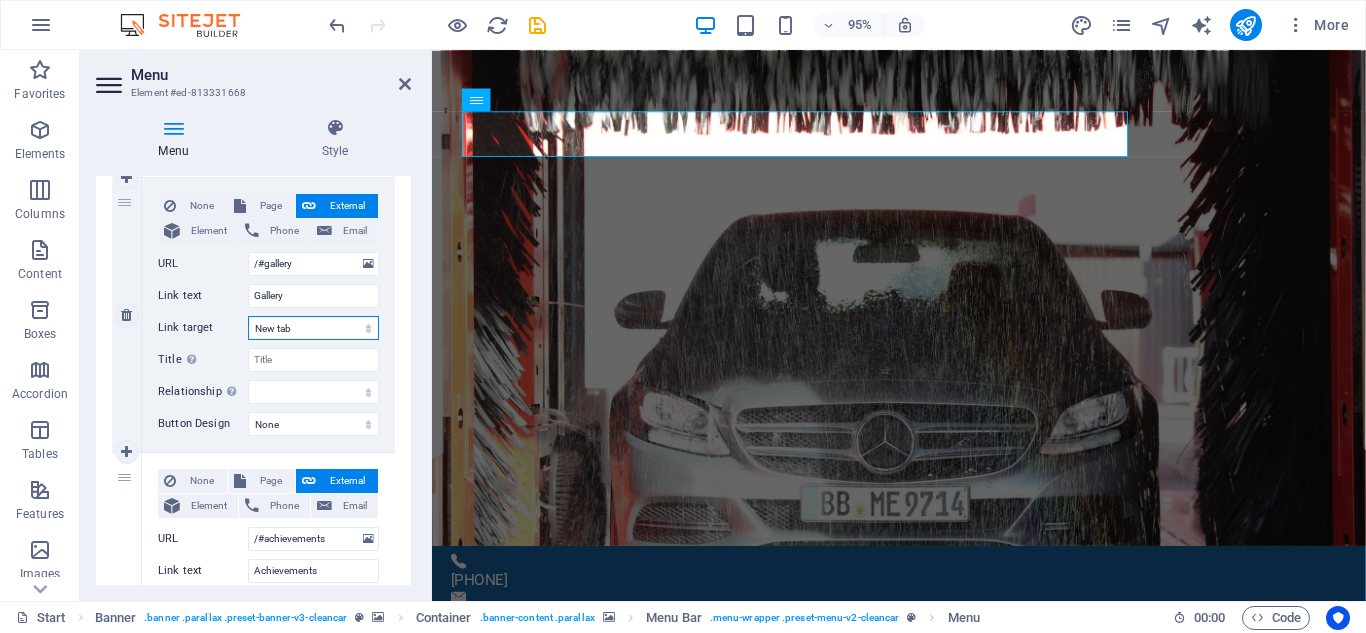 select 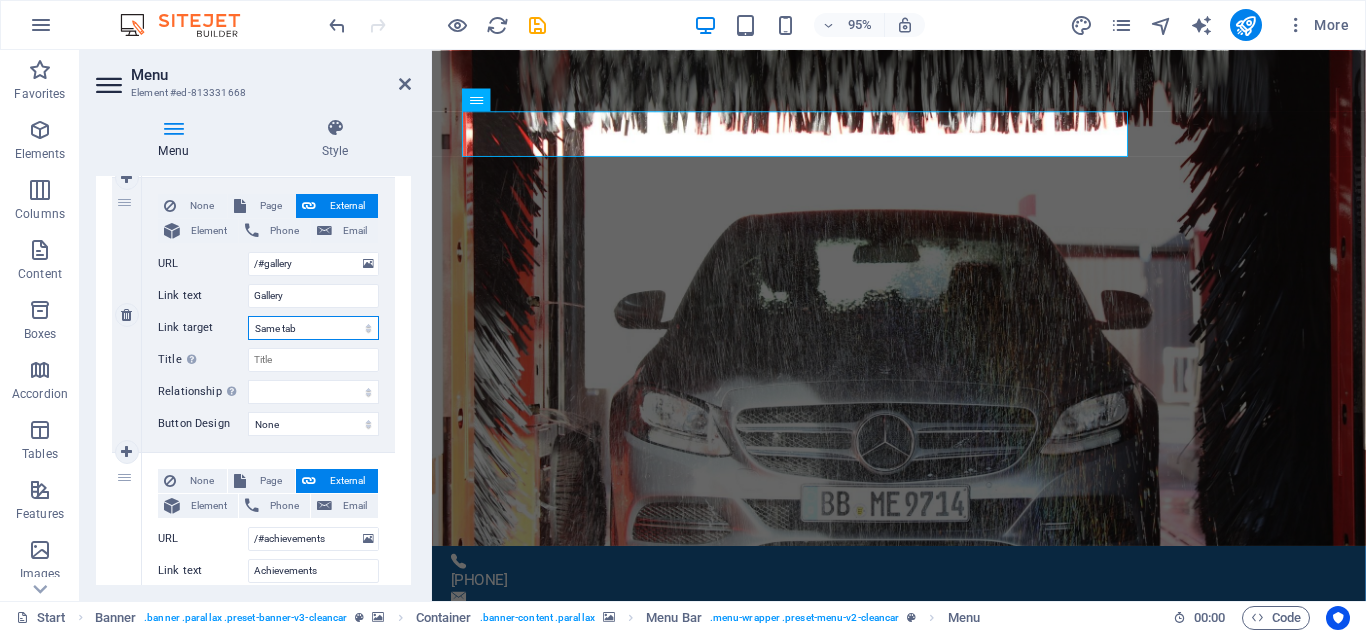 click on "New tab Same tab Overlay" at bounding box center (313, 328) 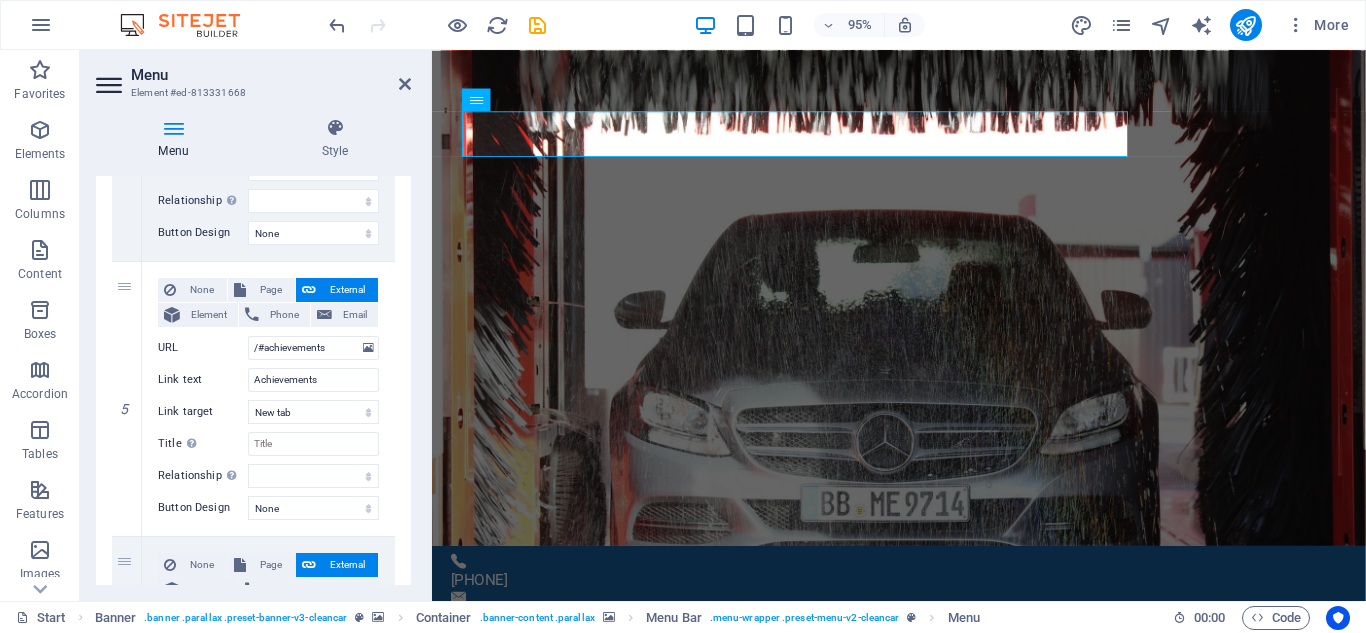 scroll, scrollTop: 1240, scrollLeft: 0, axis: vertical 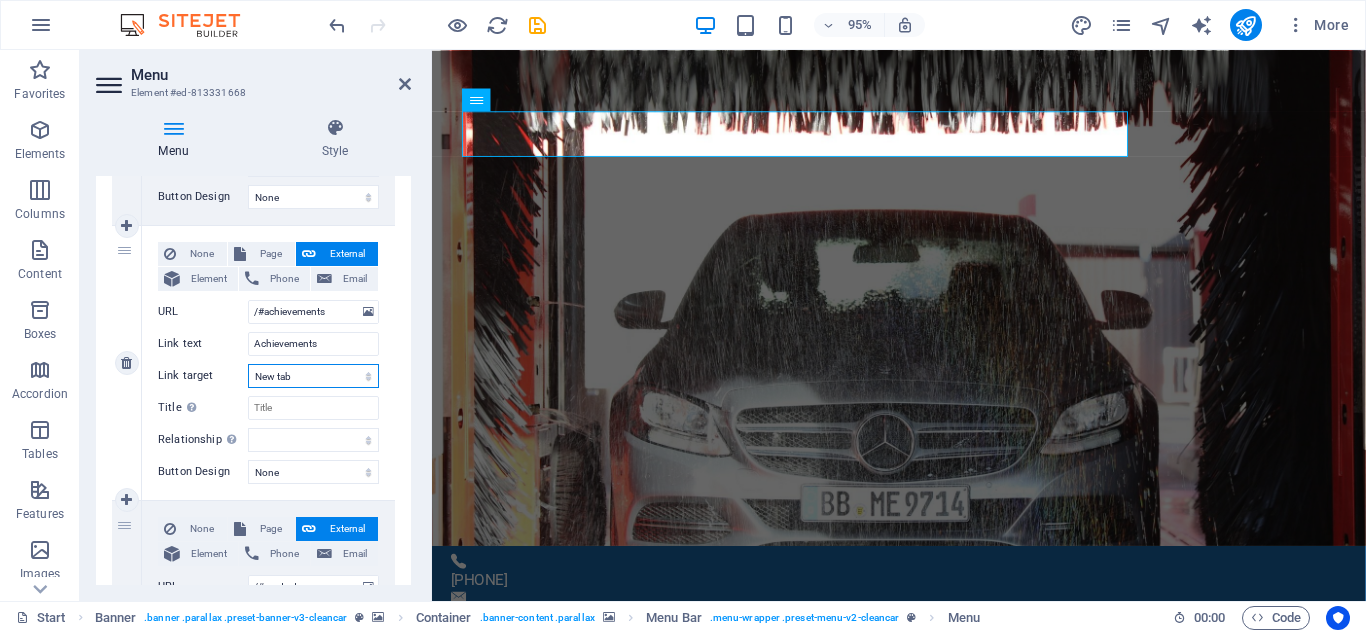 click on "New tab Same tab Overlay" at bounding box center (313, 376) 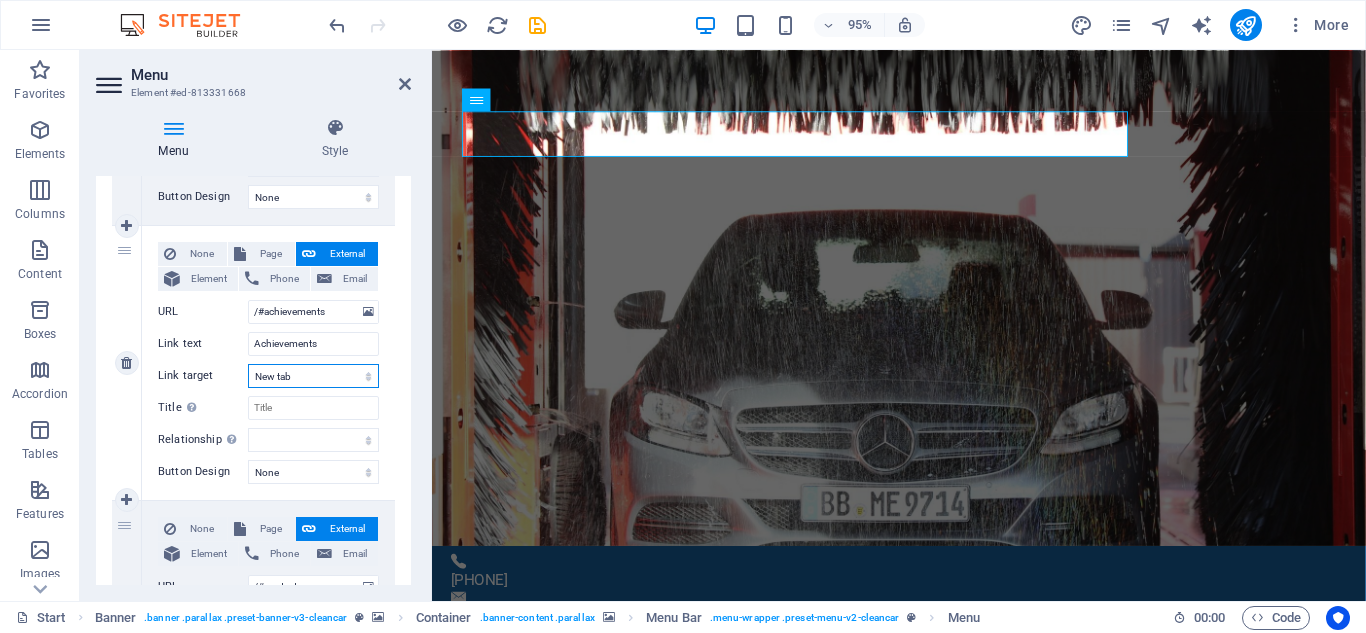 select 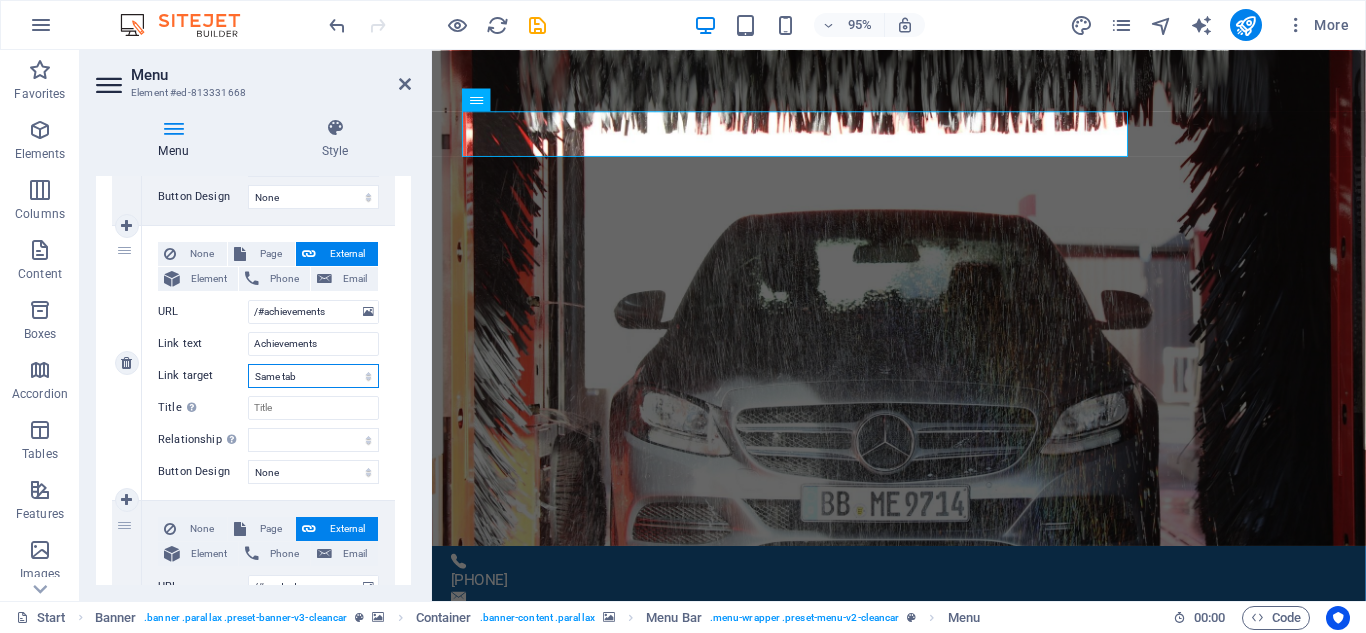 click on "New tab Same tab Overlay" at bounding box center [313, 376] 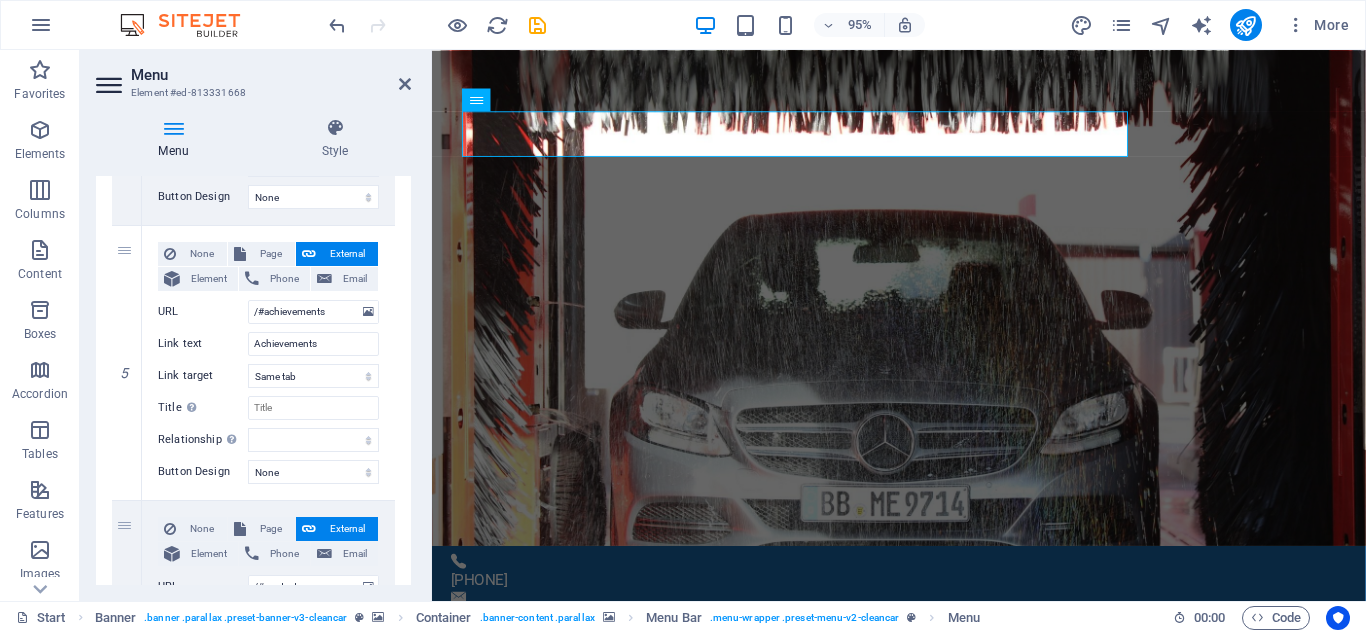 drag, startPoint x: 412, startPoint y: 474, endPoint x: 411, endPoint y: 542, distance: 68.007355 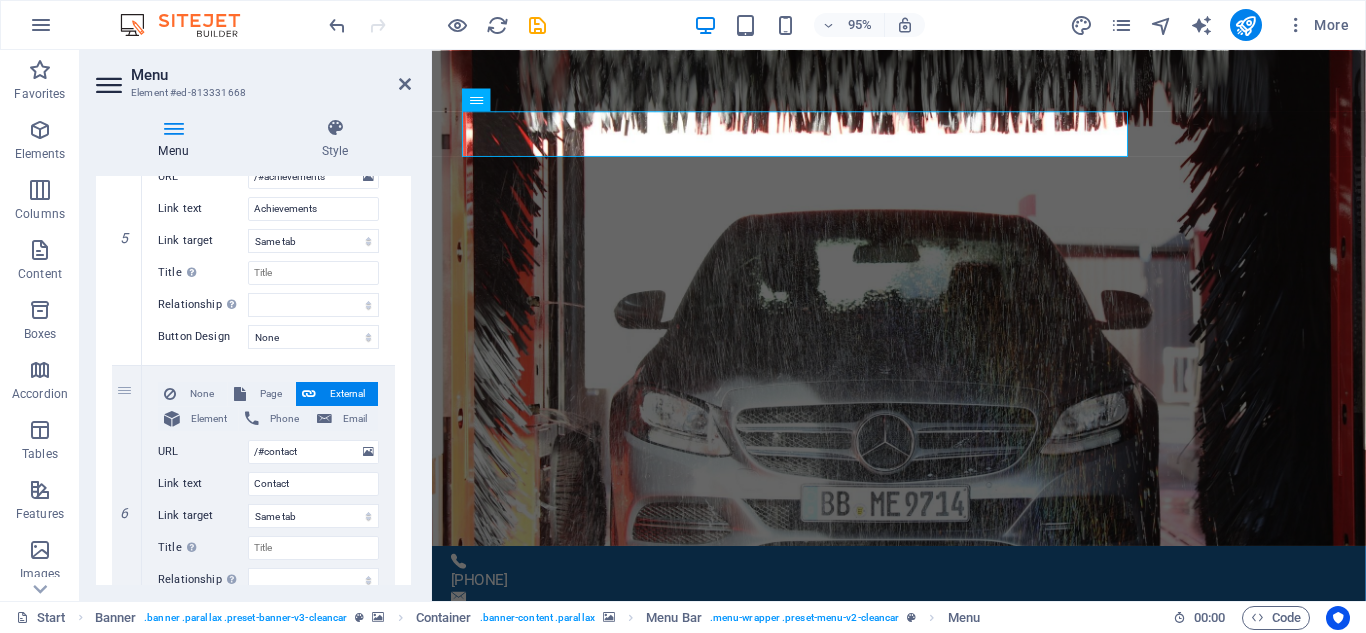 scroll, scrollTop: 1486, scrollLeft: 0, axis: vertical 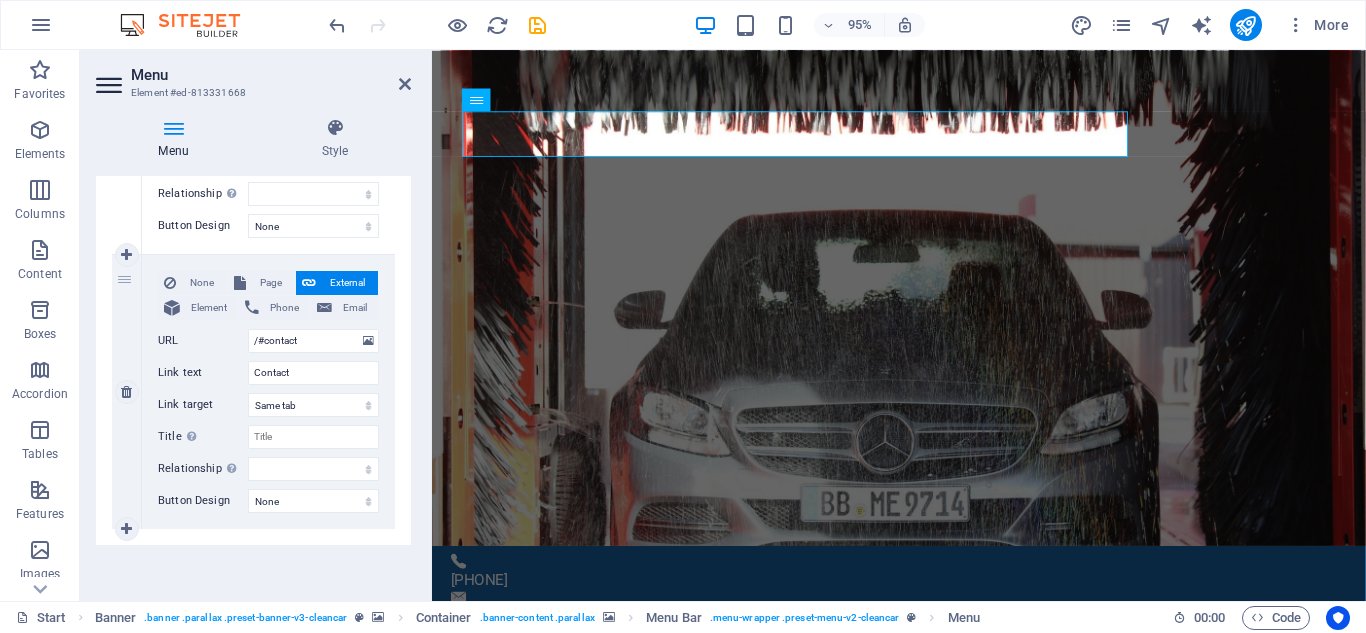 drag, startPoint x: 411, startPoint y: 525, endPoint x: 384, endPoint y: 297, distance: 229.59312 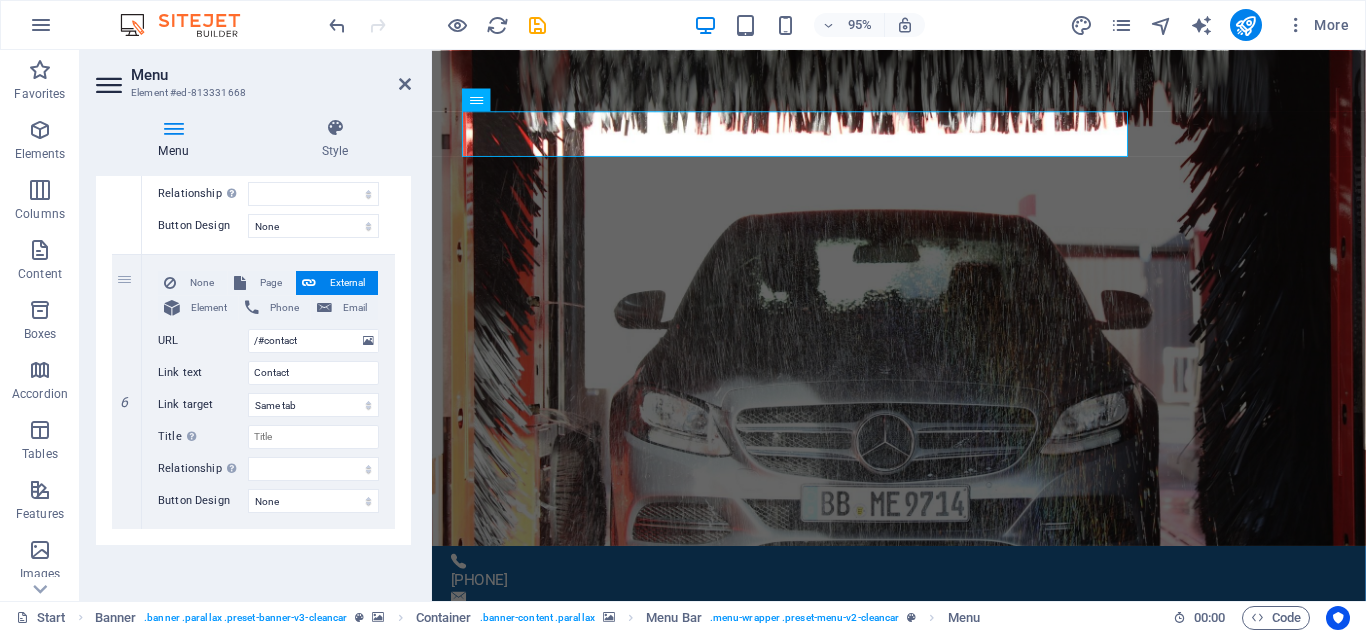 click at bounding box center [173, 128] 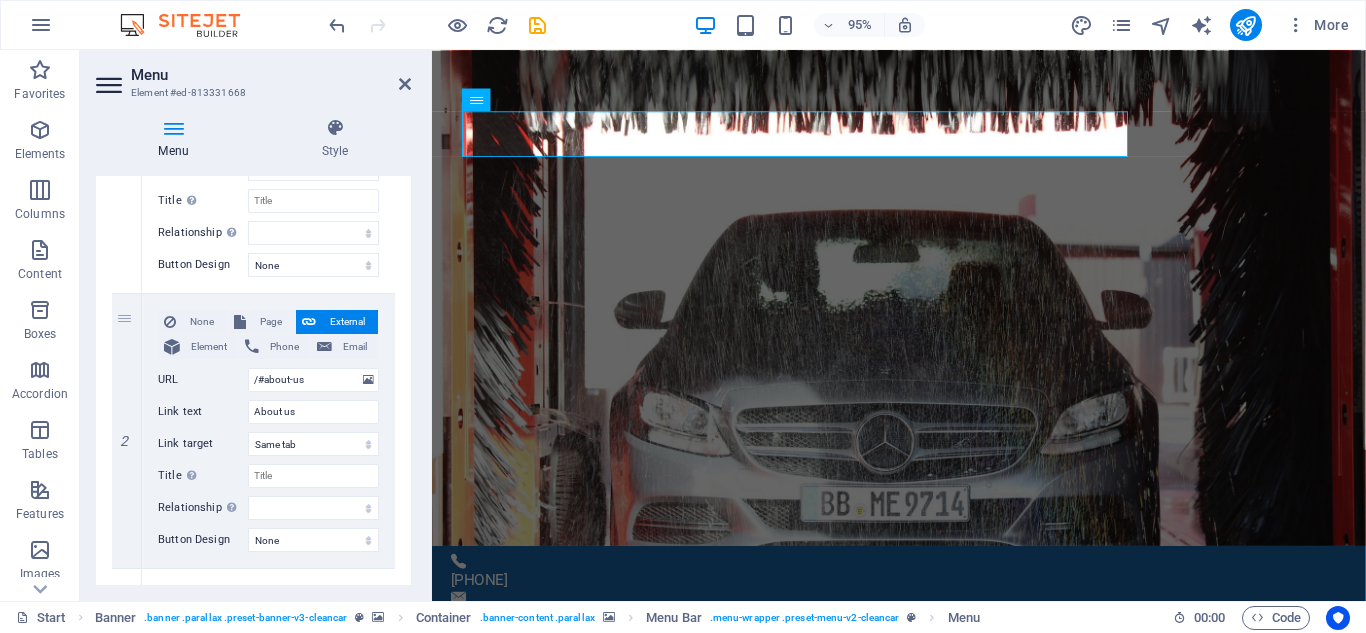 scroll, scrollTop: 287, scrollLeft: 0, axis: vertical 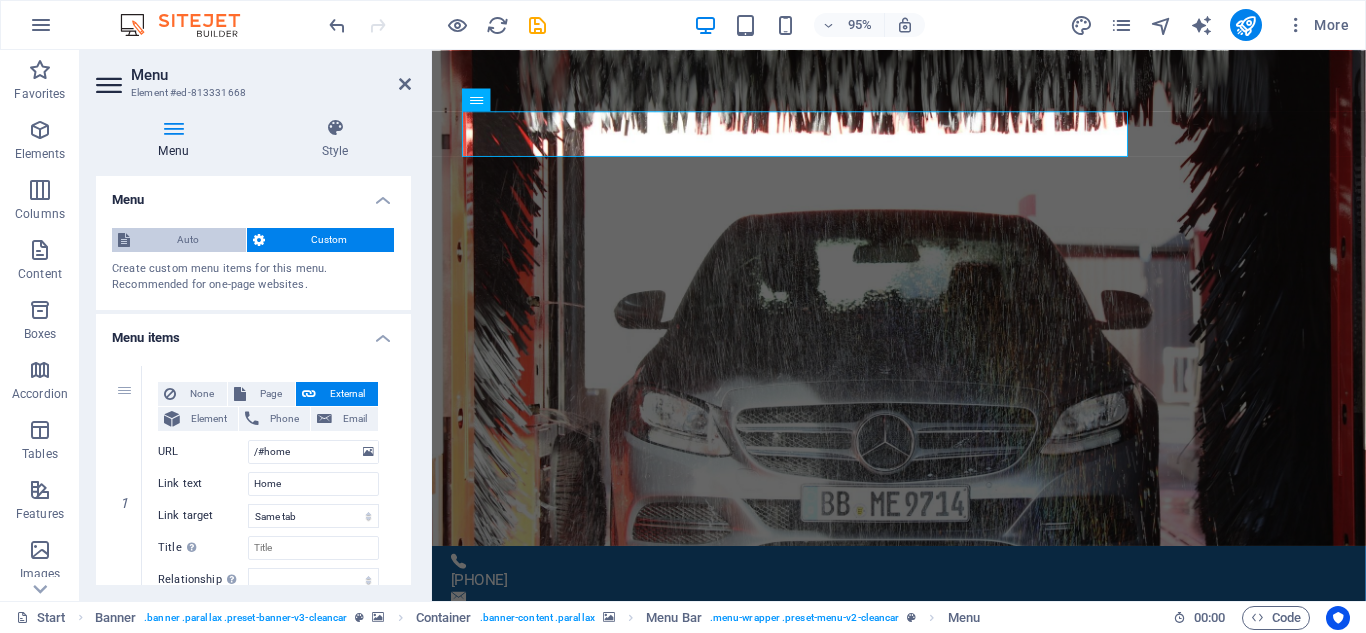click on "Auto" at bounding box center (188, 240) 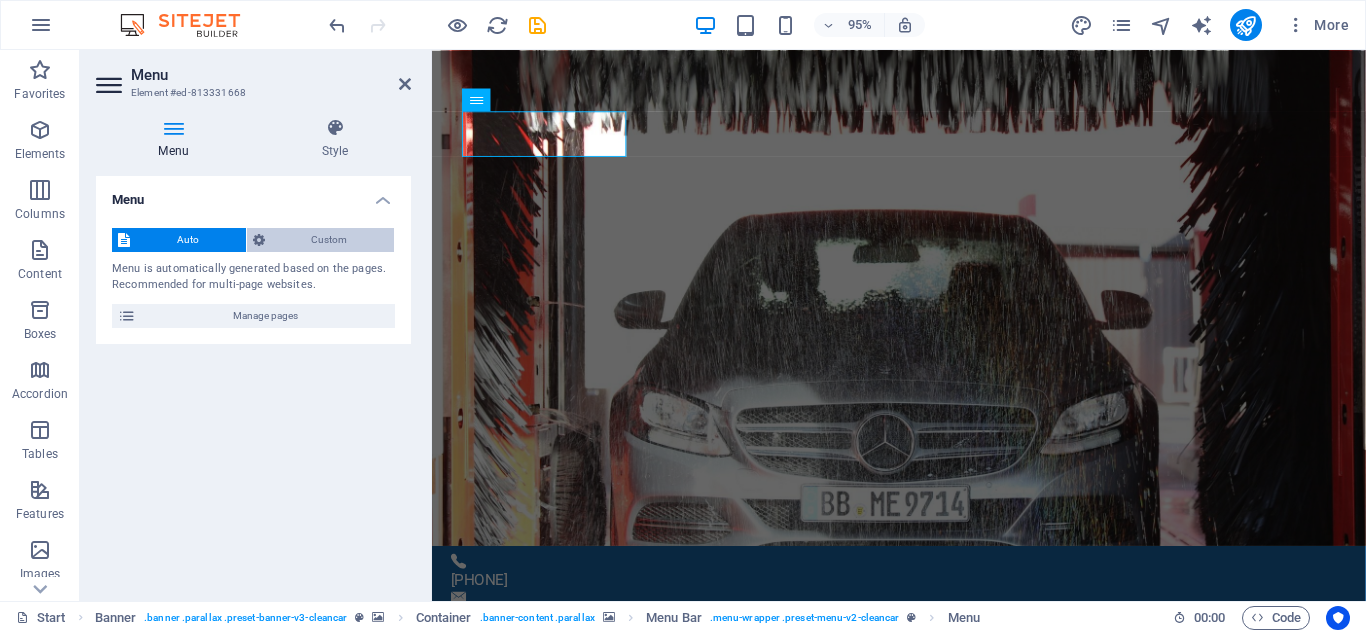 click on "Custom" at bounding box center [330, 240] 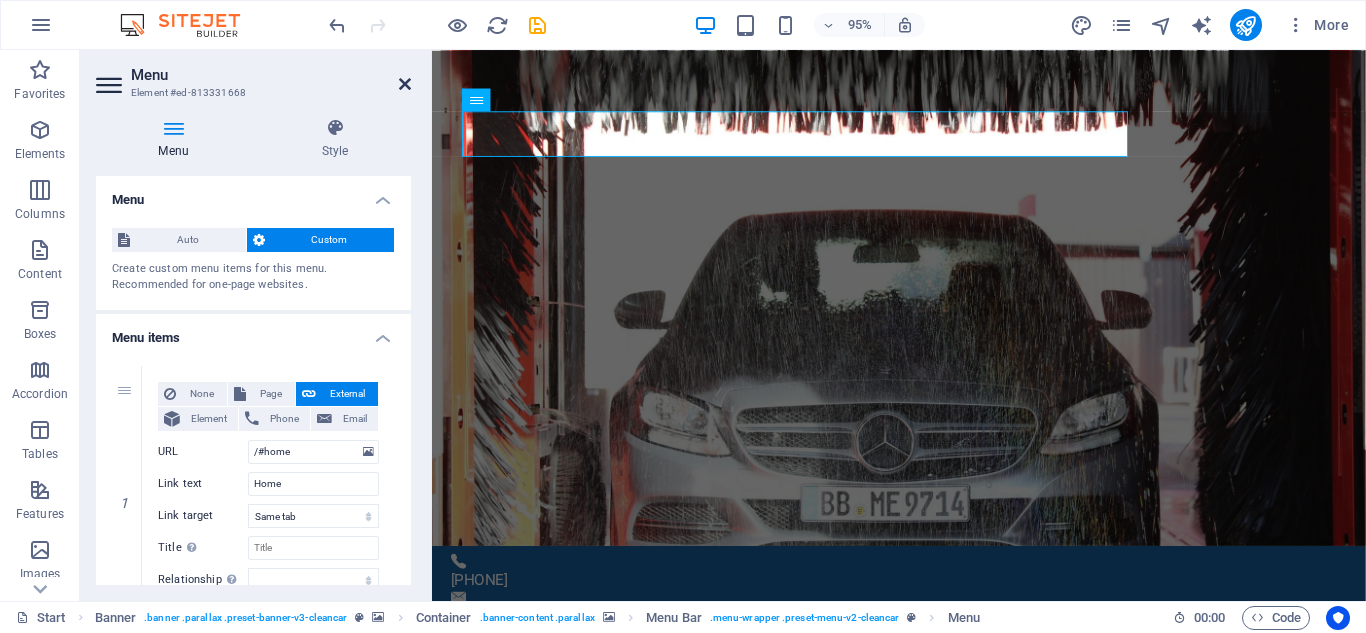 click at bounding box center [405, 84] 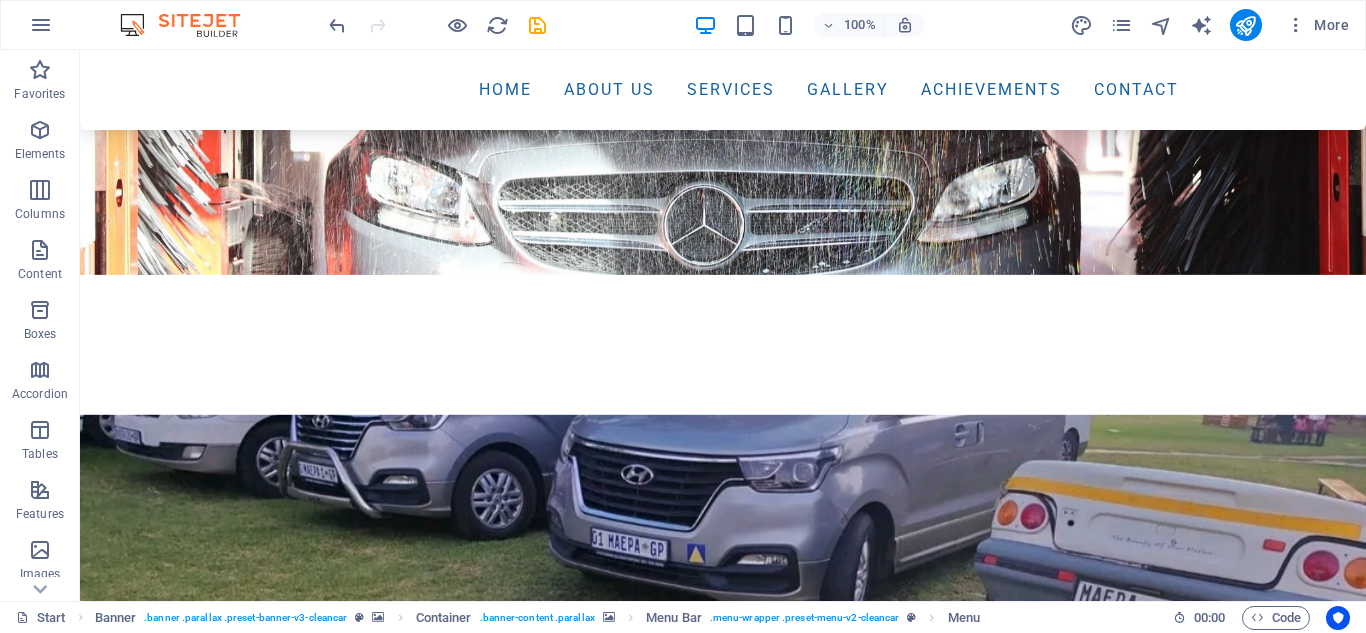 scroll, scrollTop: 520, scrollLeft: 0, axis: vertical 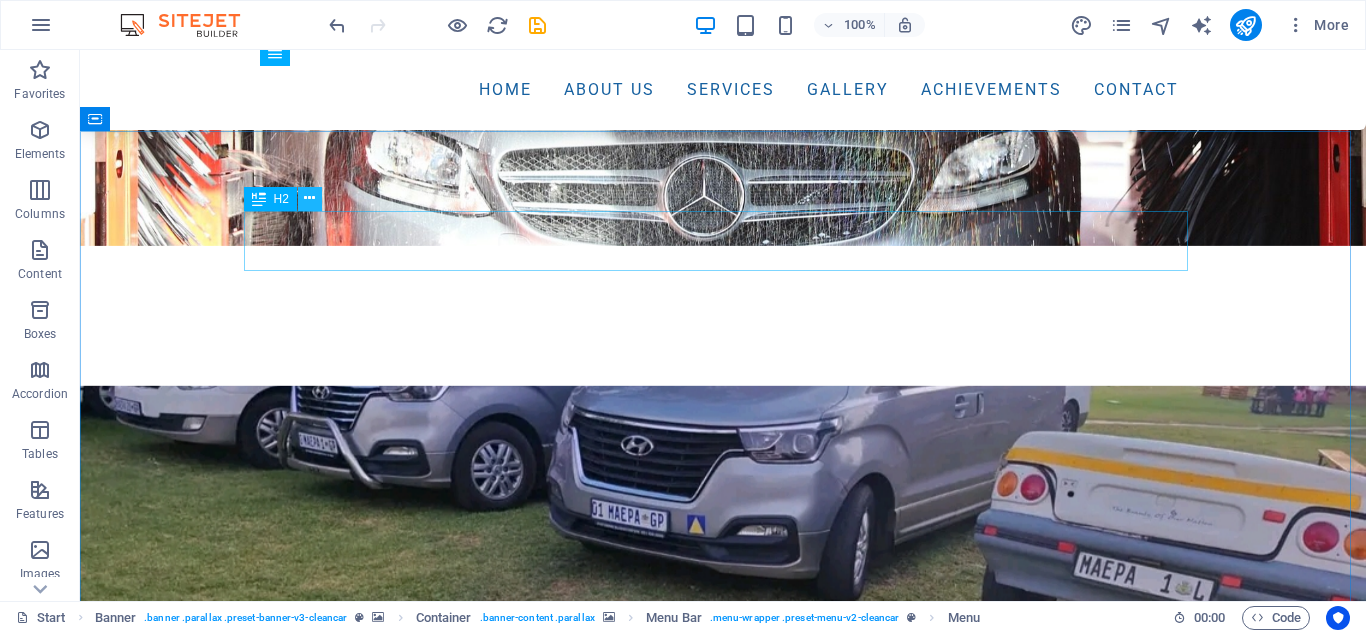 click at bounding box center [309, 198] 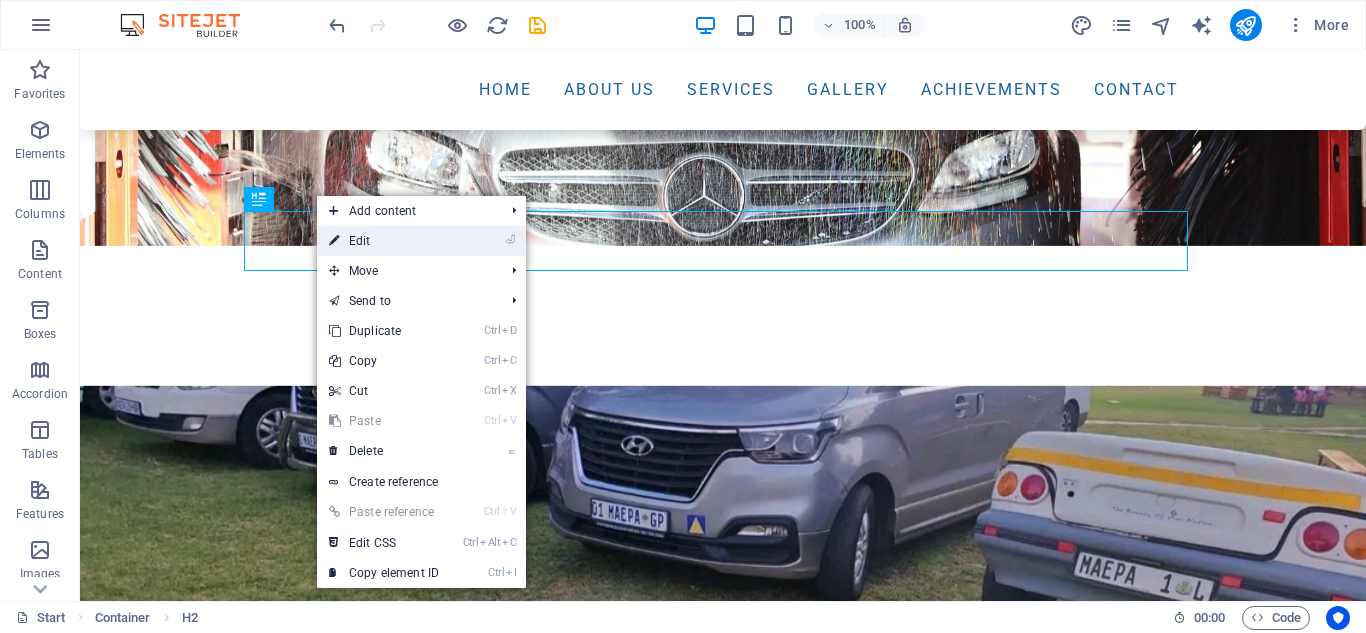 click on "⏎  Edit" at bounding box center [384, 241] 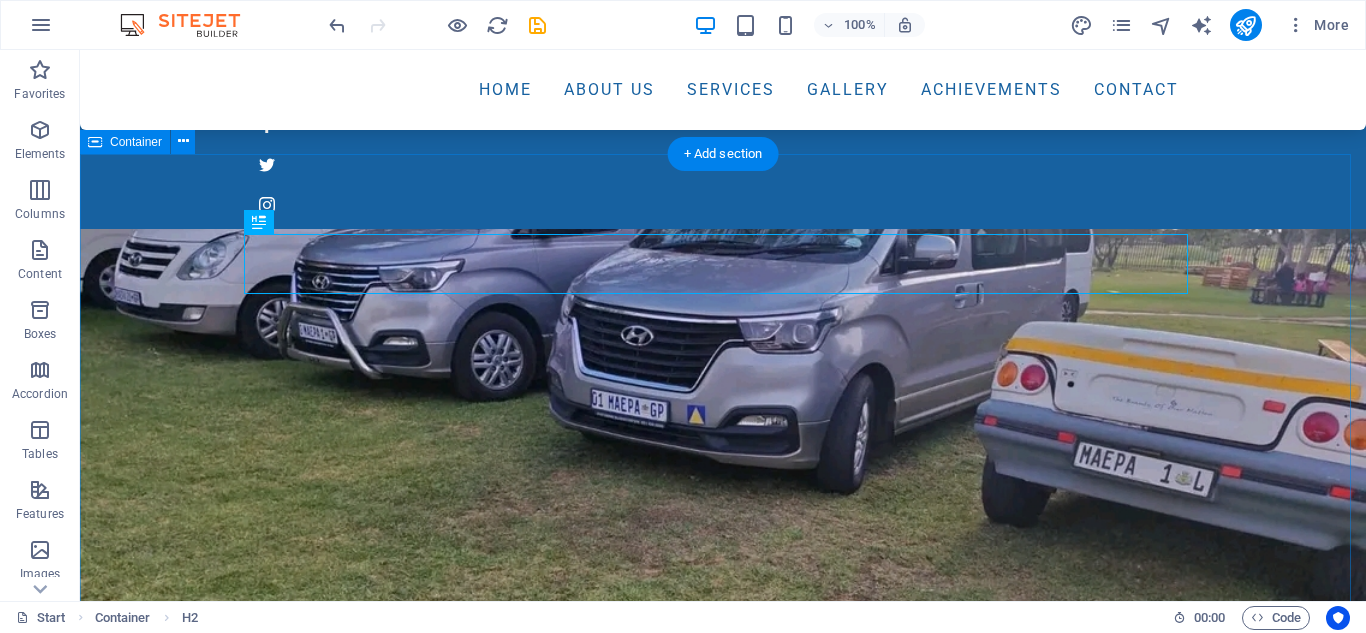 scroll, scrollTop: 497, scrollLeft: 0, axis: vertical 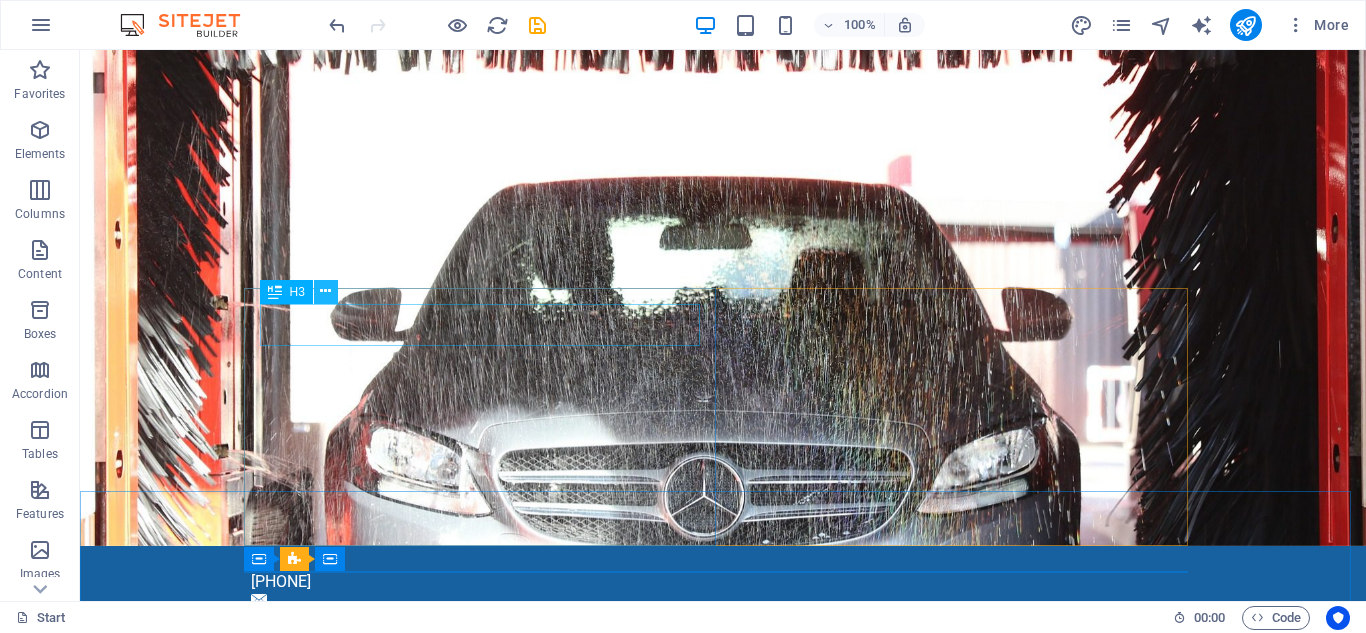 click at bounding box center (325, 291) 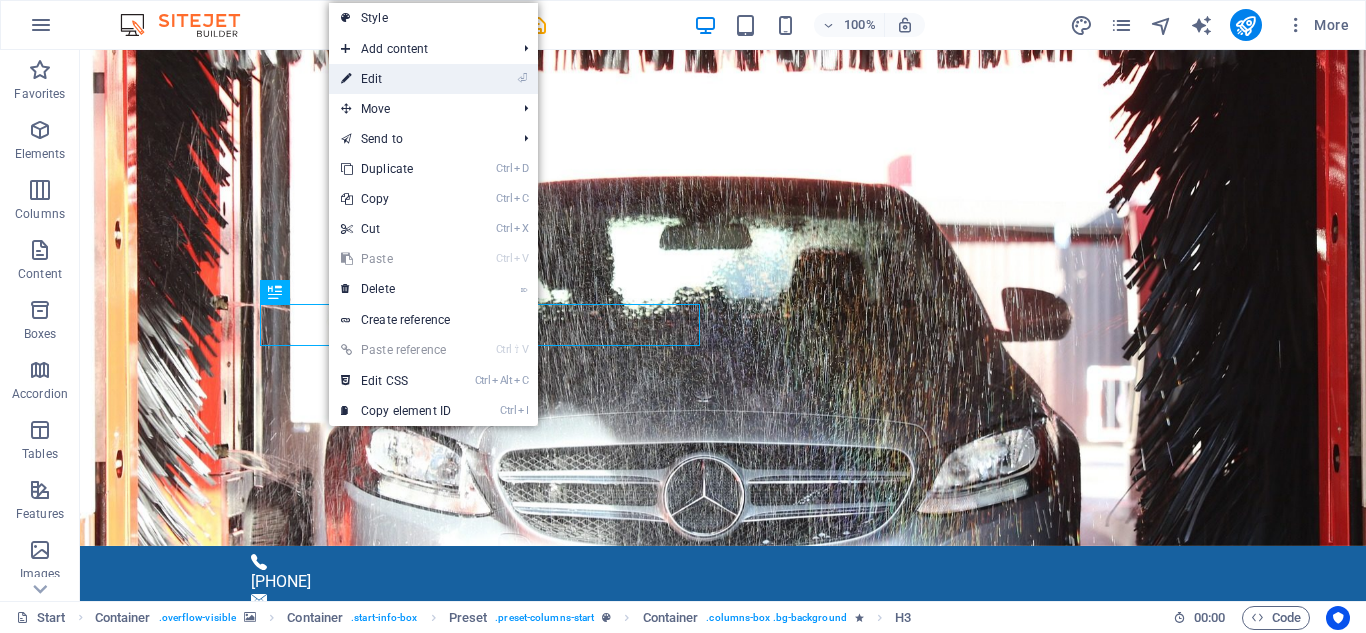 click on "⏎  Edit" at bounding box center [396, 79] 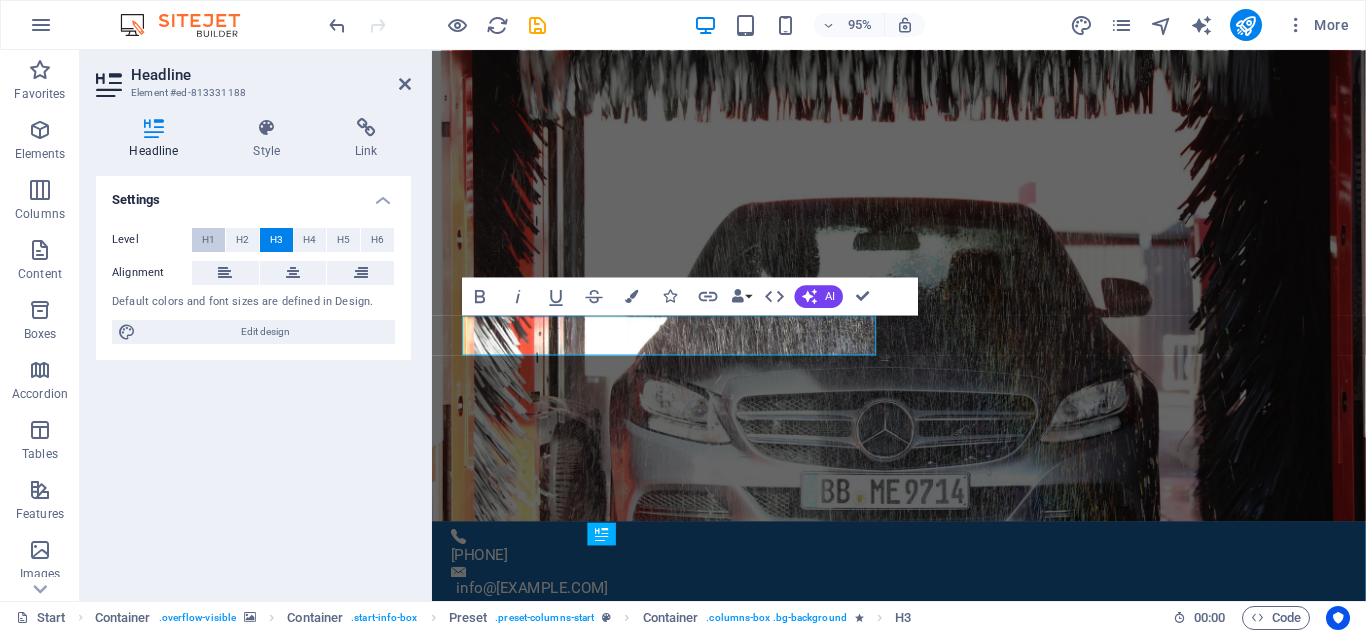 click on "H1" at bounding box center [208, 240] 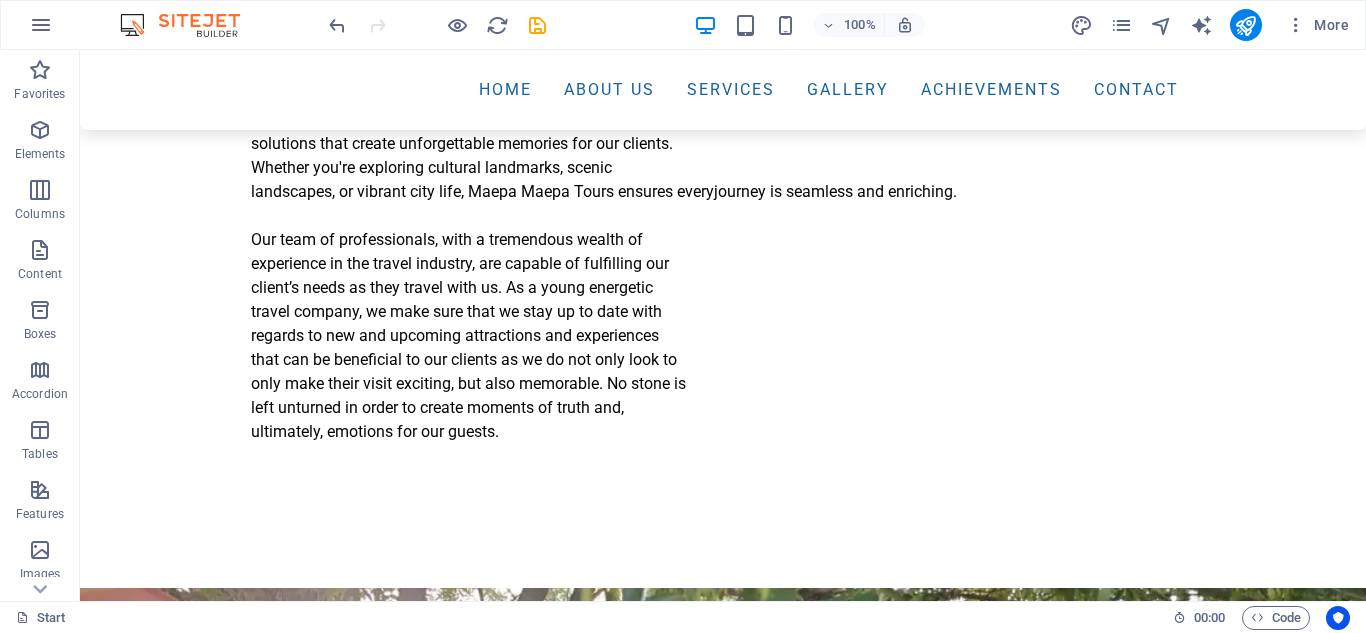 scroll, scrollTop: 2306, scrollLeft: 0, axis: vertical 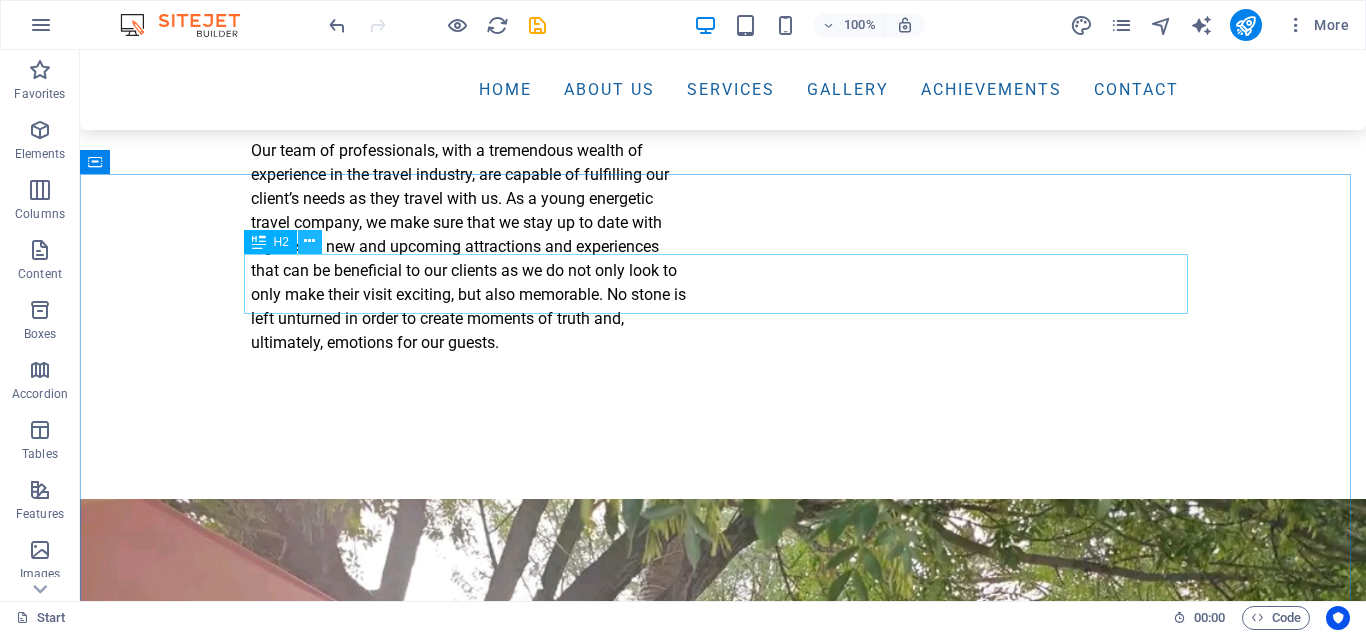 click at bounding box center (309, 241) 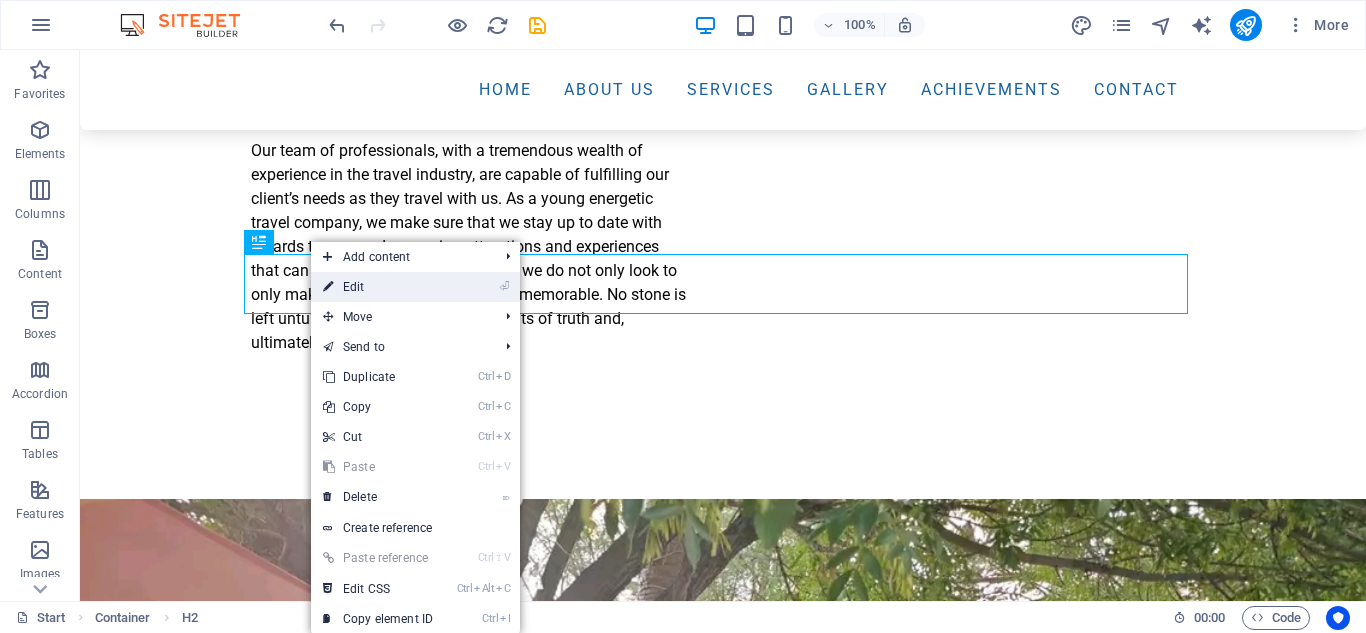 click on "⏎  Edit" at bounding box center [378, 287] 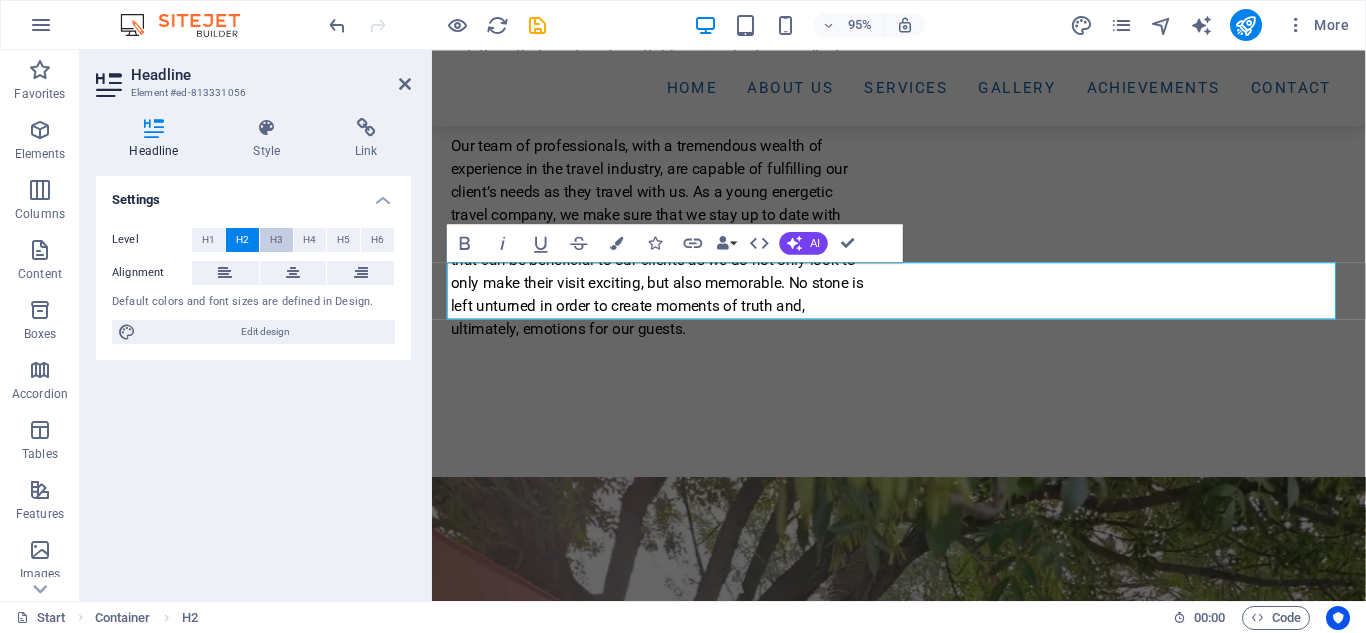 click on "H3" at bounding box center (276, 240) 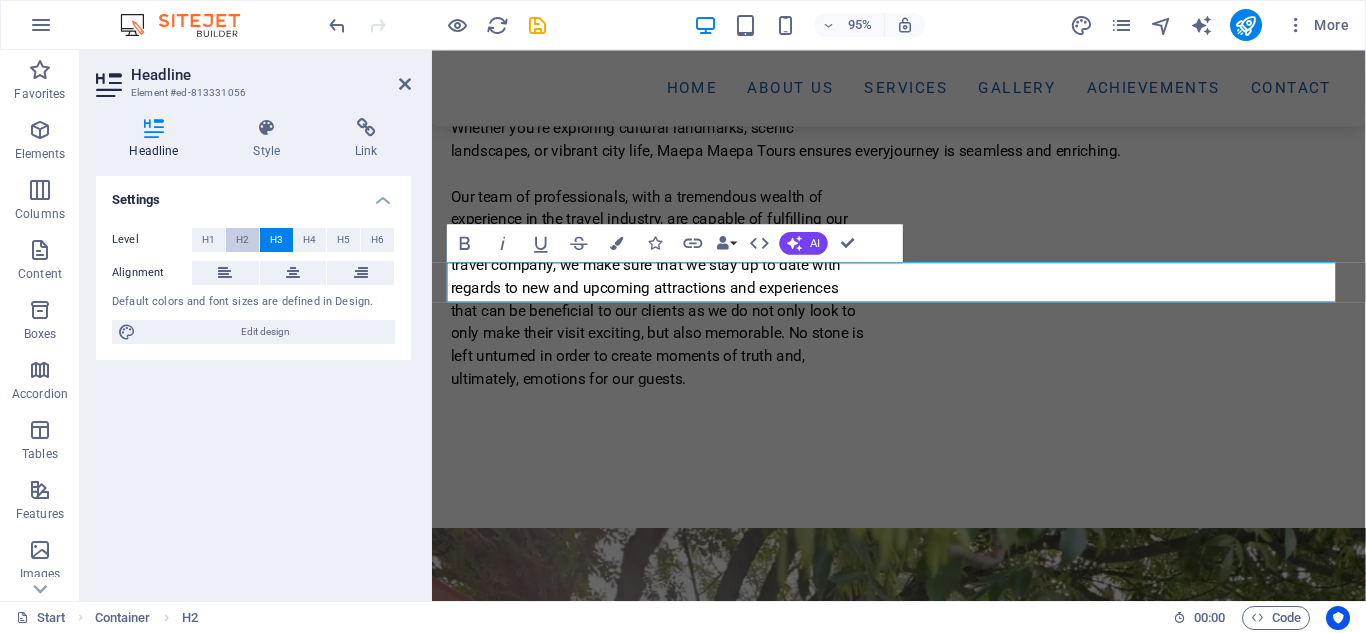click on "H2" at bounding box center (242, 240) 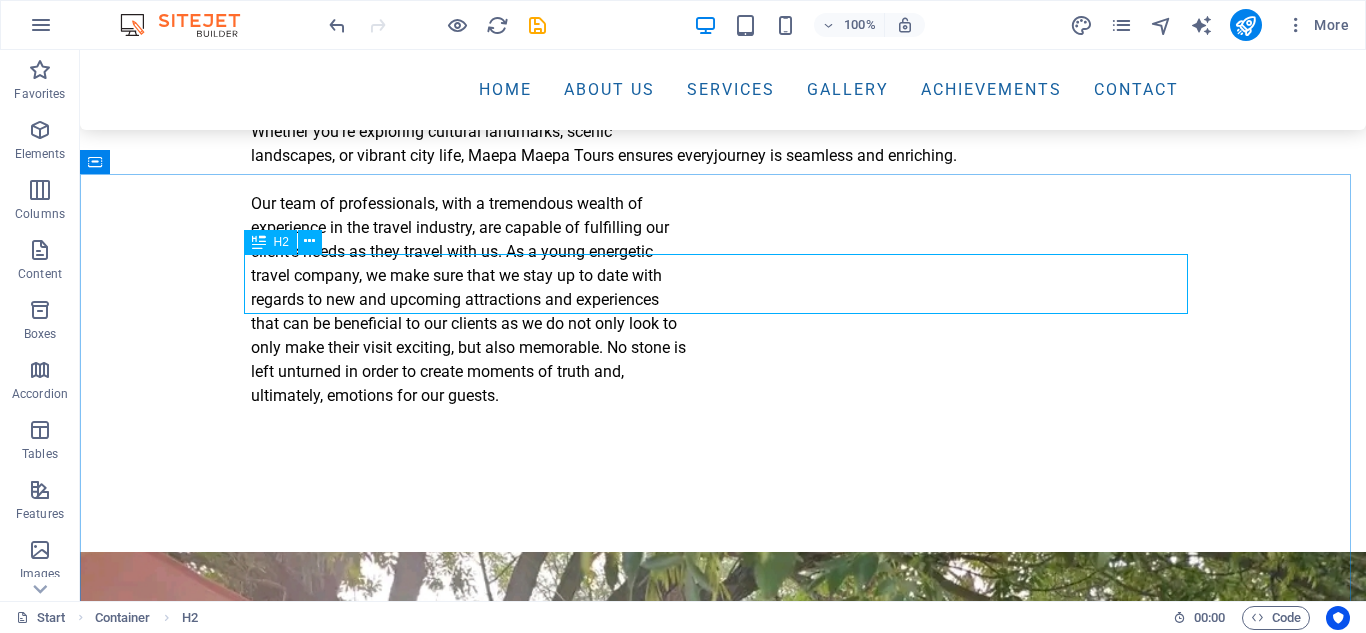 click at bounding box center [259, 242] 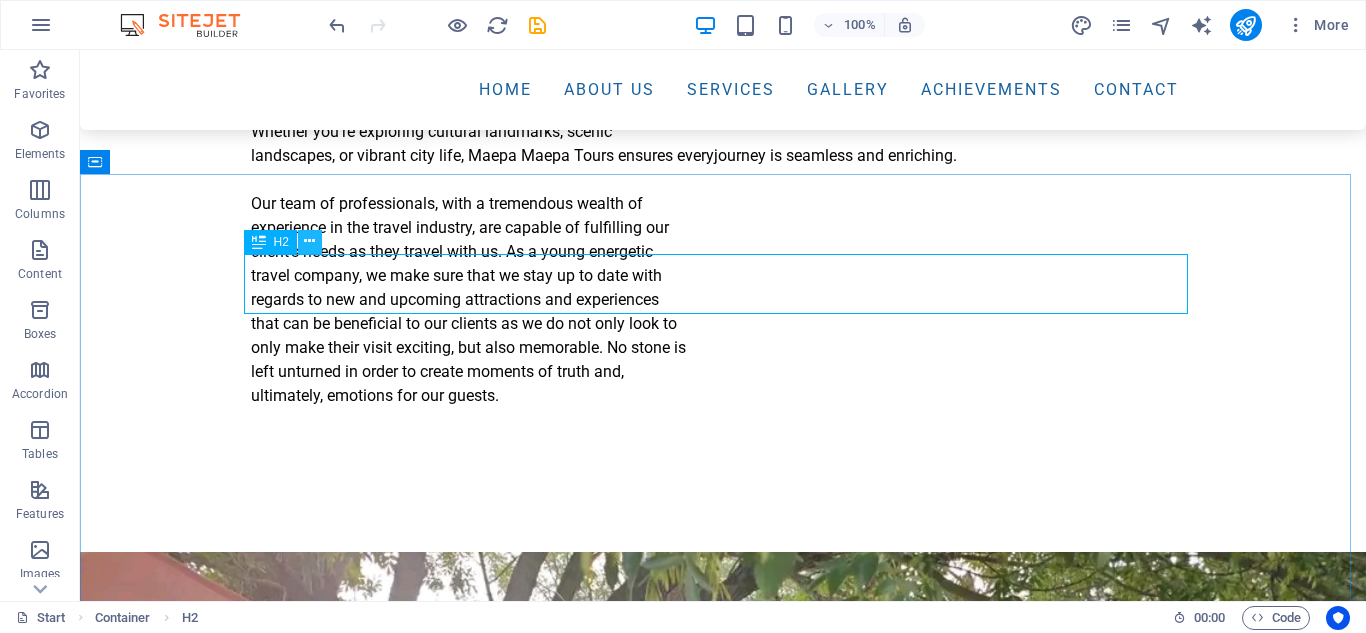 click at bounding box center (309, 241) 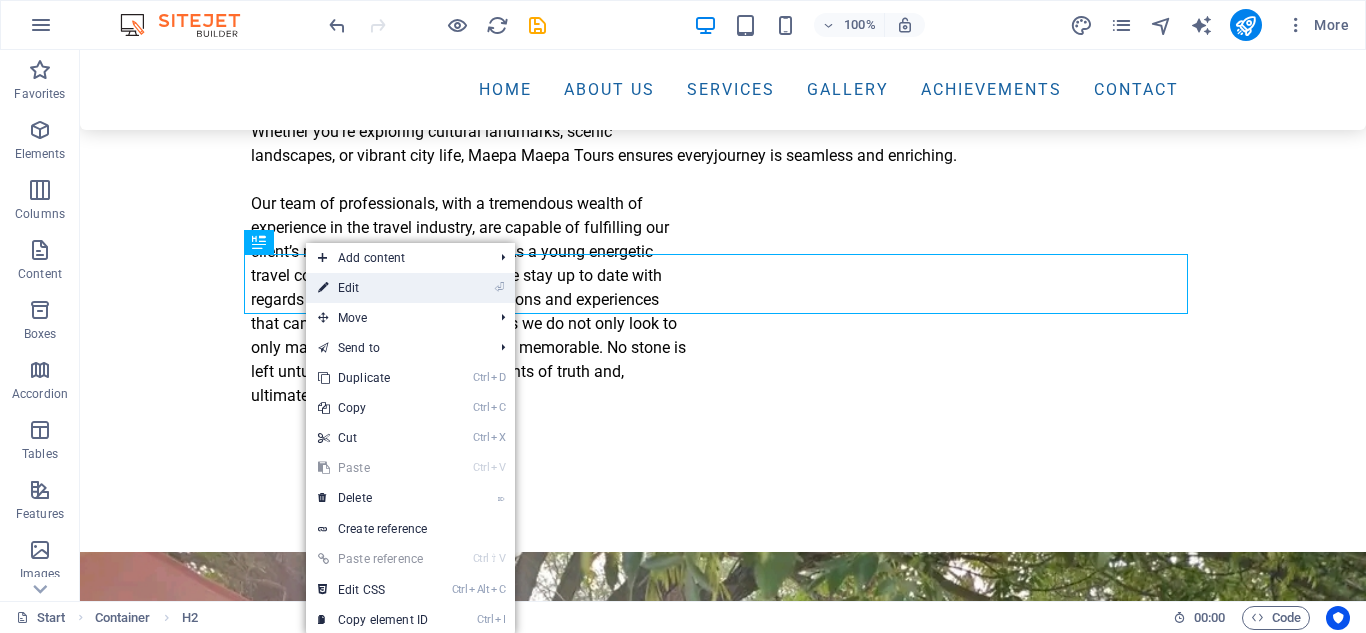 click on "⏎  Edit" at bounding box center (373, 288) 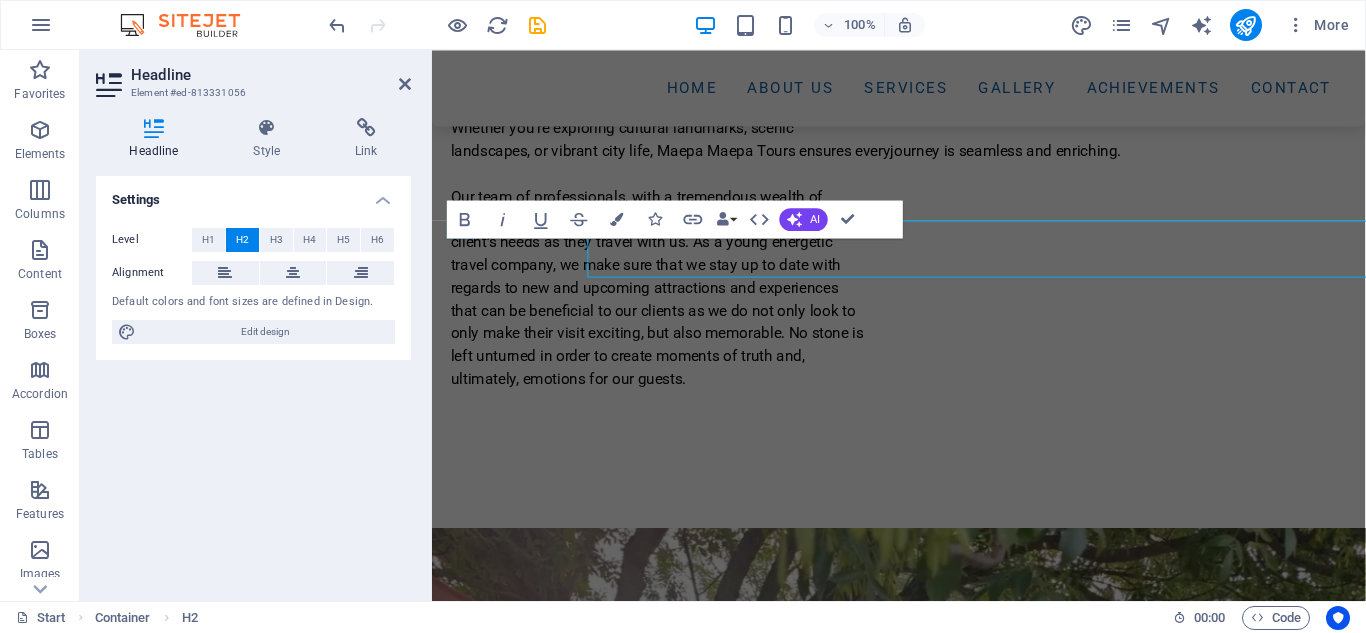 scroll, scrollTop: 2313, scrollLeft: 0, axis: vertical 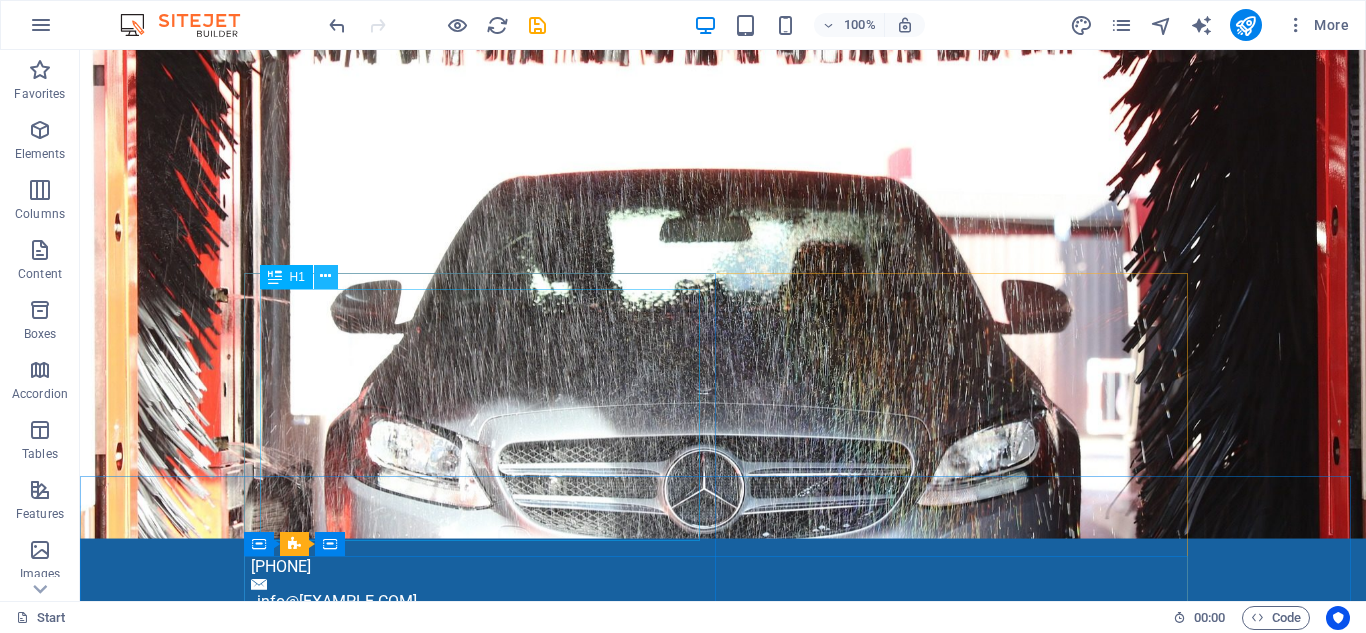 click at bounding box center [325, 276] 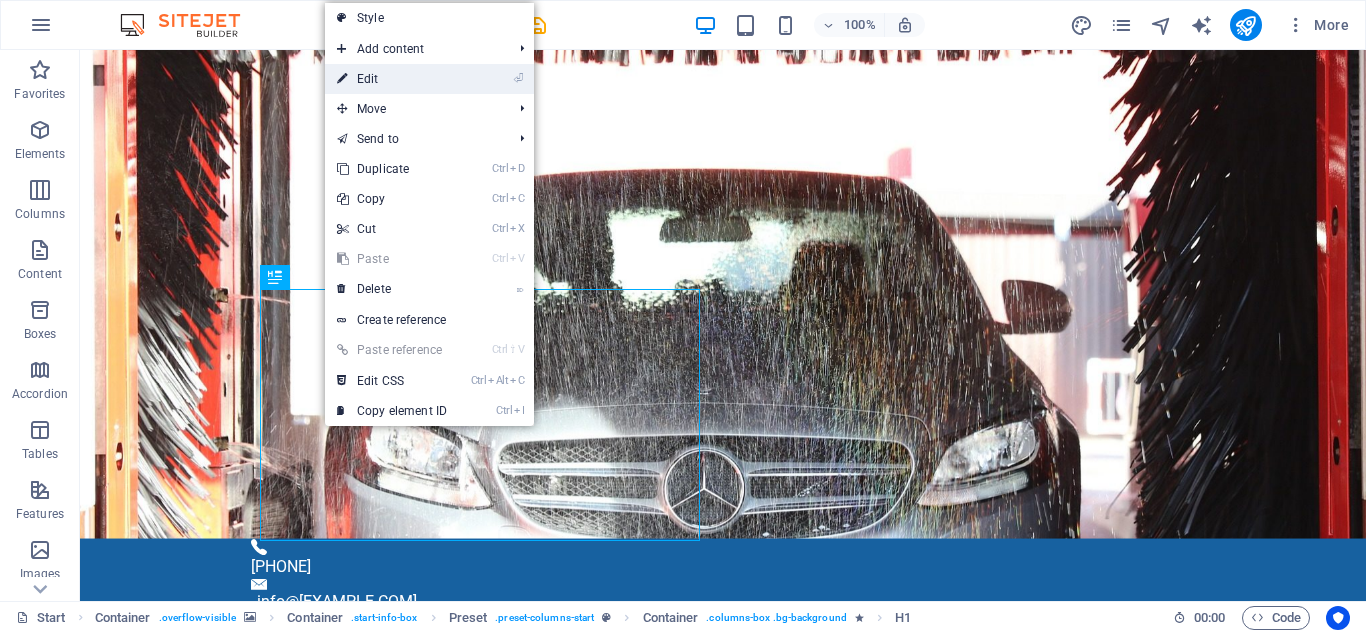 click on "⏎  Edit" at bounding box center (392, 79) 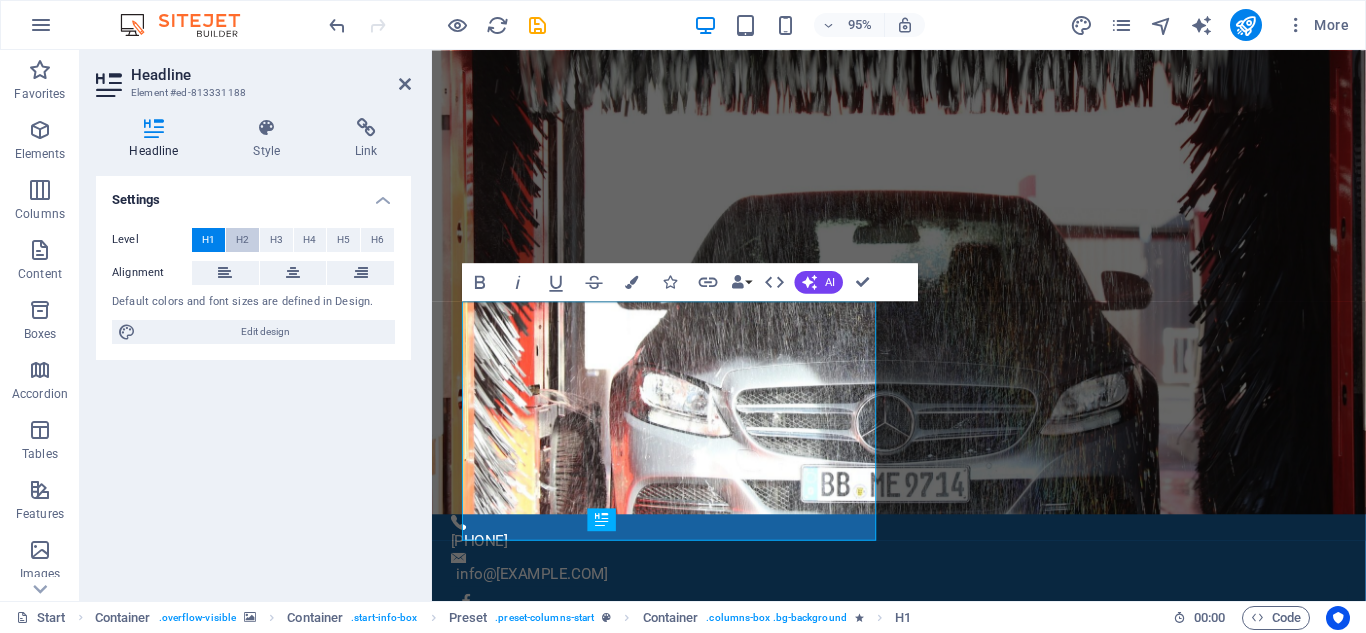 click on "H2" at bounding box center [242, 240] 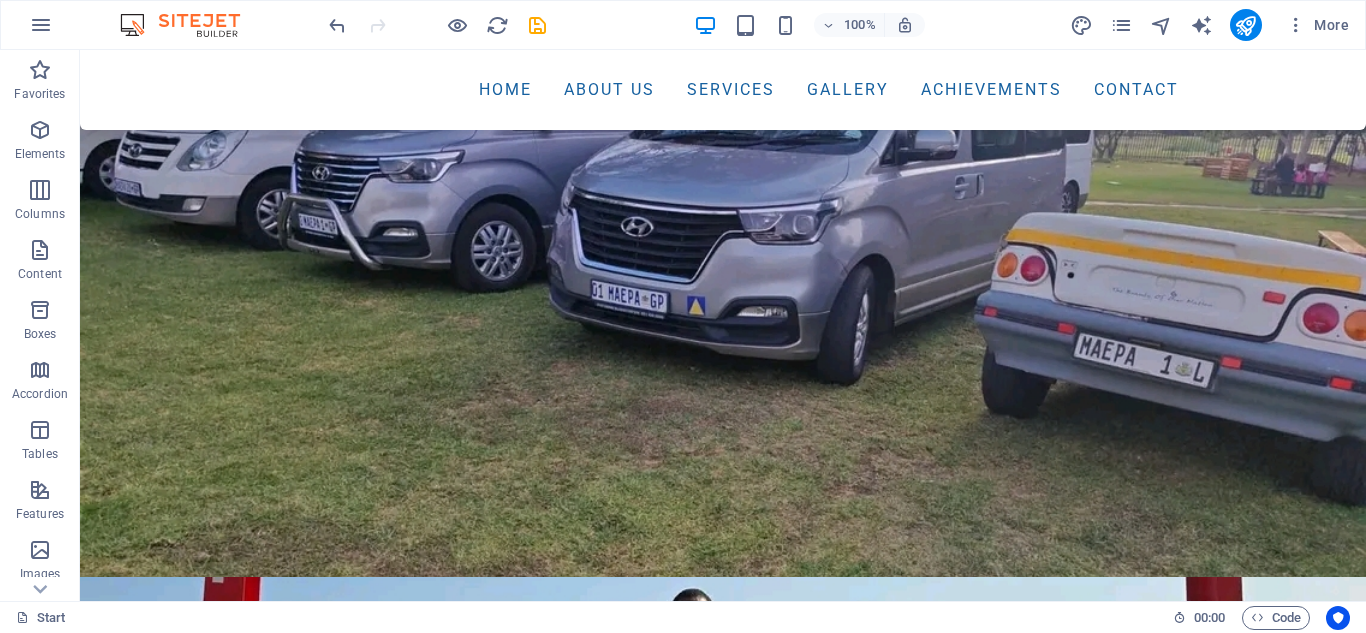 scroll, scrollTop: 615, scrollLeft: 0, axis: vertical 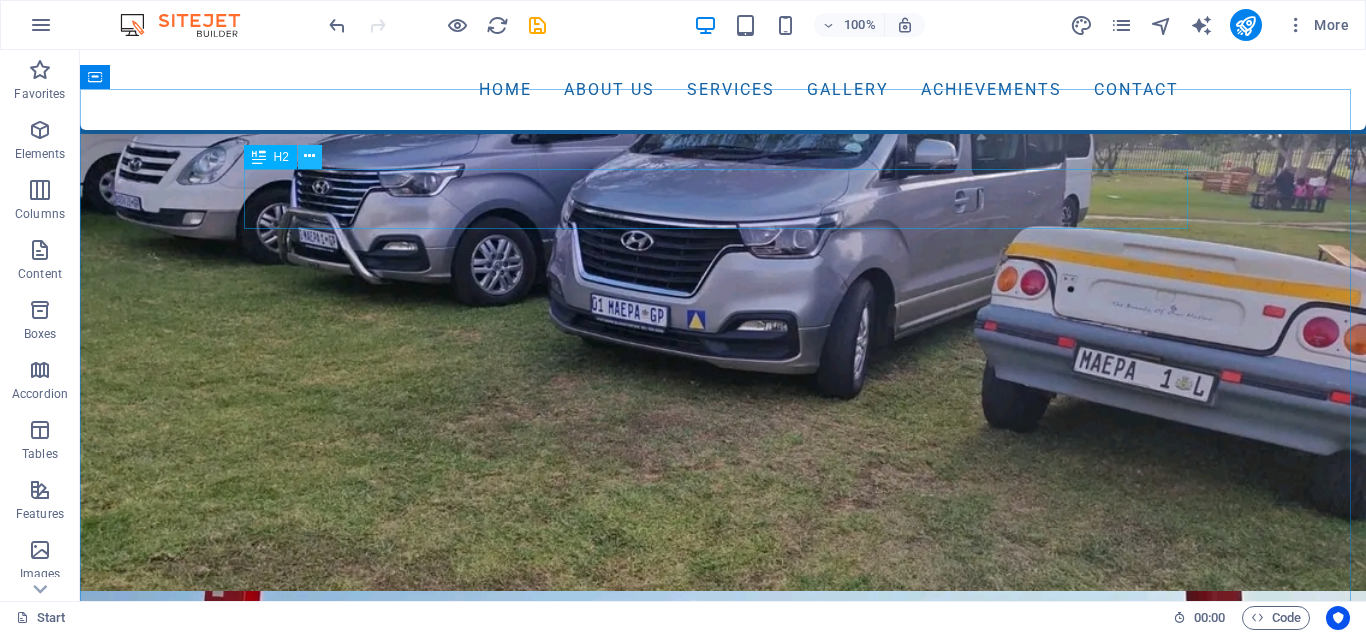 click at bounding box center (309, 156) 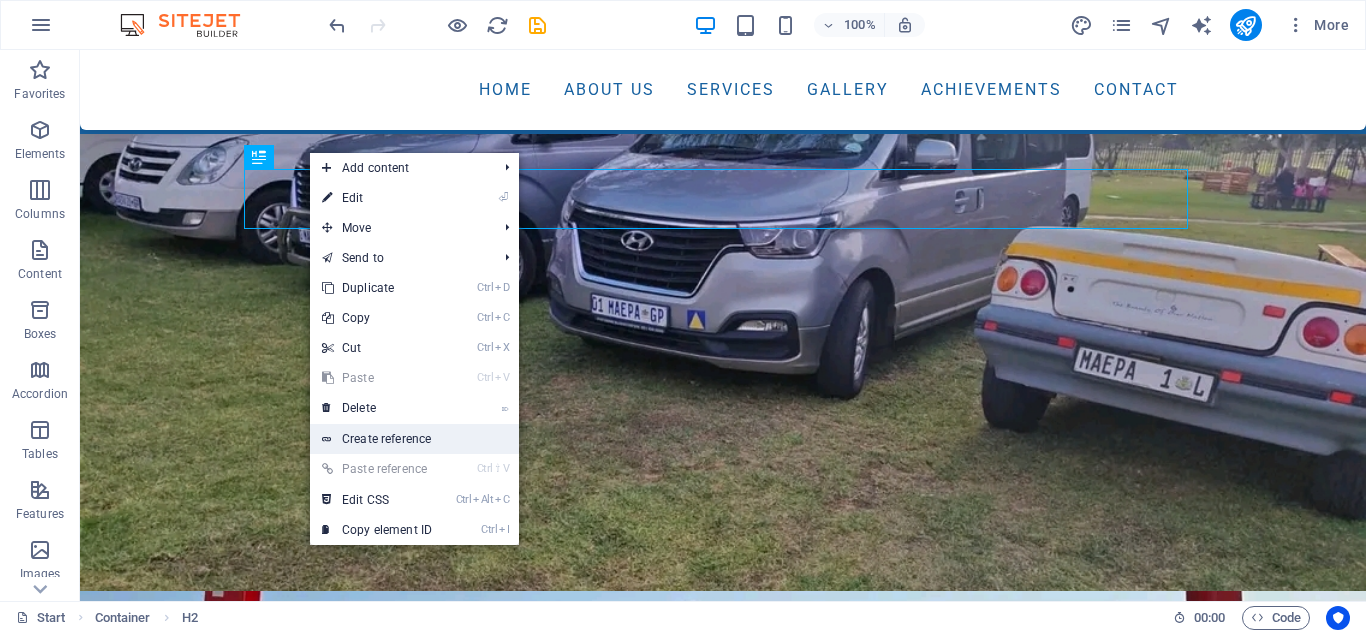 click on "Create reference" at bounding box center (414, 439) 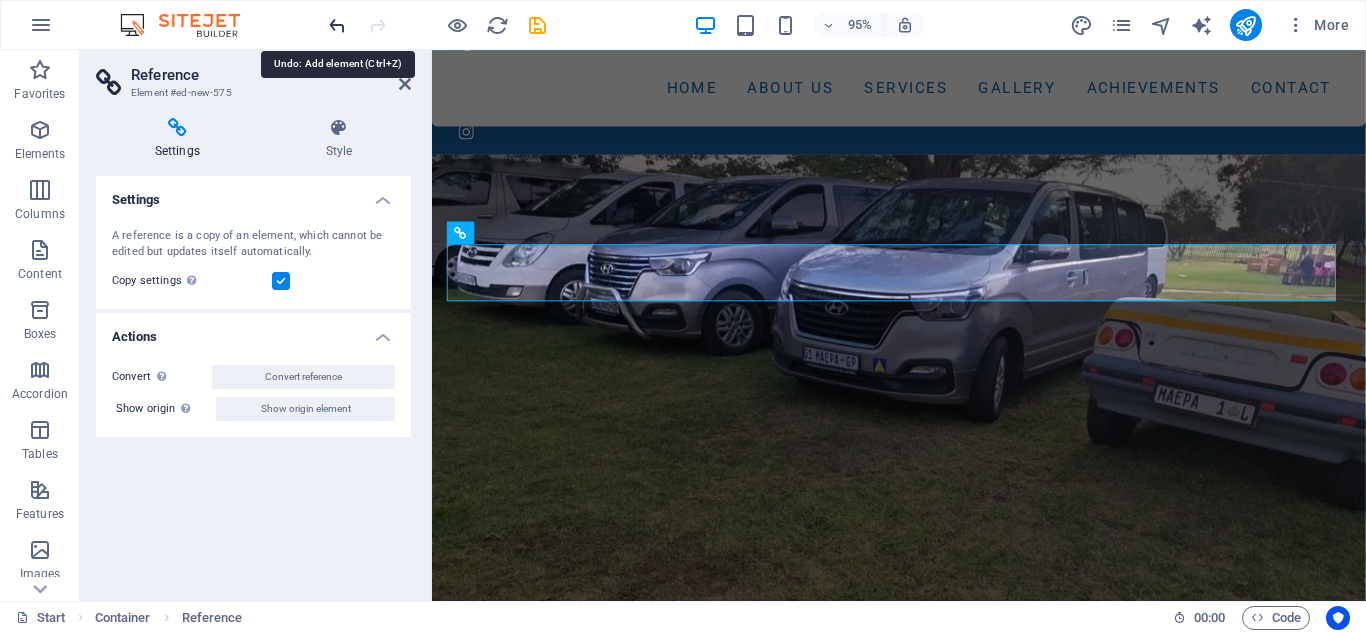 click at bounding box center [337, 25] 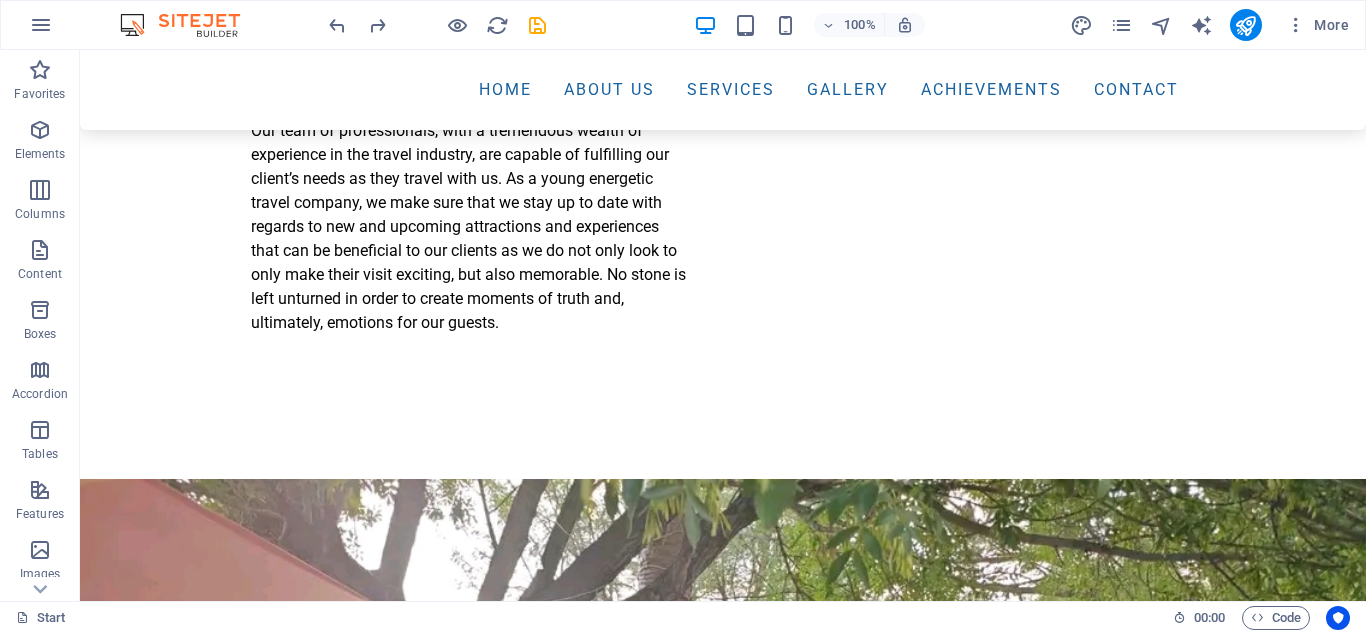 scroll, scrollTop: 2201, scrollLeft: 0, axis: vertical 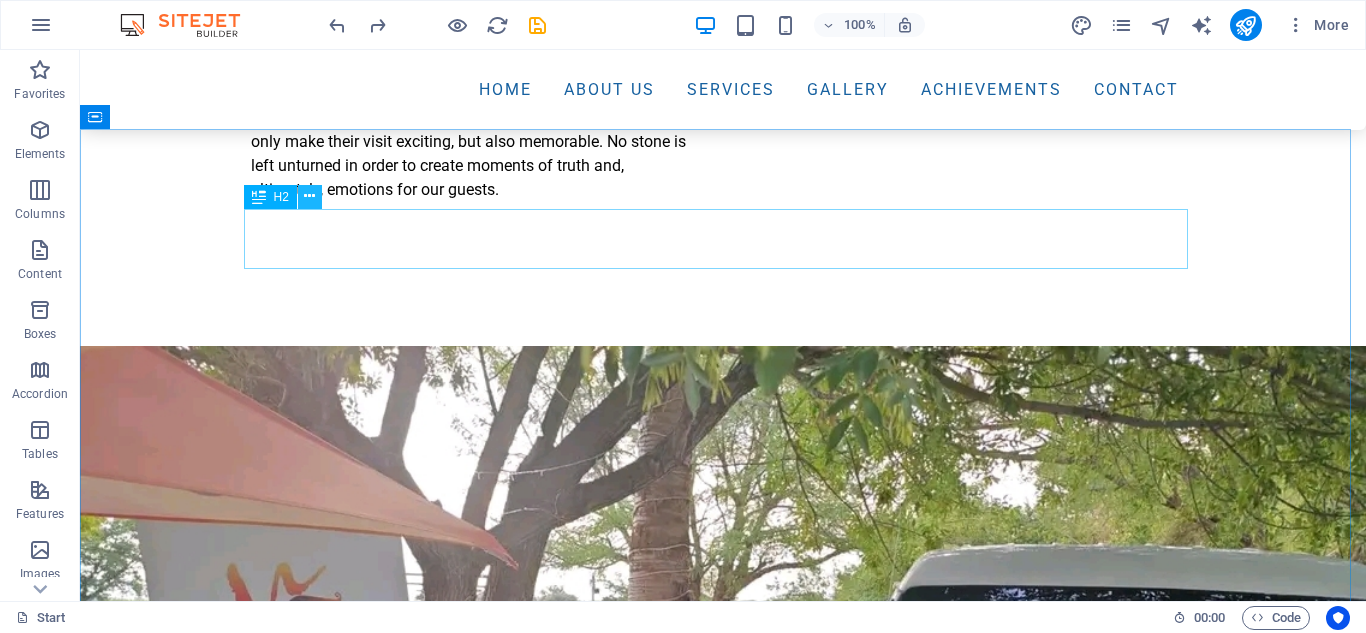 click at bounding box center (309, 196) 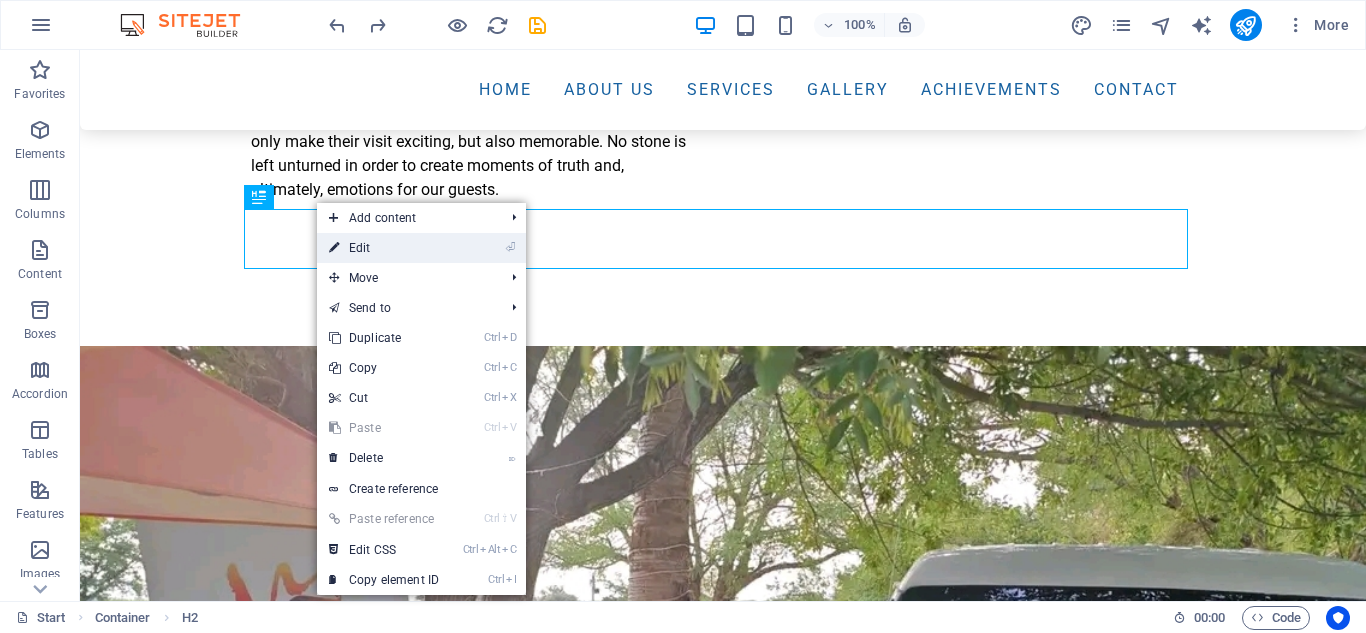 click on "⏎  Edit" at bounding box center [384, 248] 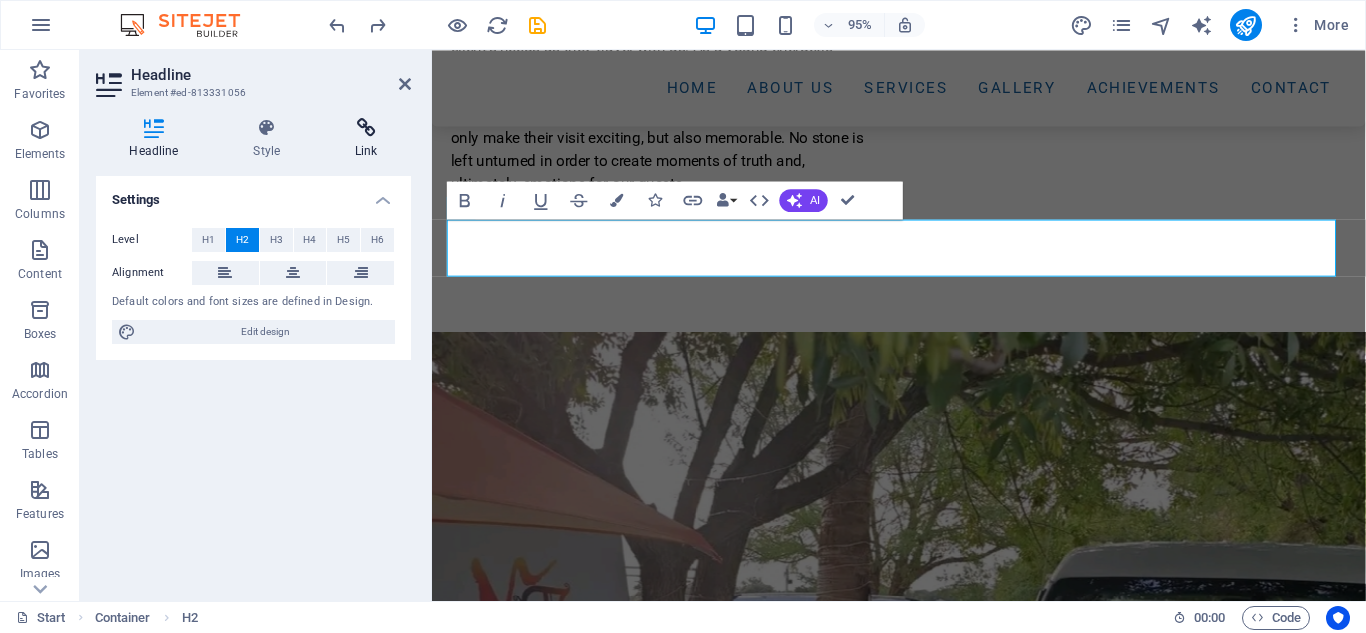 click at bounding box center (366, 128) 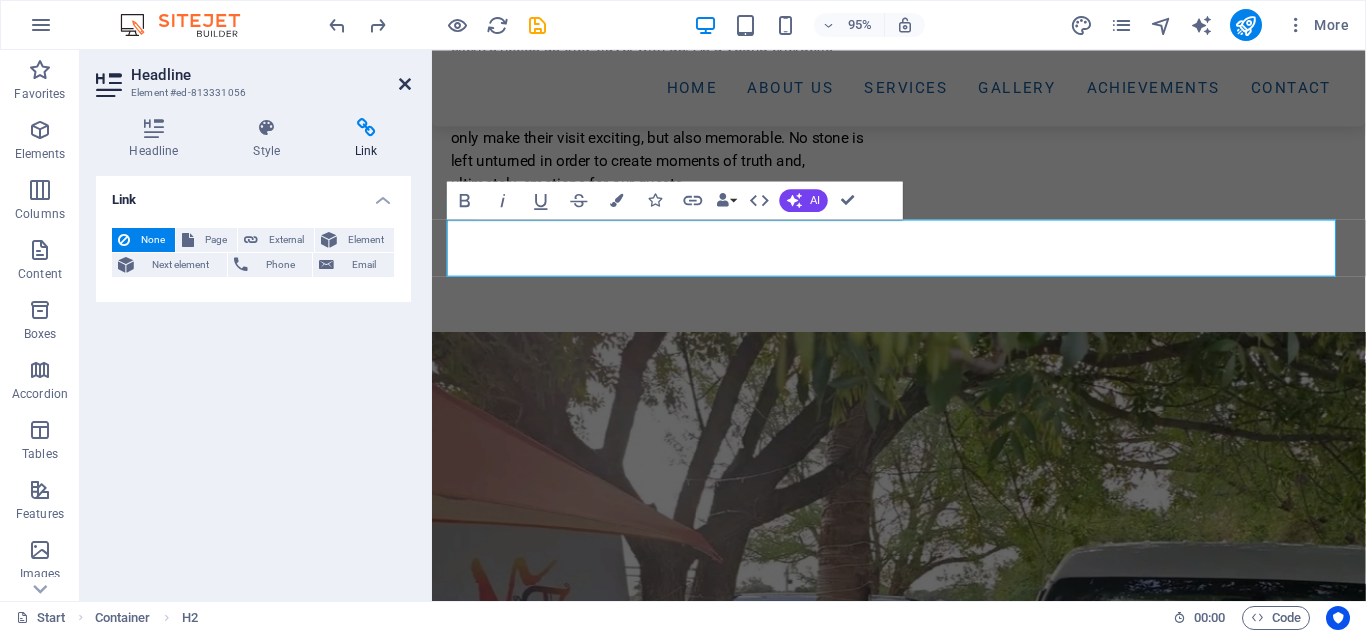 click at bounding box center [405, 84] 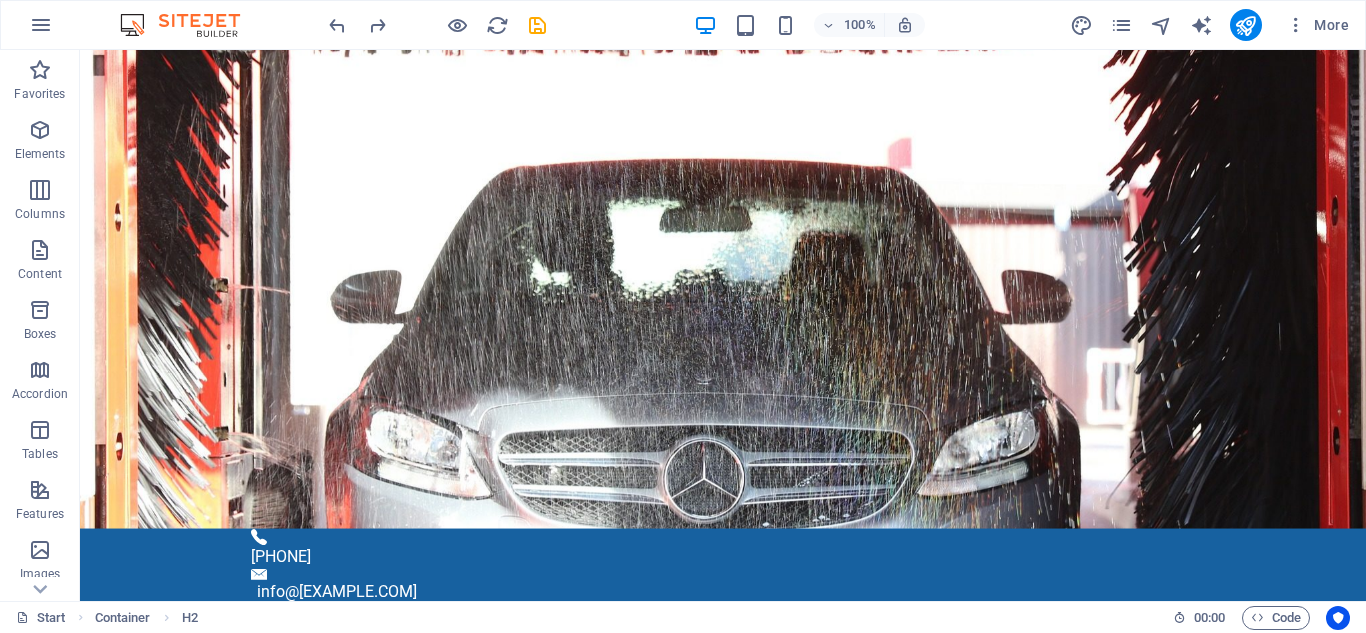 scroll, scrollTop: 0, scrollLeft: 0, axis: both 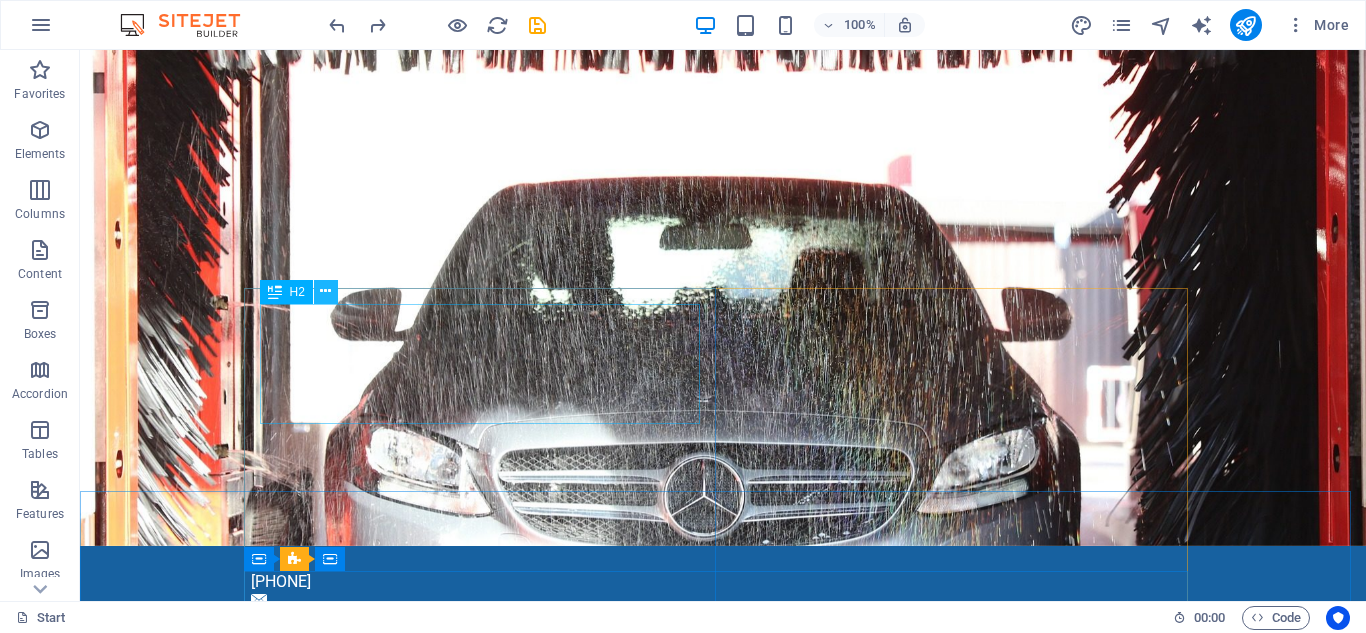 click at bounding box center (325, 291) 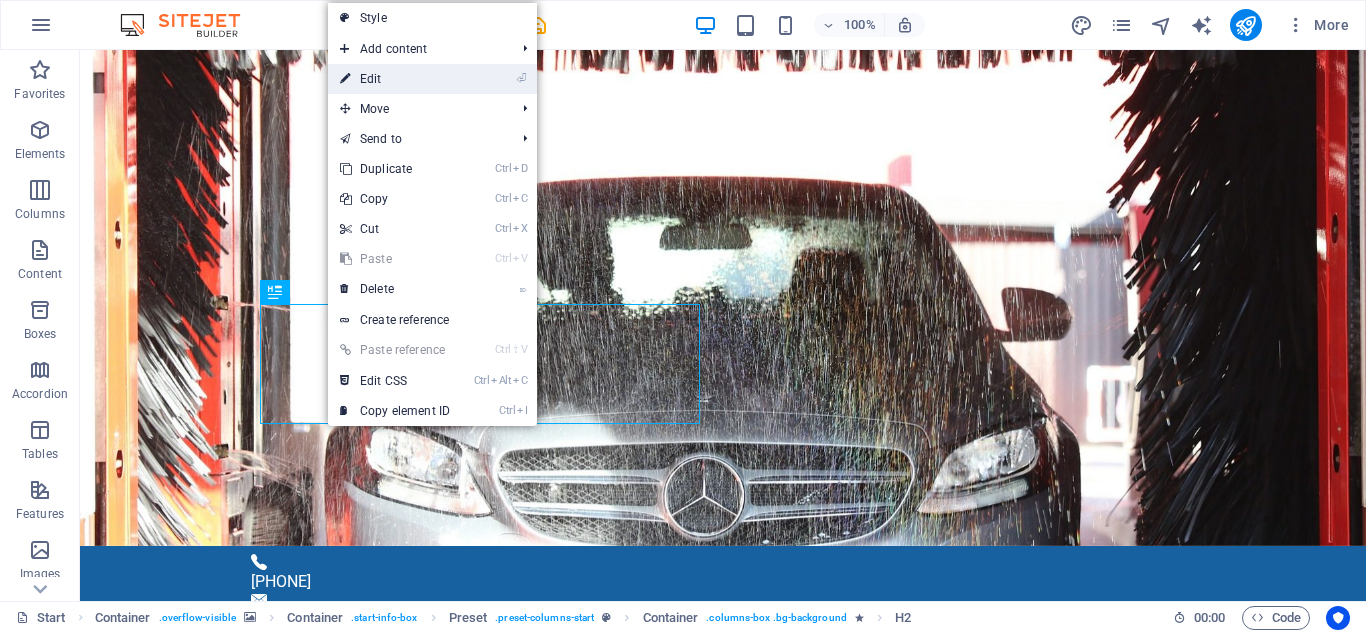 click on "⏎  Edit" at bounding box center [395, 79] 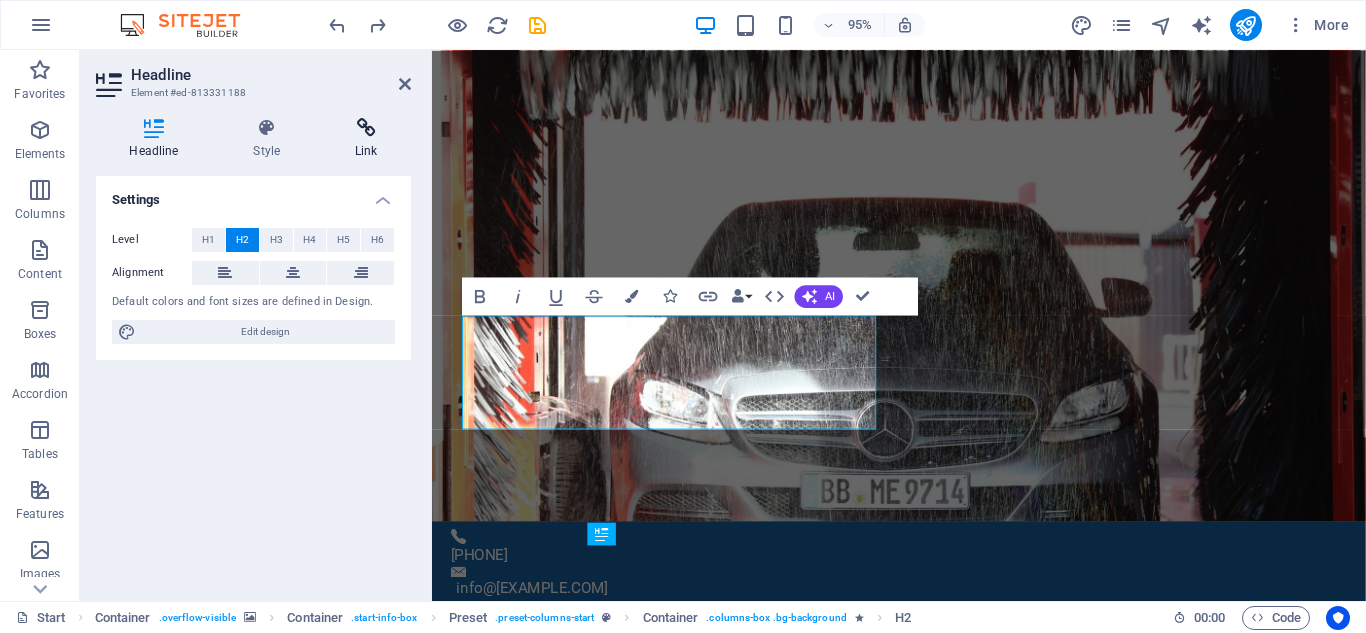 click at bounding box center (366, 128) 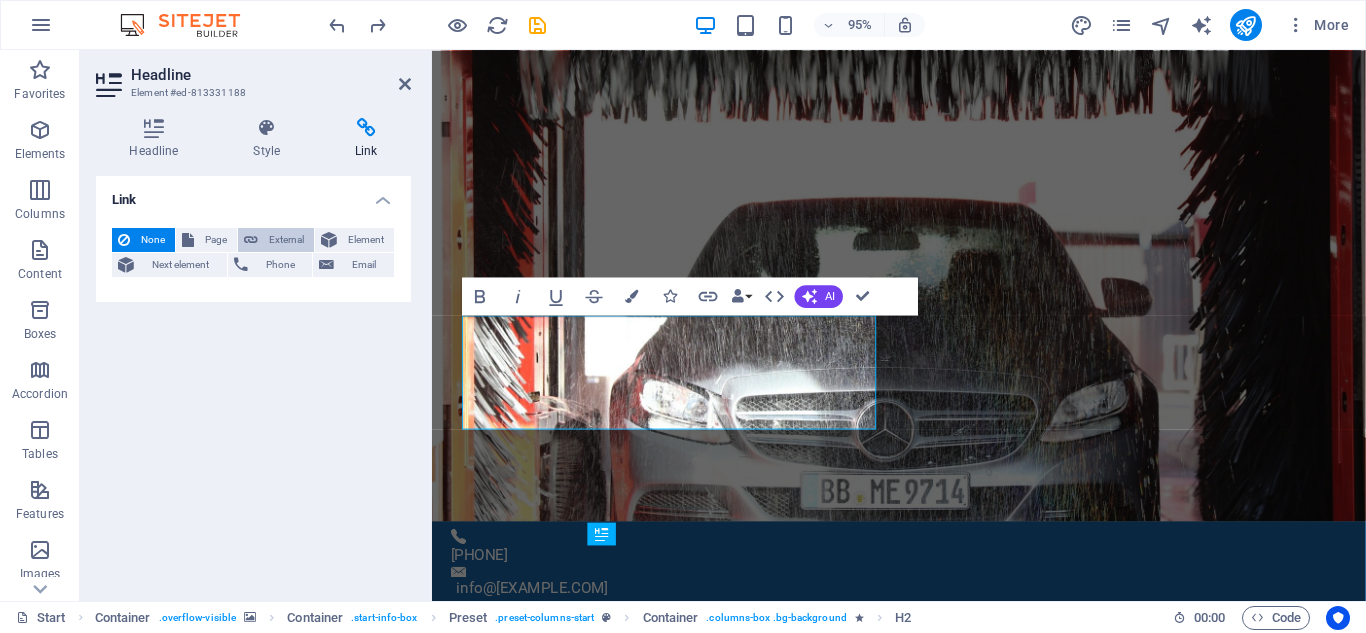 click on "External" at bounding box center (276, 240) 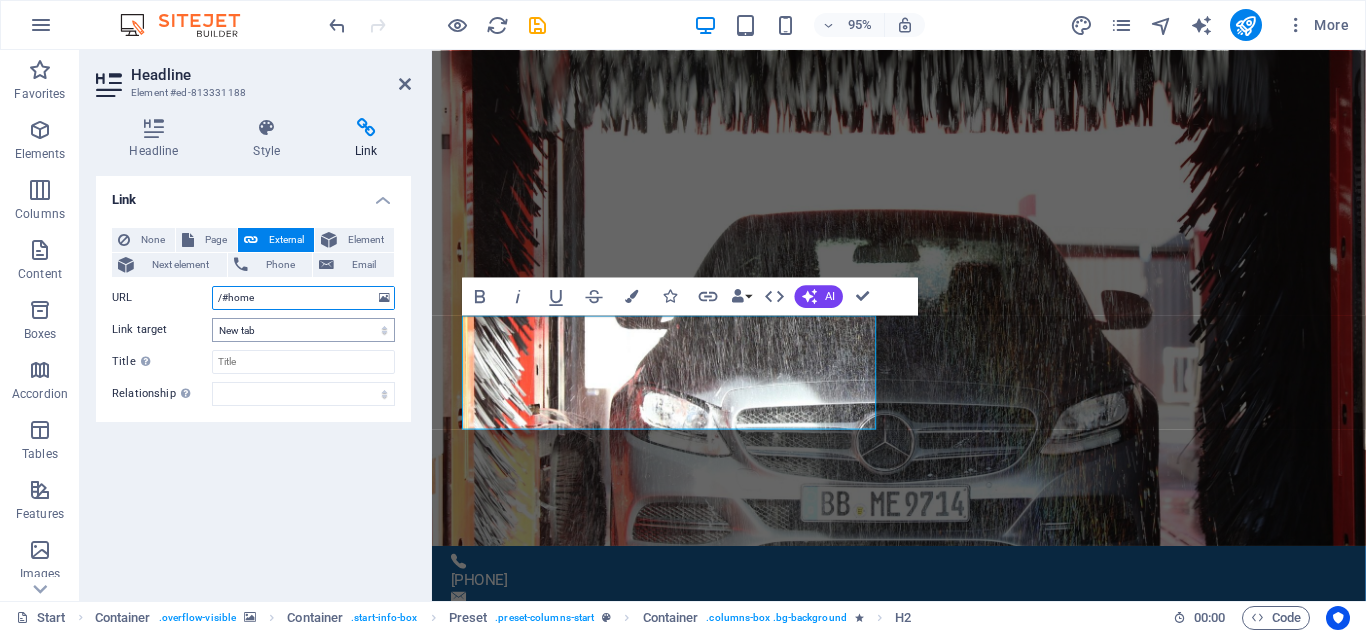 type on "/#home" 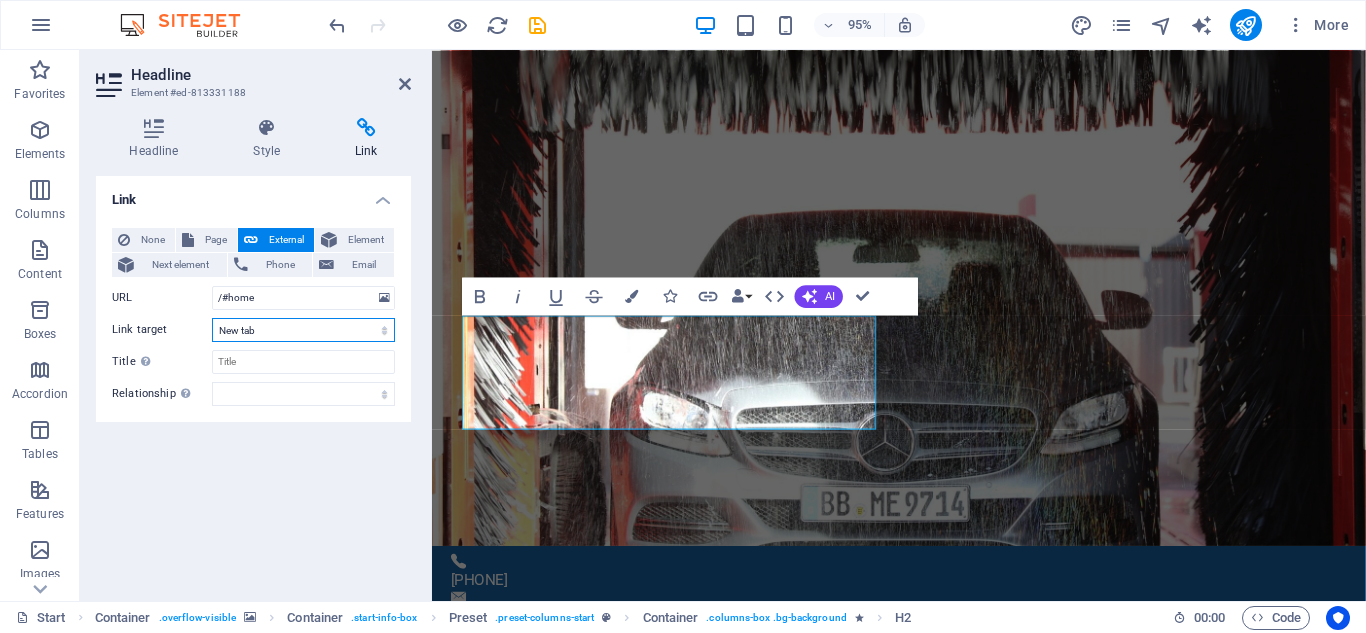 click on "New tab Same tab Overlay" at bounding box center (303, 330) 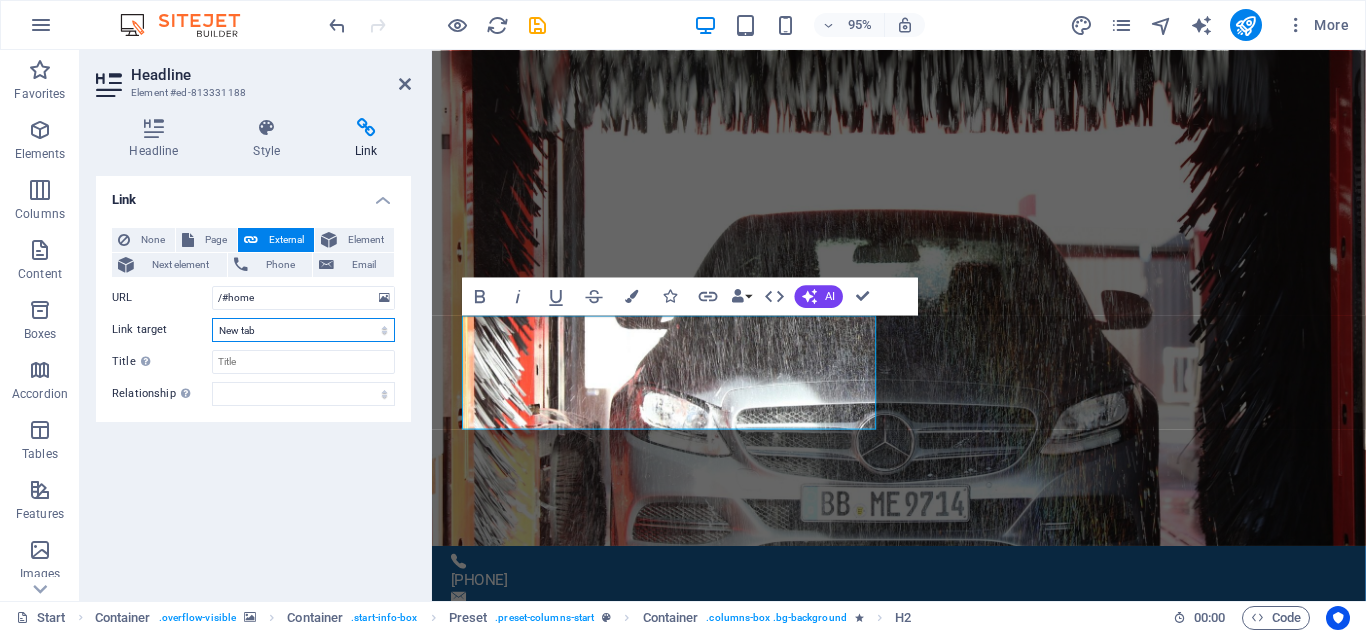 click on "New tab Same tab Overlay" at bounding box center (303, 330) 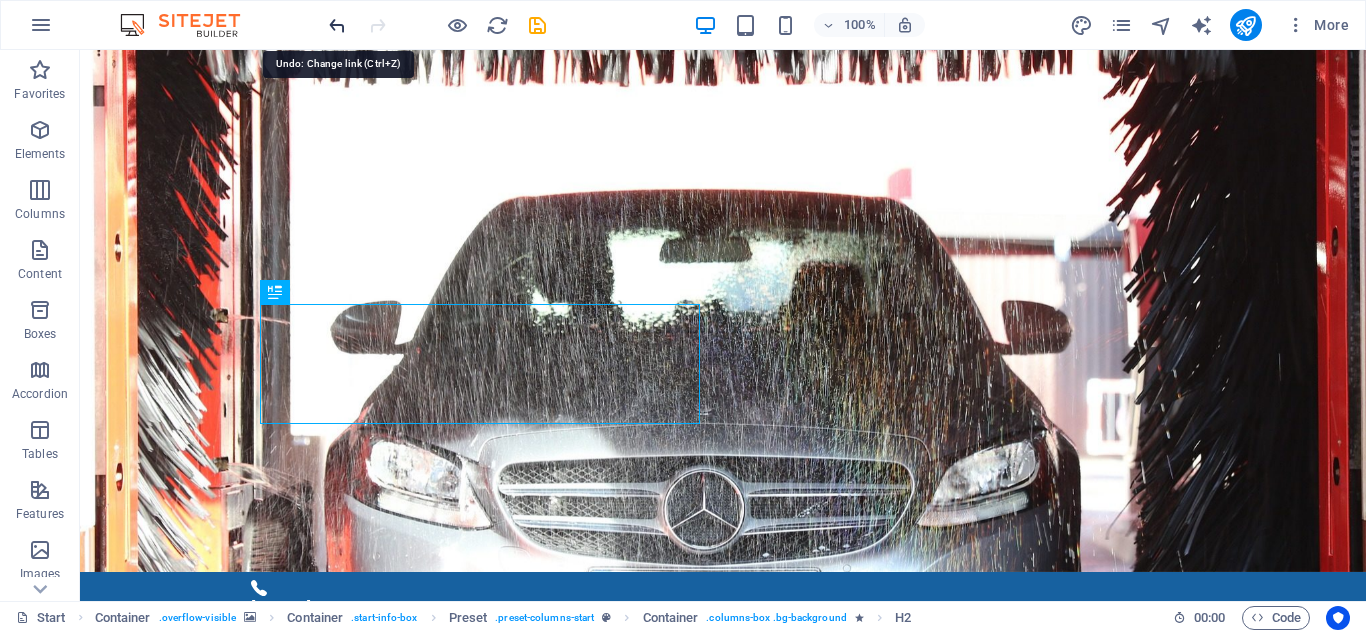 click at bounding box center (337, 25) 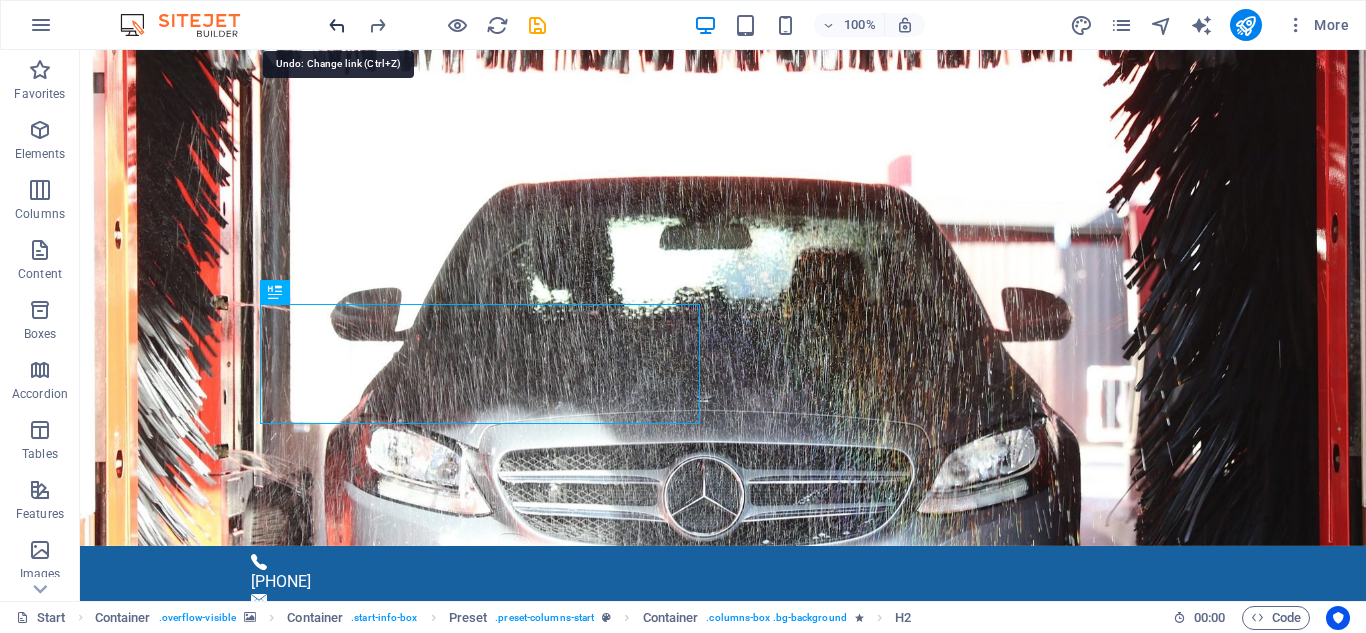 click at bounding box center (337, 25) 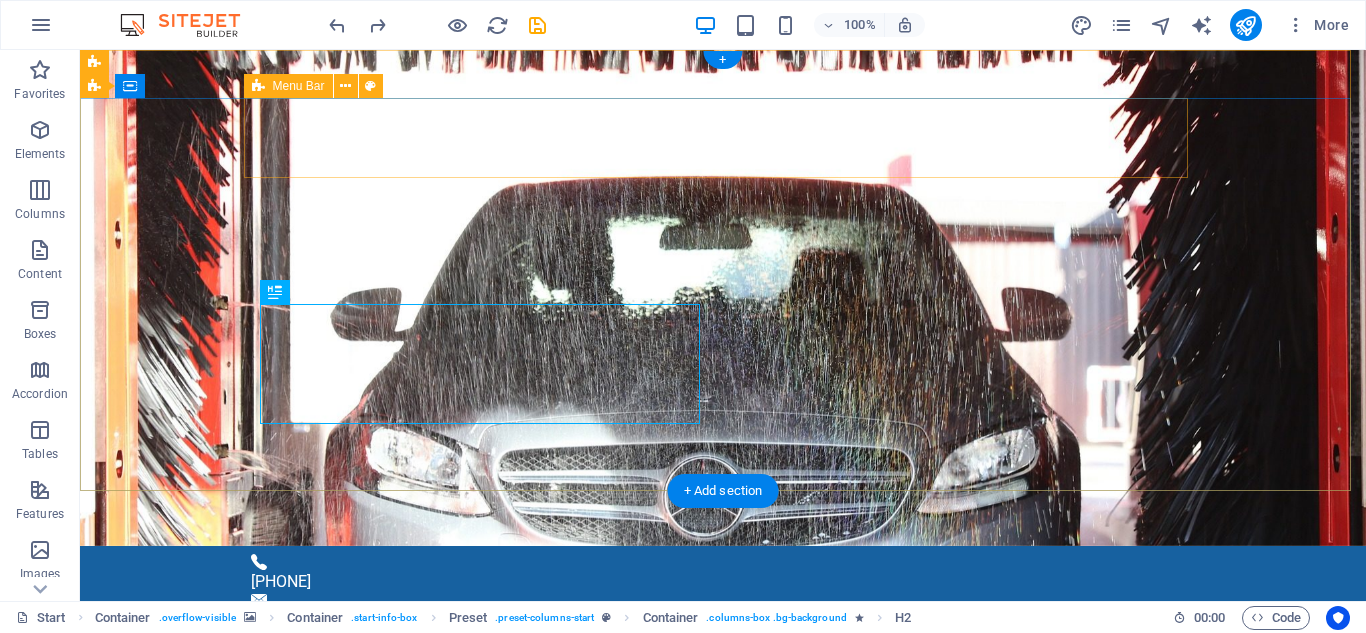 click on "Home About us Services Gallery Achievements Contact" at bounding box center (723, 1246) 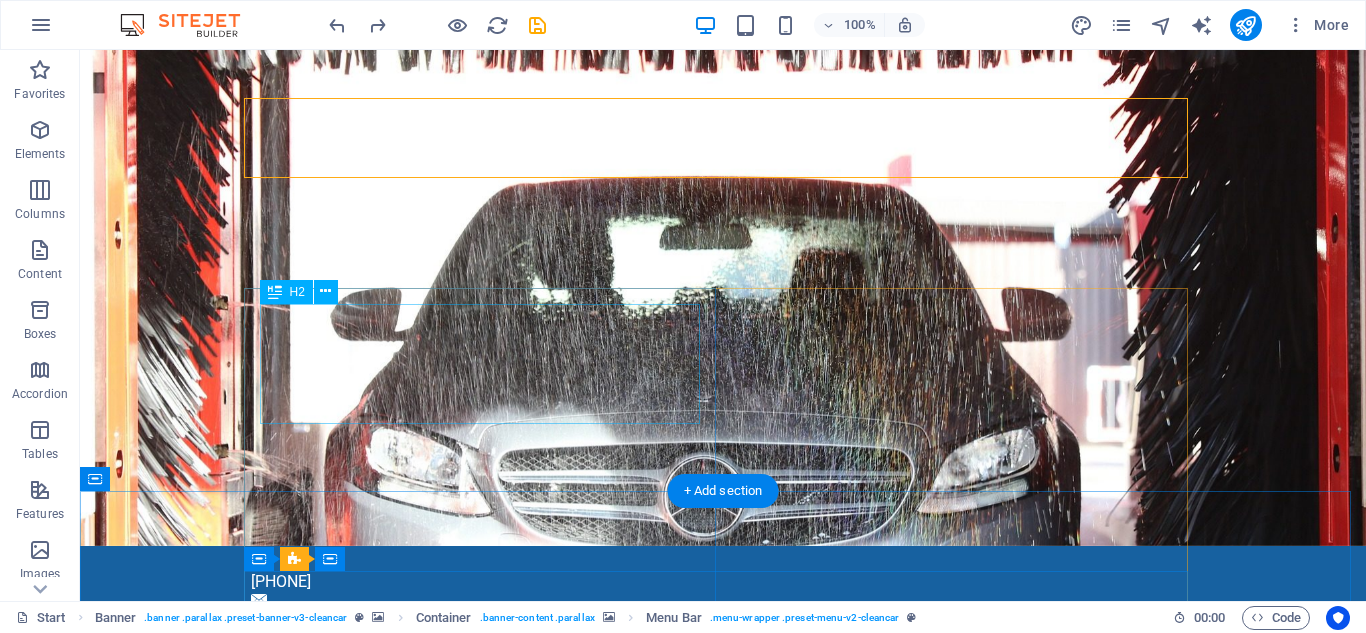 click on "Maepa Maepa Tours" at bounding box center (730, 1340) 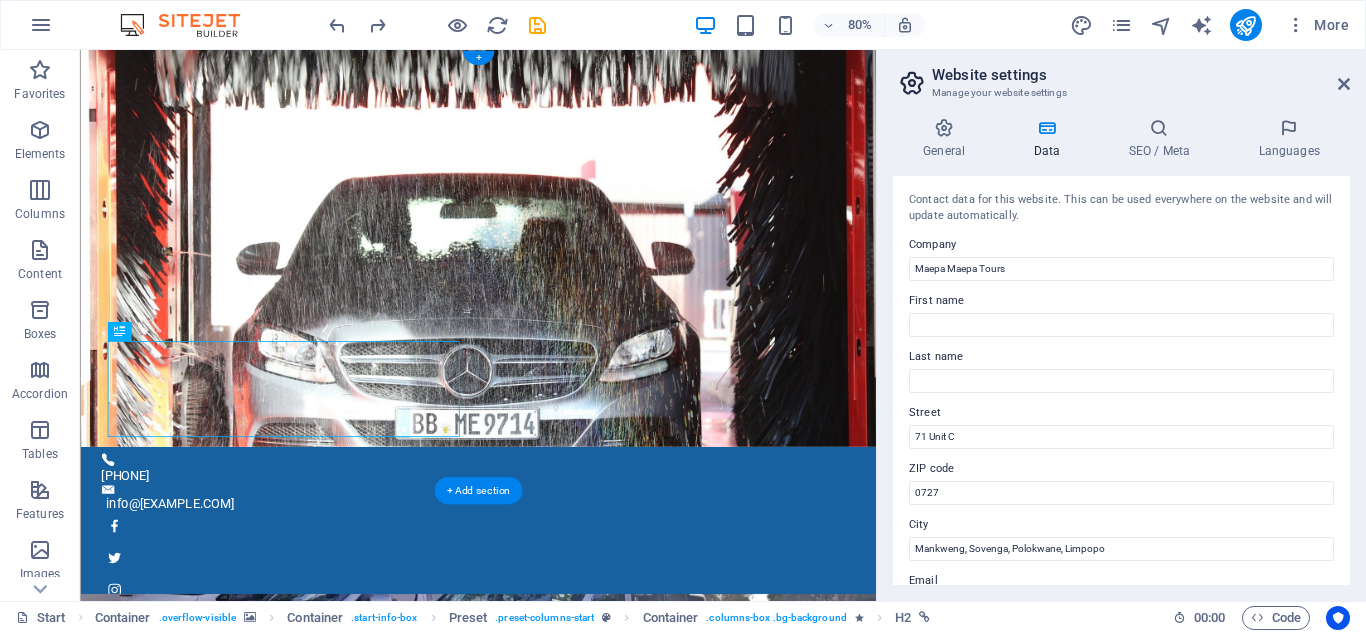 click at bounding box center (577, 957) 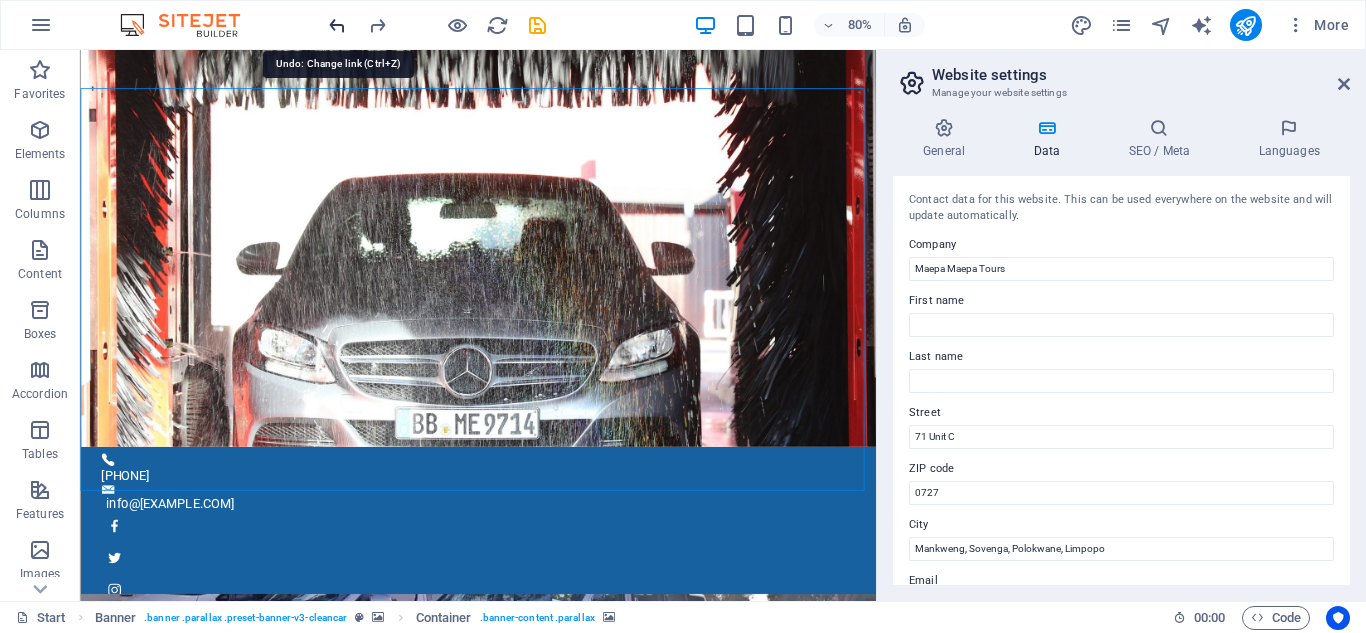 click at bounding box center [337, 25] 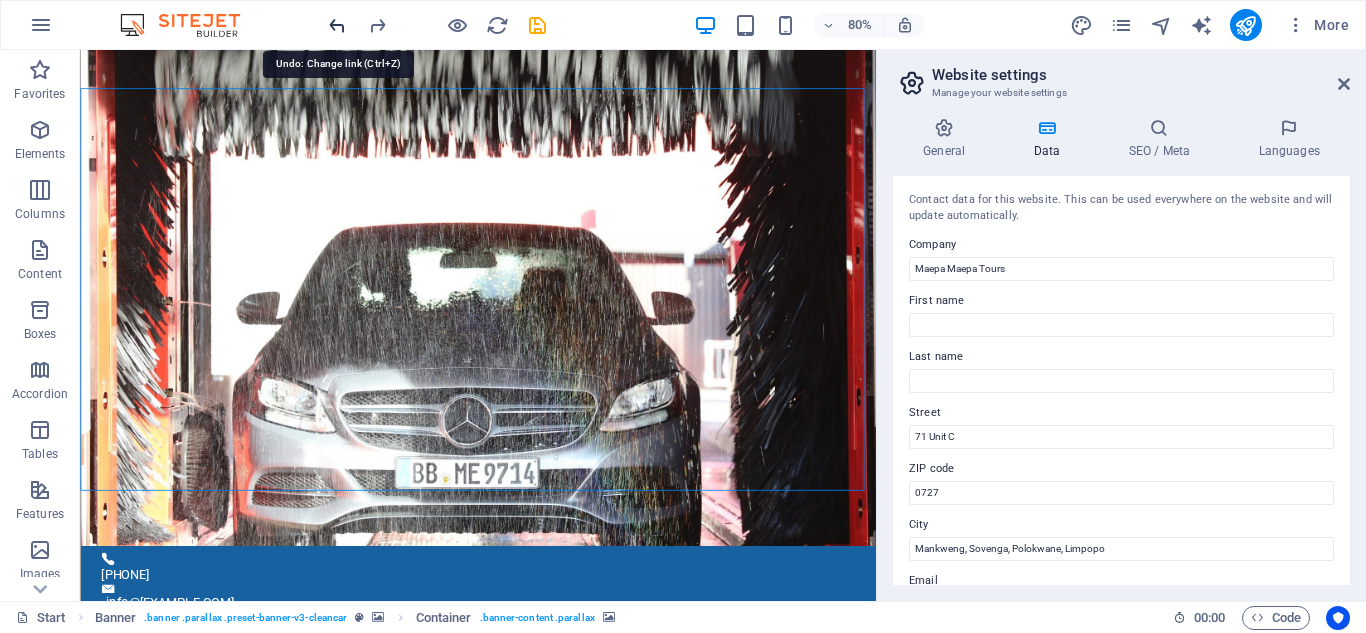 click at bounding box center (337, 25) 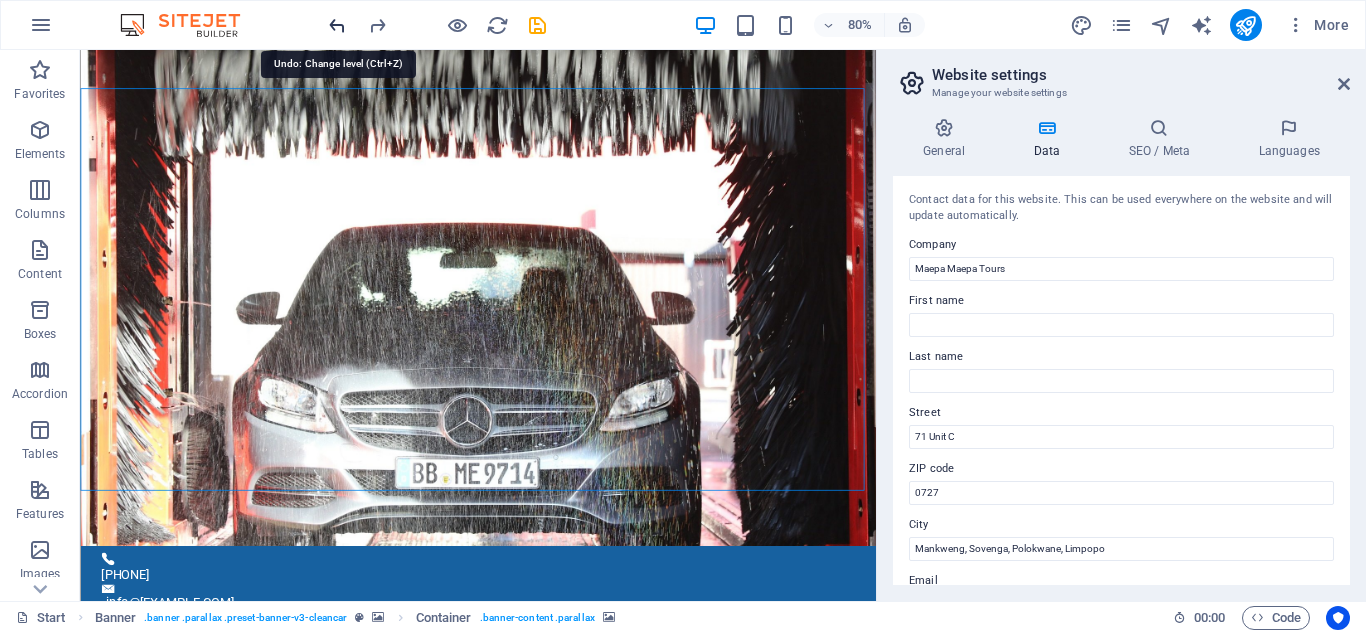 click at bounding box center (337, 25) 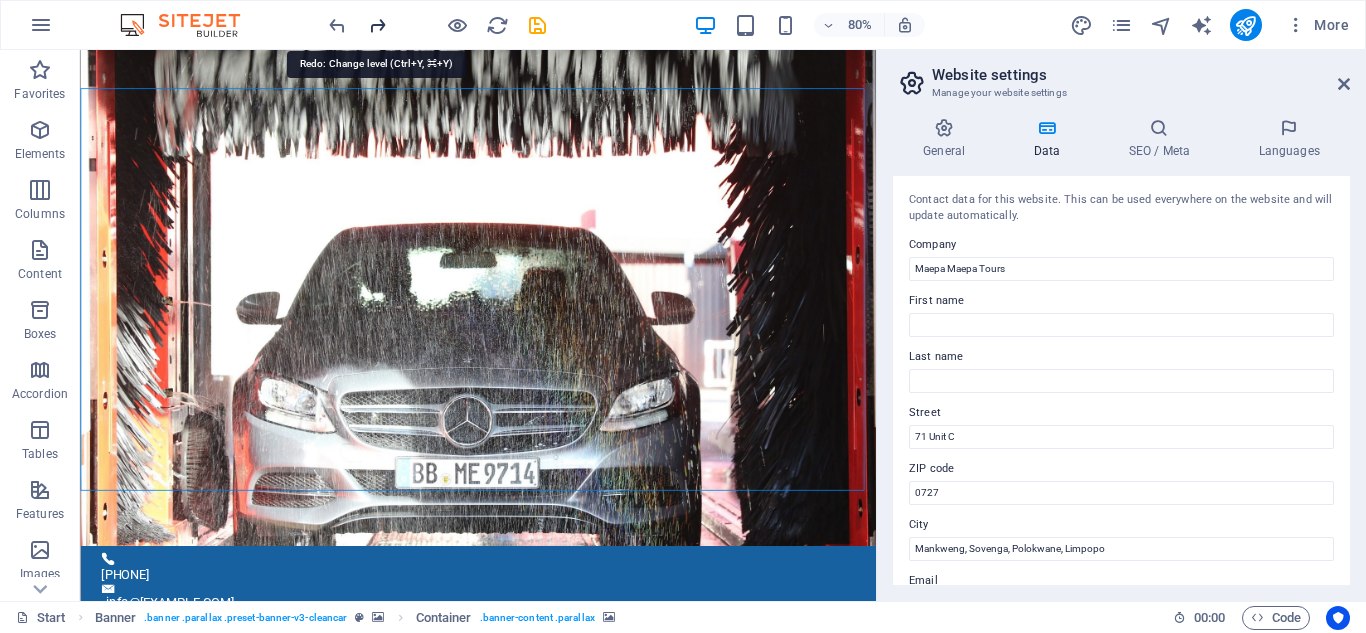 click at bounding box center (377, 25) 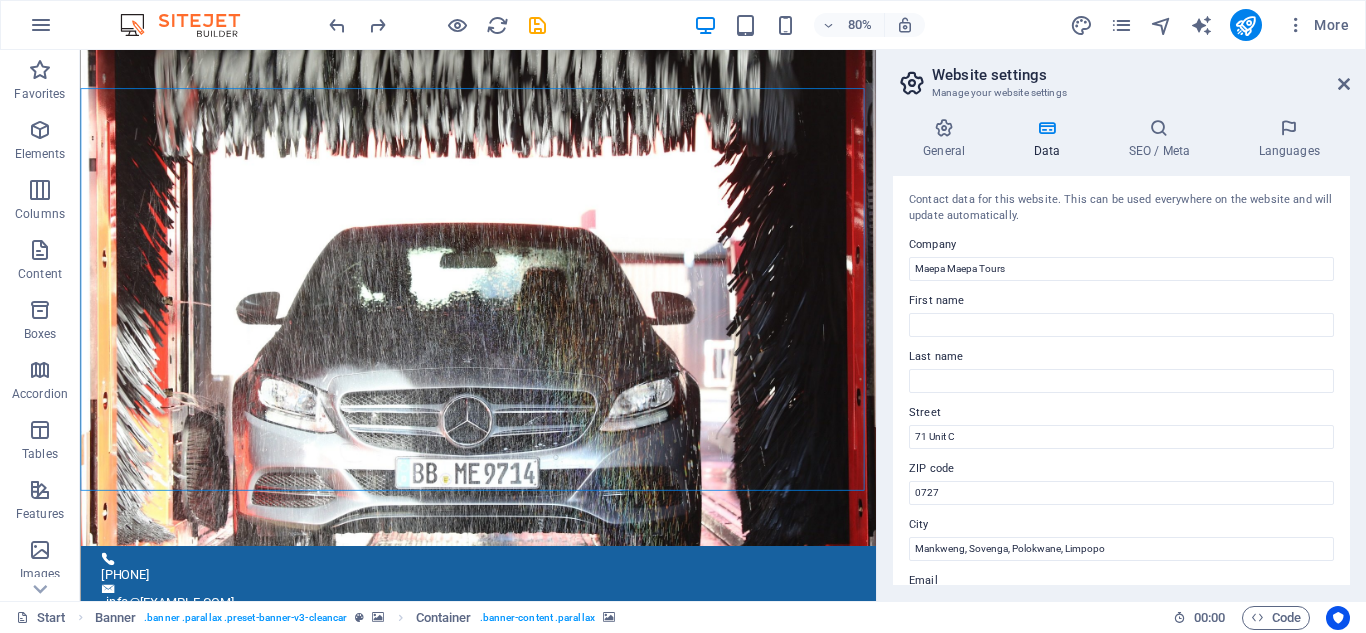 drag, startPoint x: 1344, startPoint y: 245, endPoint x: 1344, endPoint y: 311, distance: 66 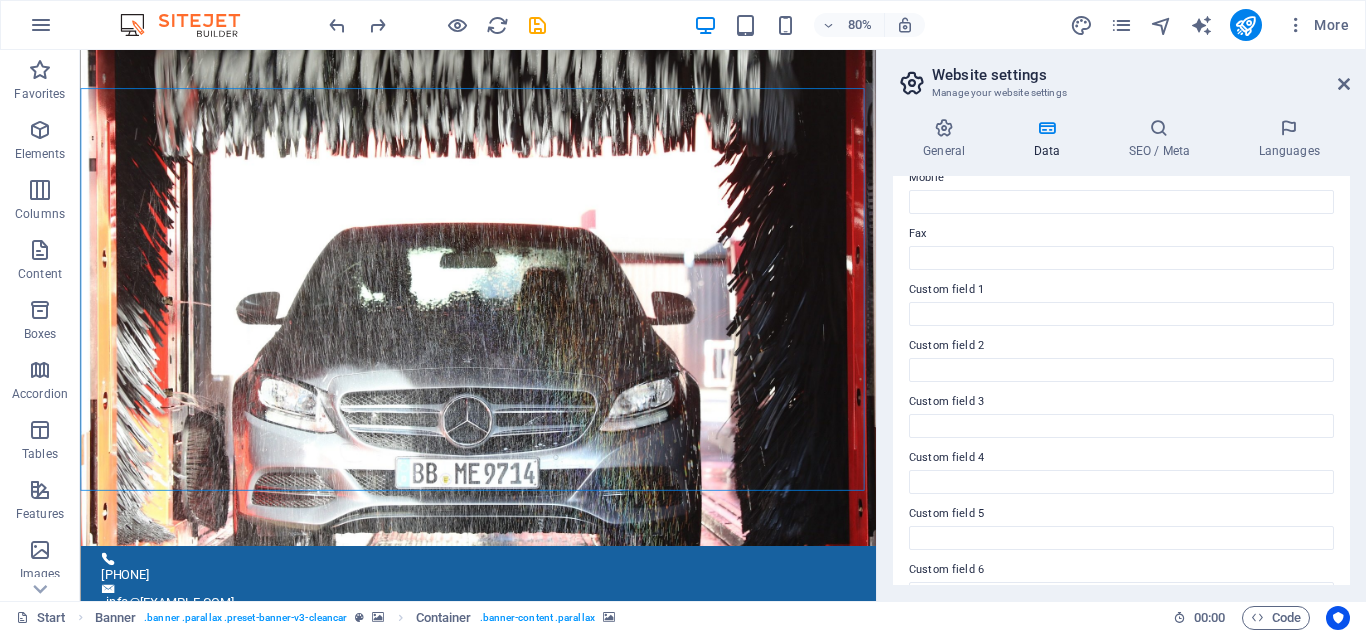 scroll, scrollTop: 552, scrollLeft: 0, axis: vertical 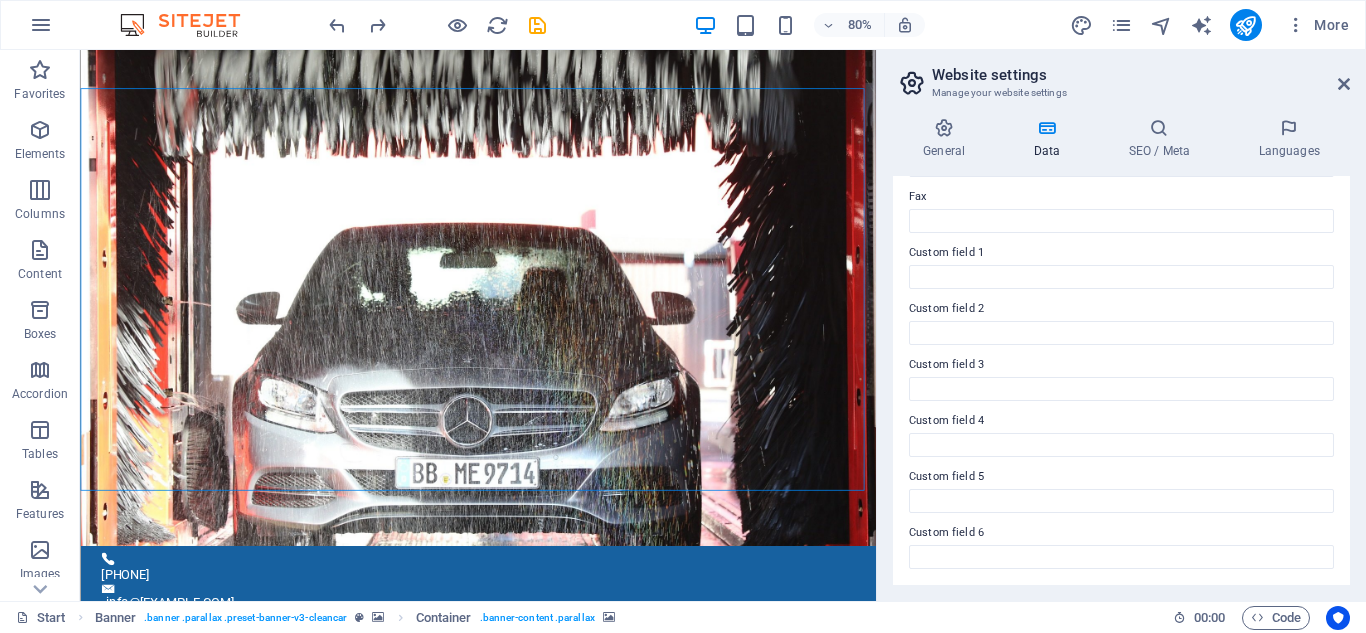 click on "Website settings" at bounding box center [1141, 75] 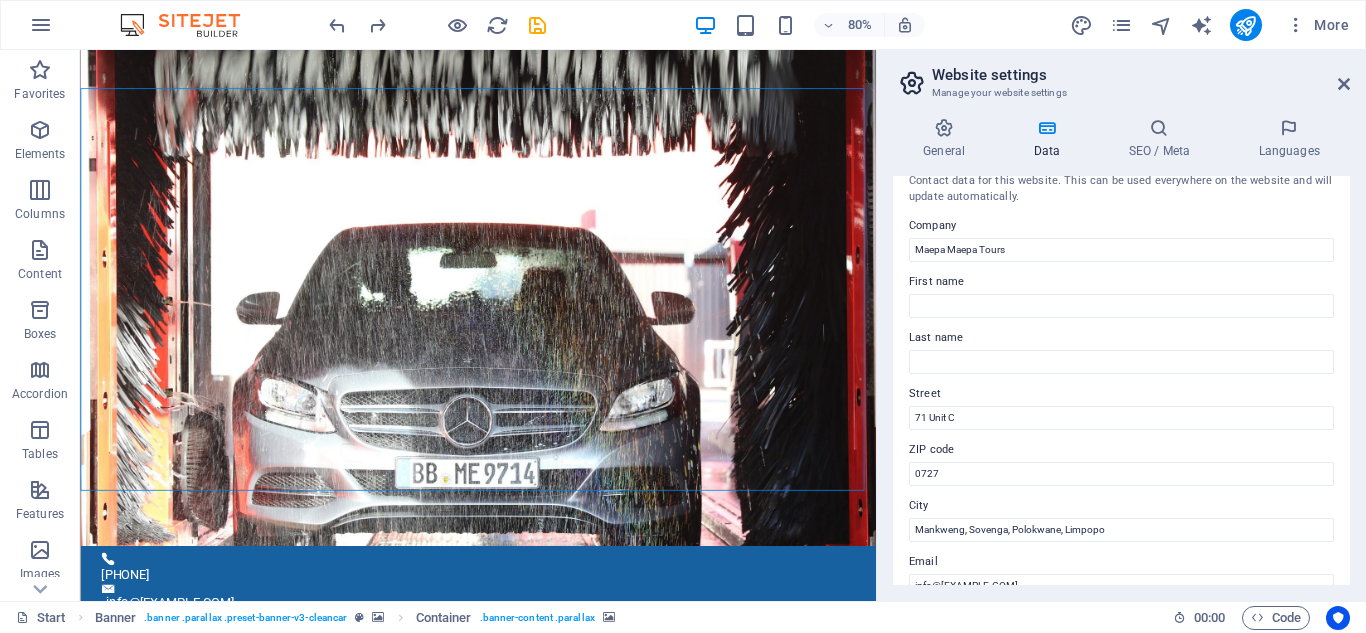 scroll, scrollTop: 0, scrollLeft: 0, axis: both 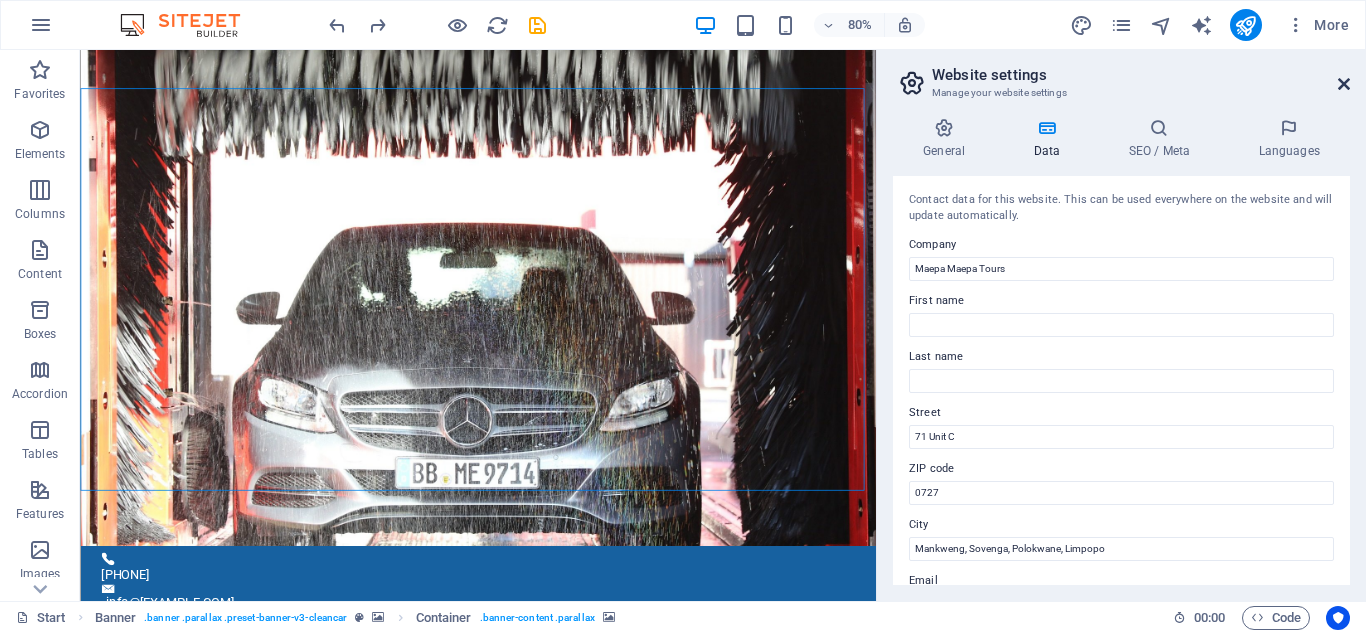 click at bounding box center (1344, 84) 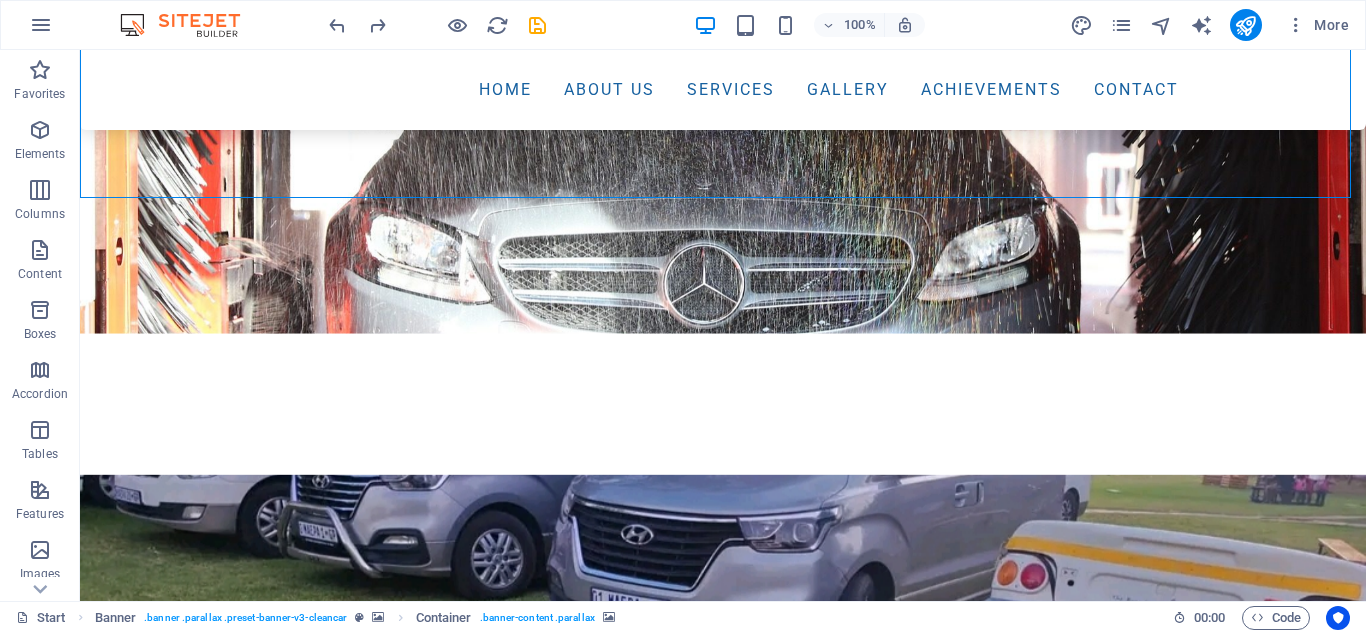 scroll, scrollTop: 678, scrollLeft: 0, axis: vertical 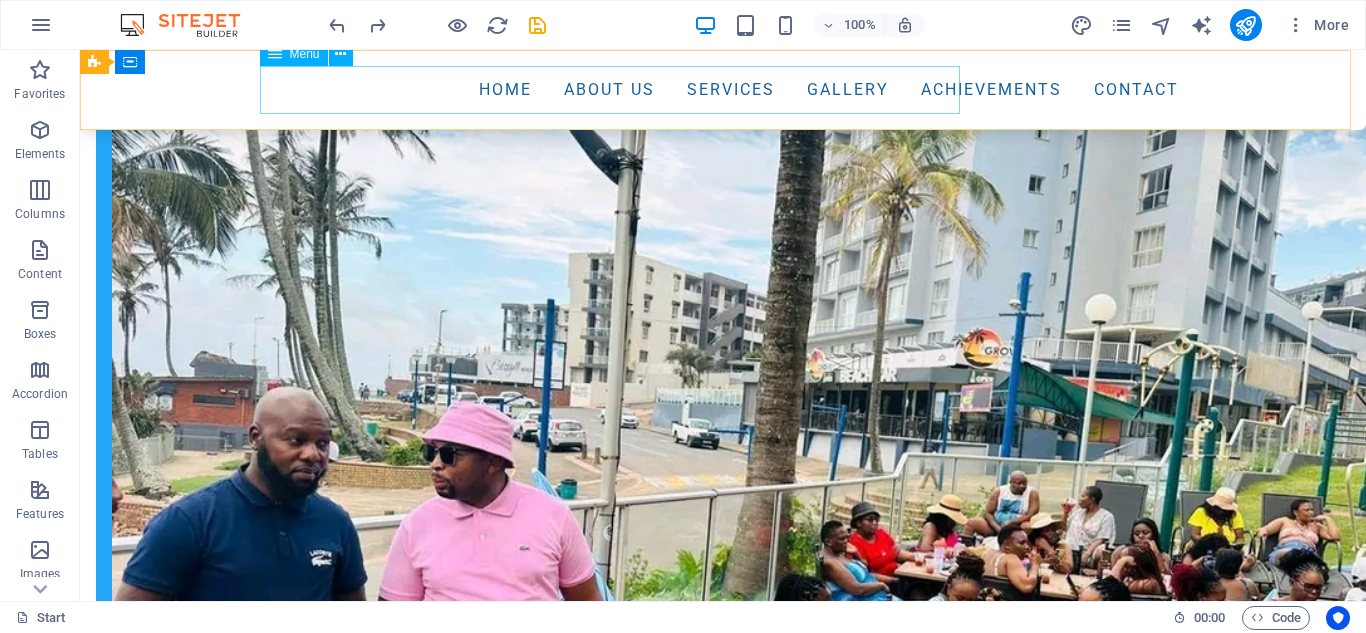 click on "Home About us Services Gallery Achievements Contact" at bounding box center (723, 90) 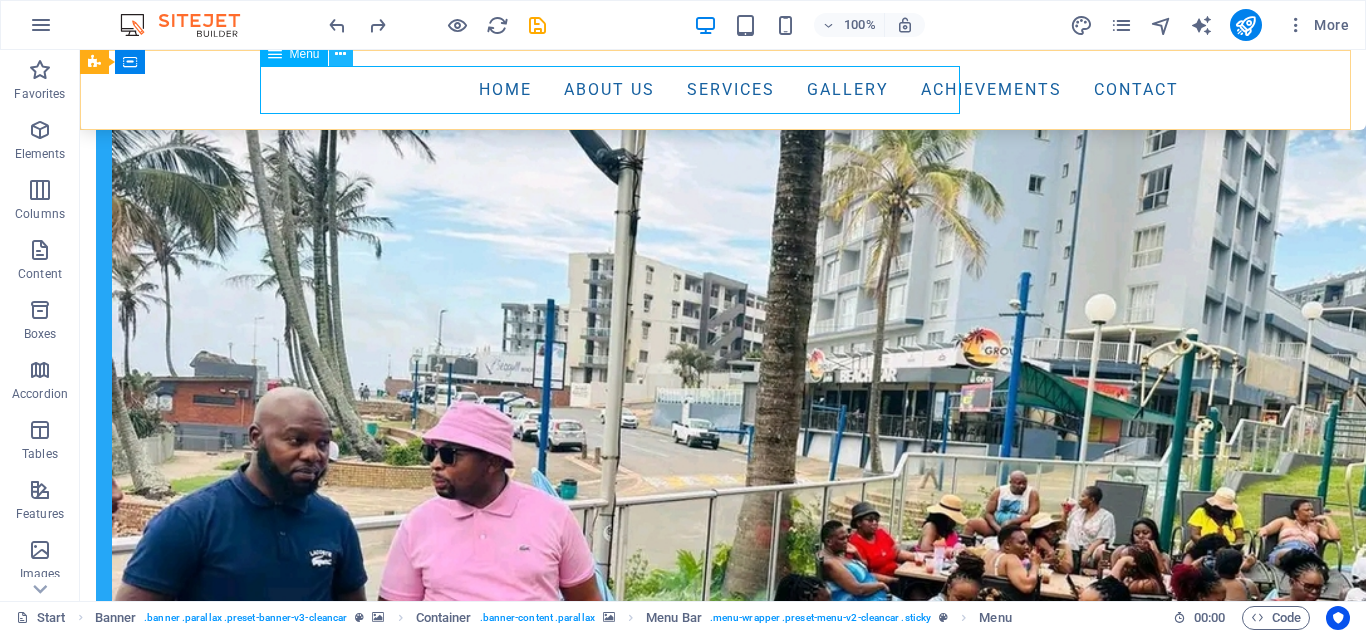 click at bounding box center [340, 54] 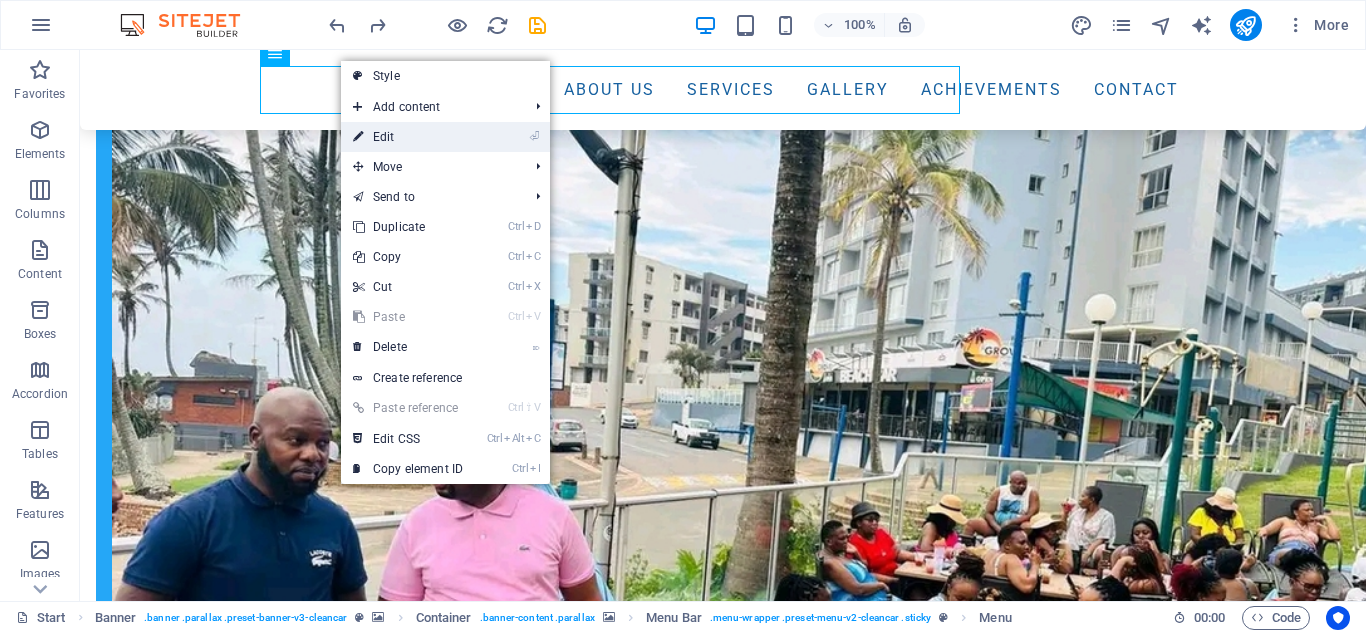 click on "⏎  Edit" at bounding box center (408, 137) 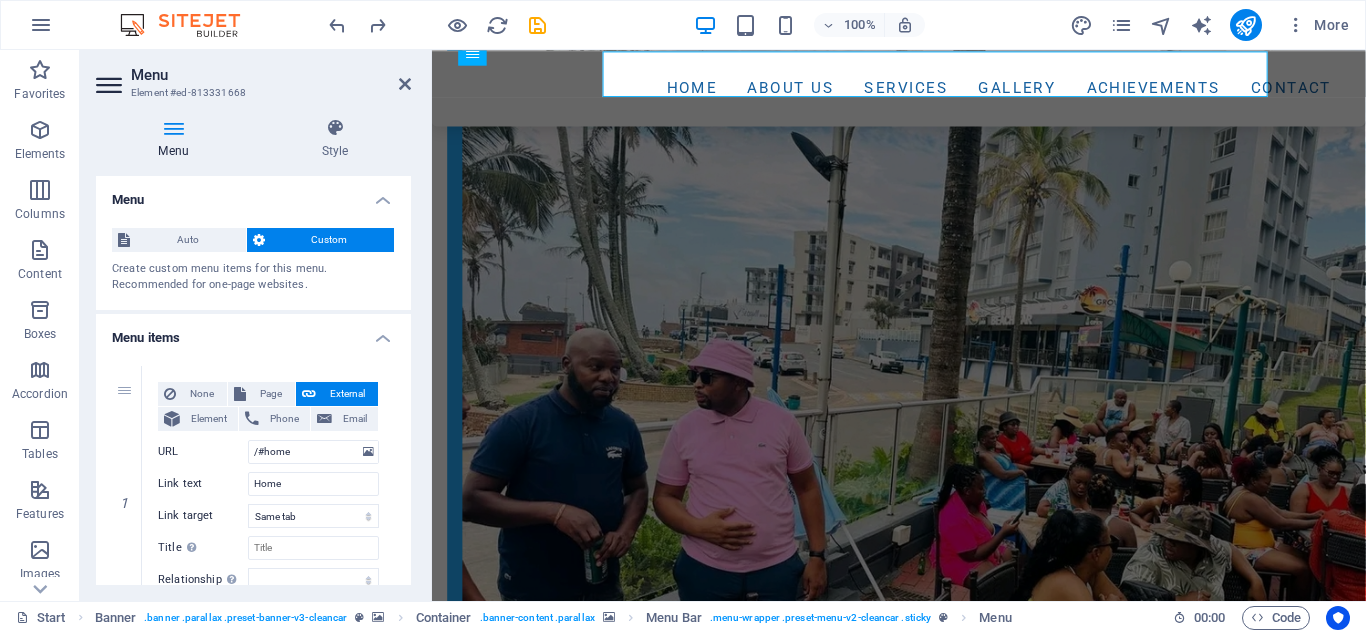scroll, scrollTop: 3533, scrollLeft: 0, axis: vertical 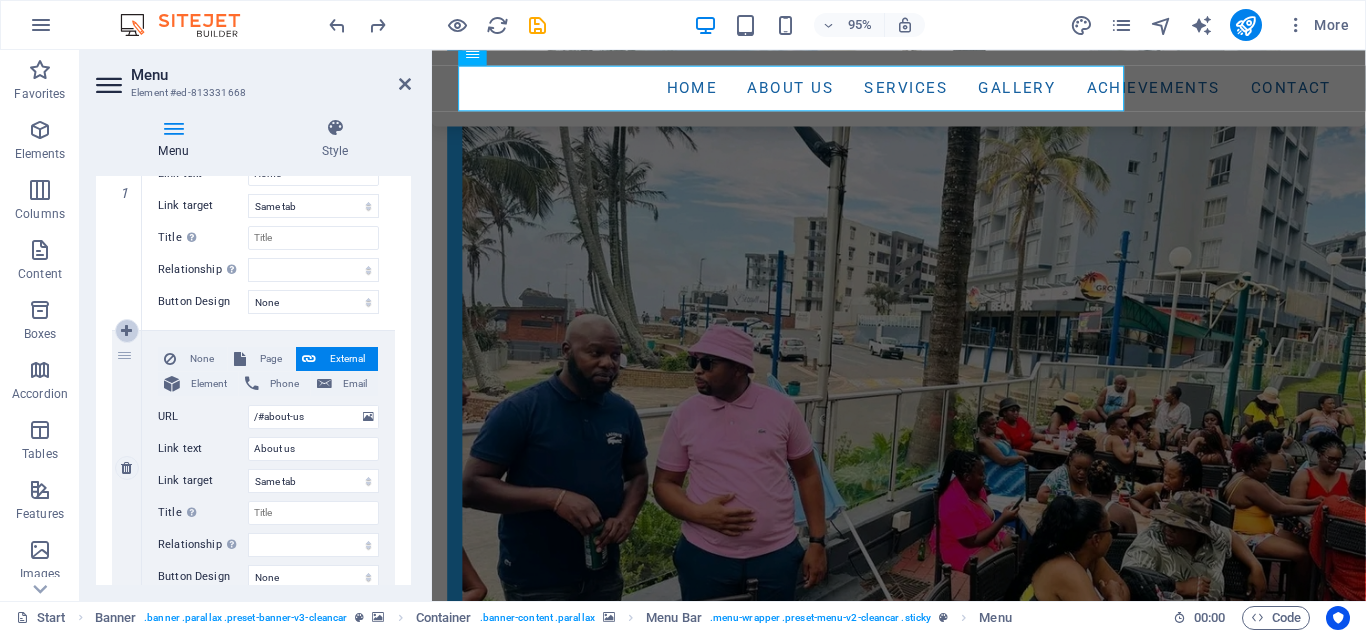 click at bounding box center [126, 331] 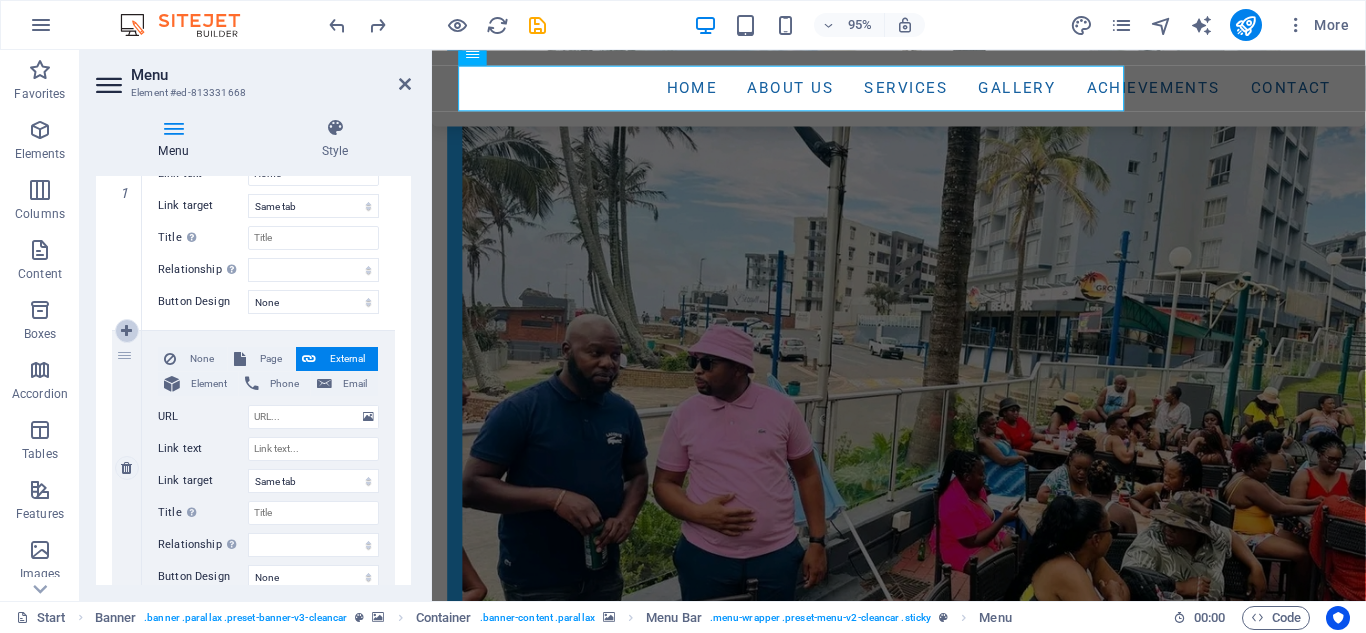 select 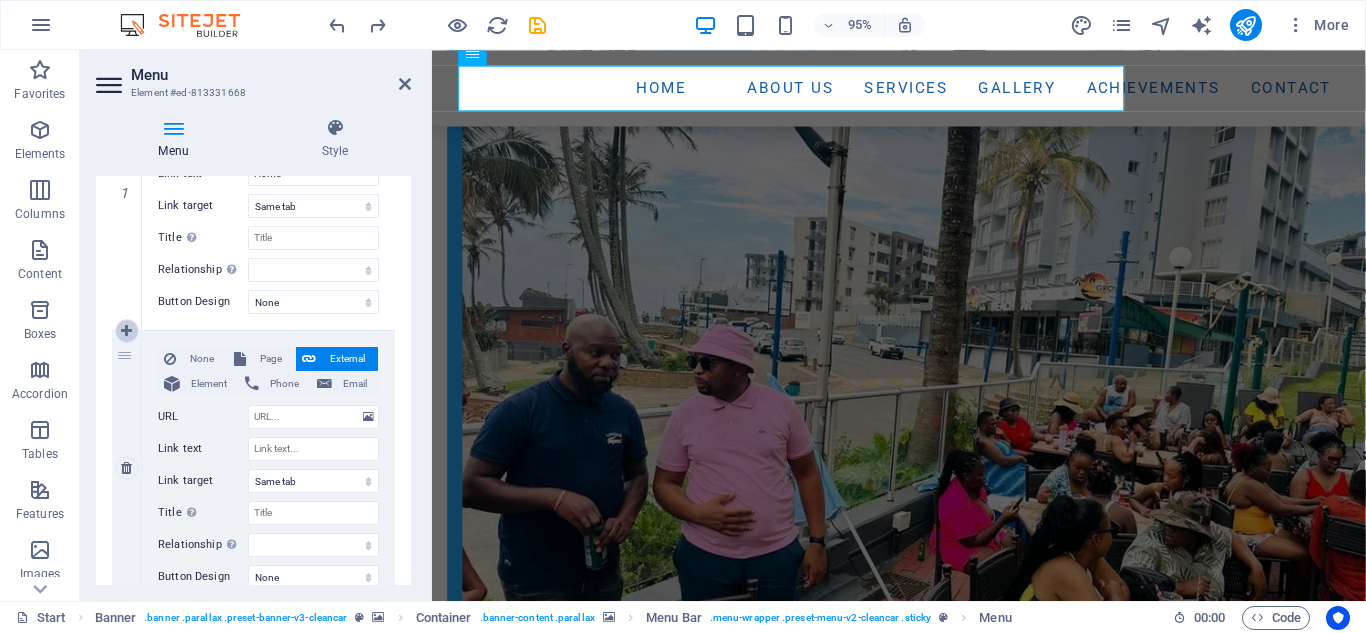 select 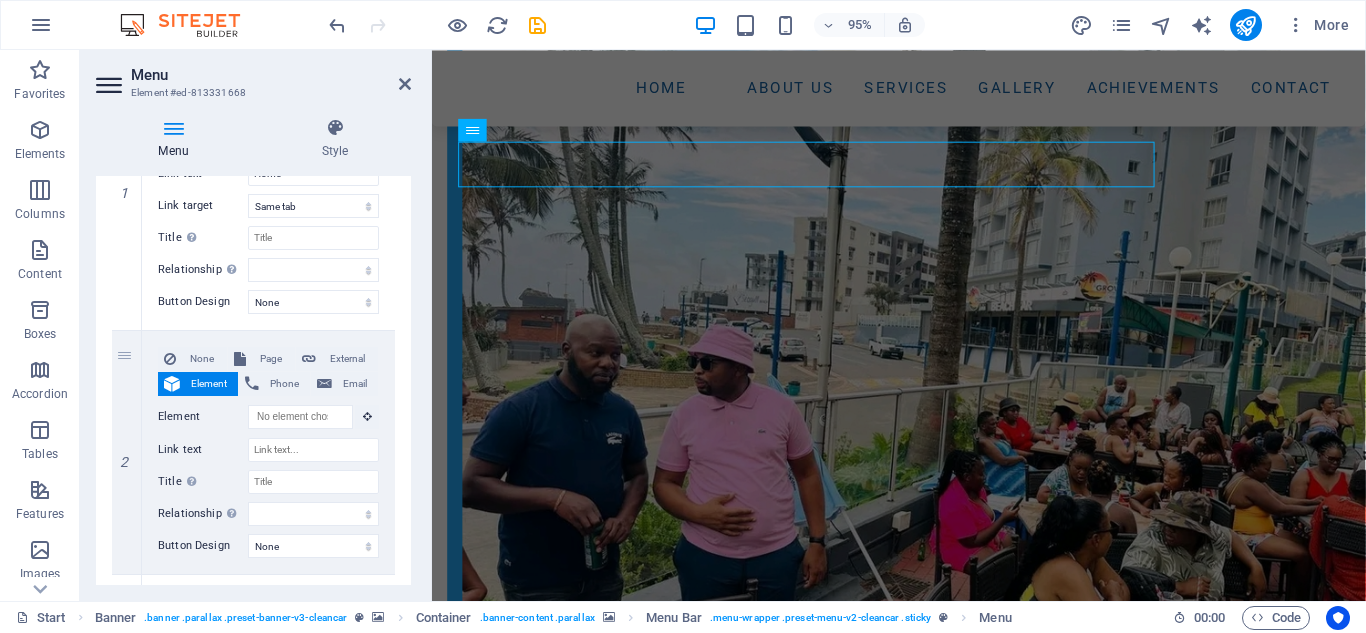 scroll, scrollTop: 3453, scrollLeft: 0, axis: vertical 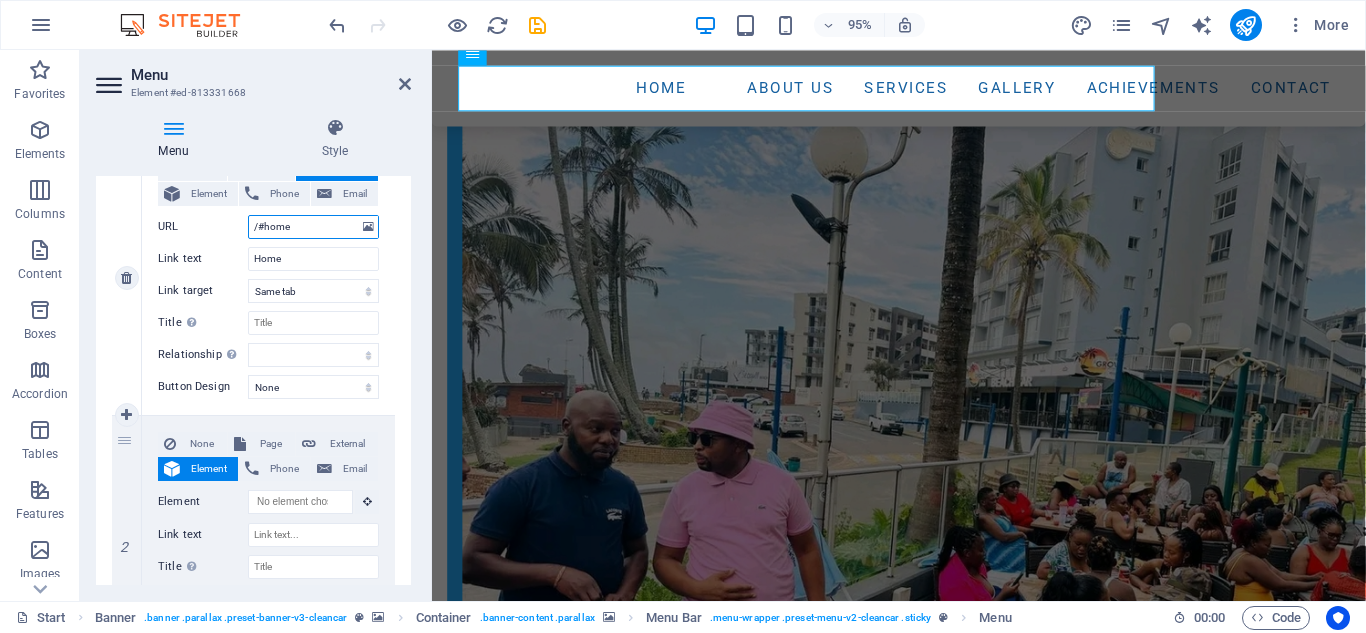 click on "/#home" at bounding box center (313, 227) 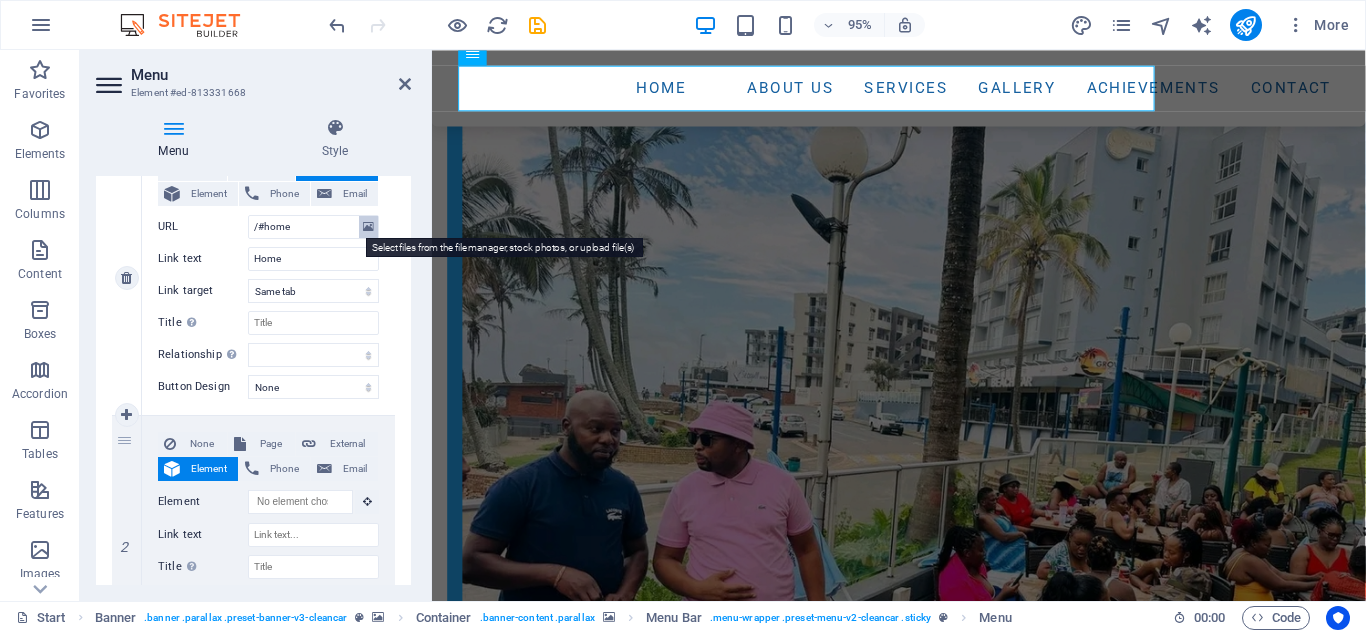 click at bounding box center [368, 227] 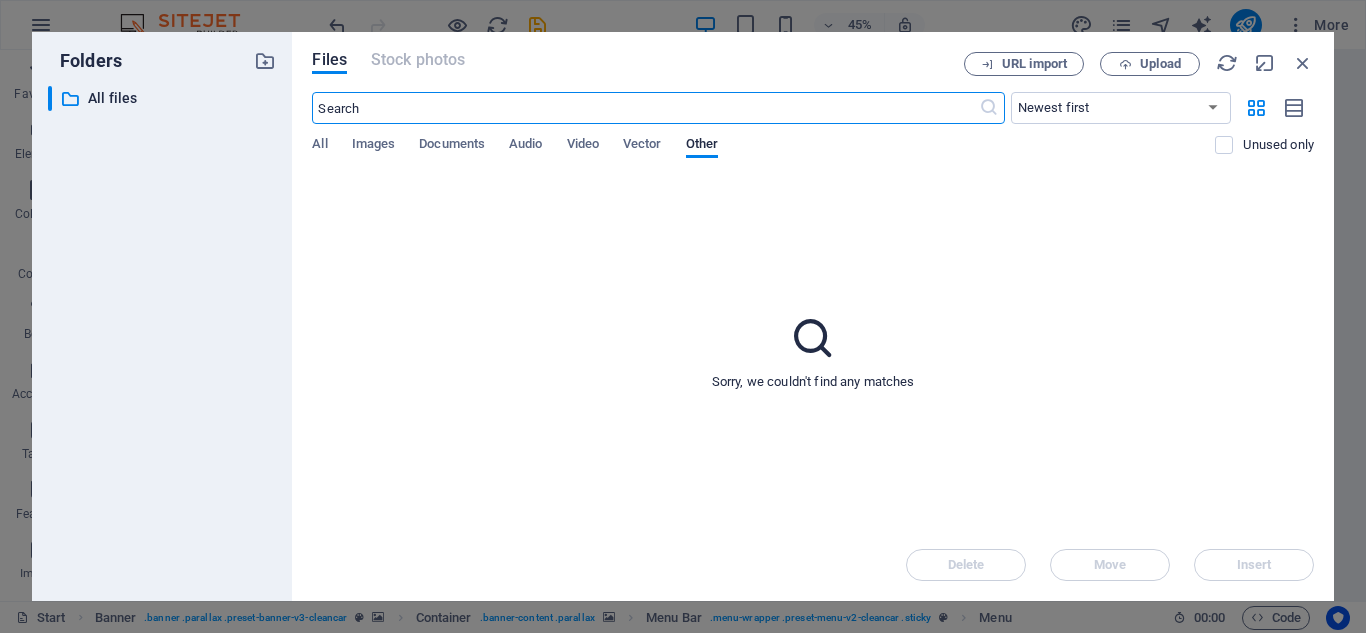 scroll, scrollTop: 3970, scrollLeft: 0, axis: vertical 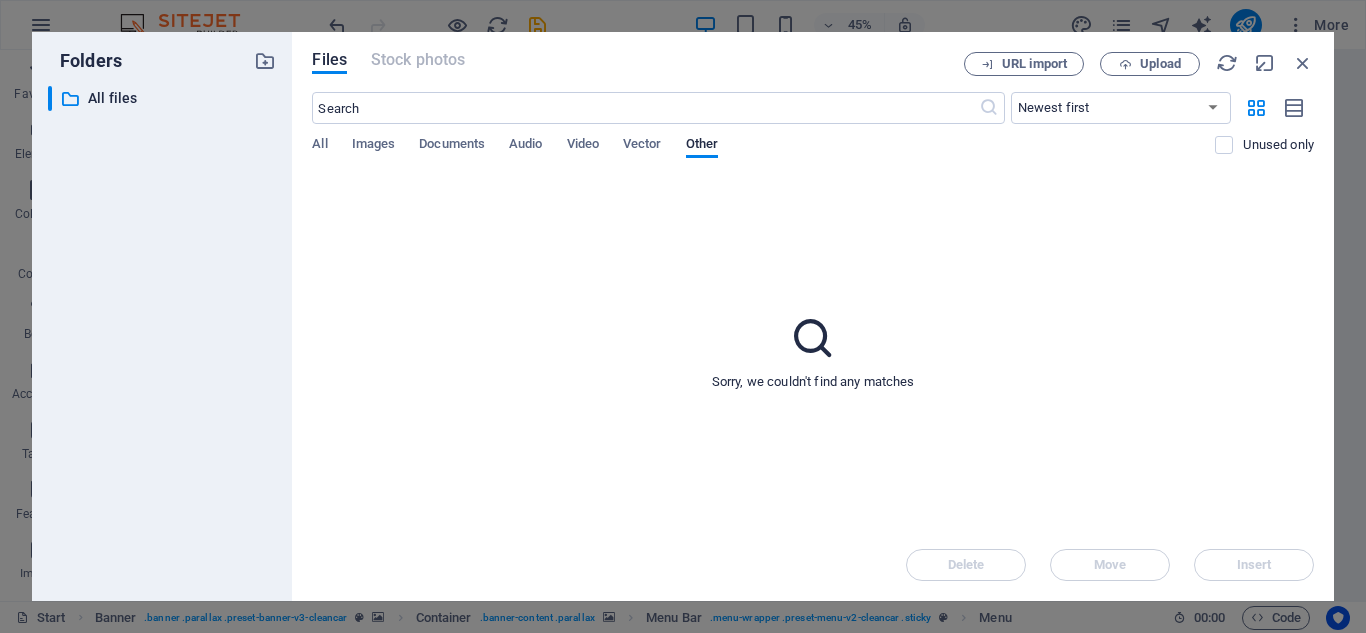 click on "Files Stock photos" at bounding box center [638, 63] 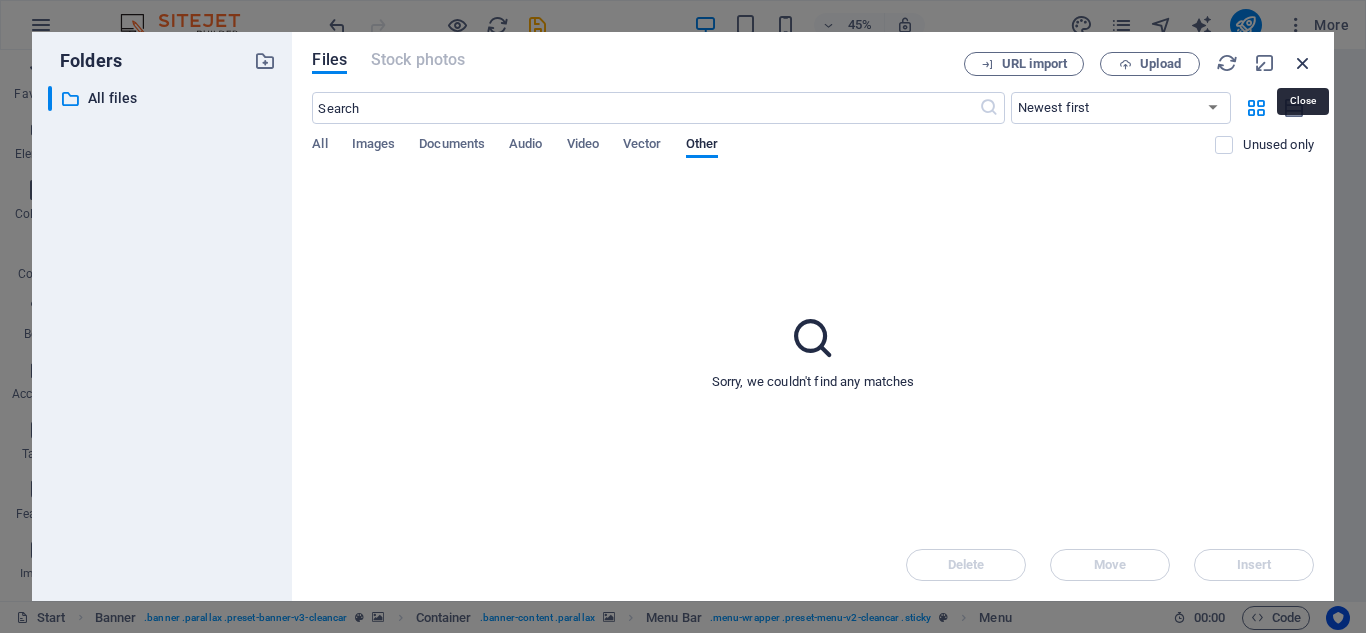 click at bounding box center [1303, 63] 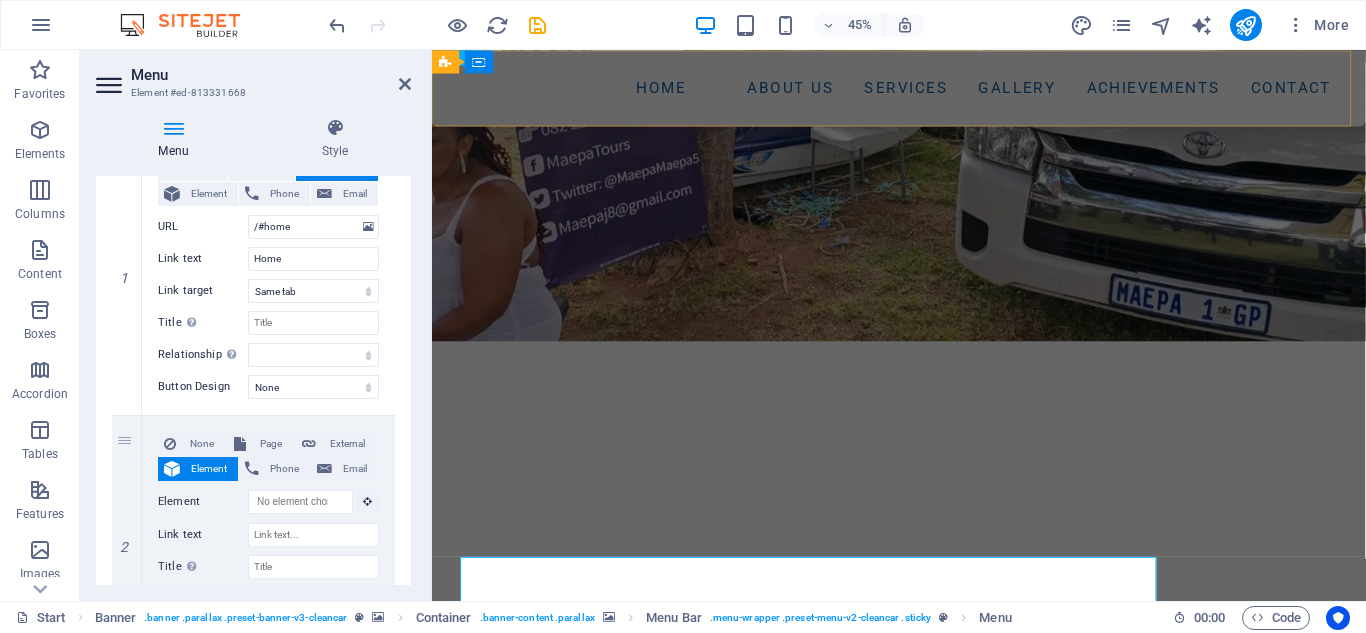 scroll, scrollTop: 3453, scrollLeft: 0, axis: vertical 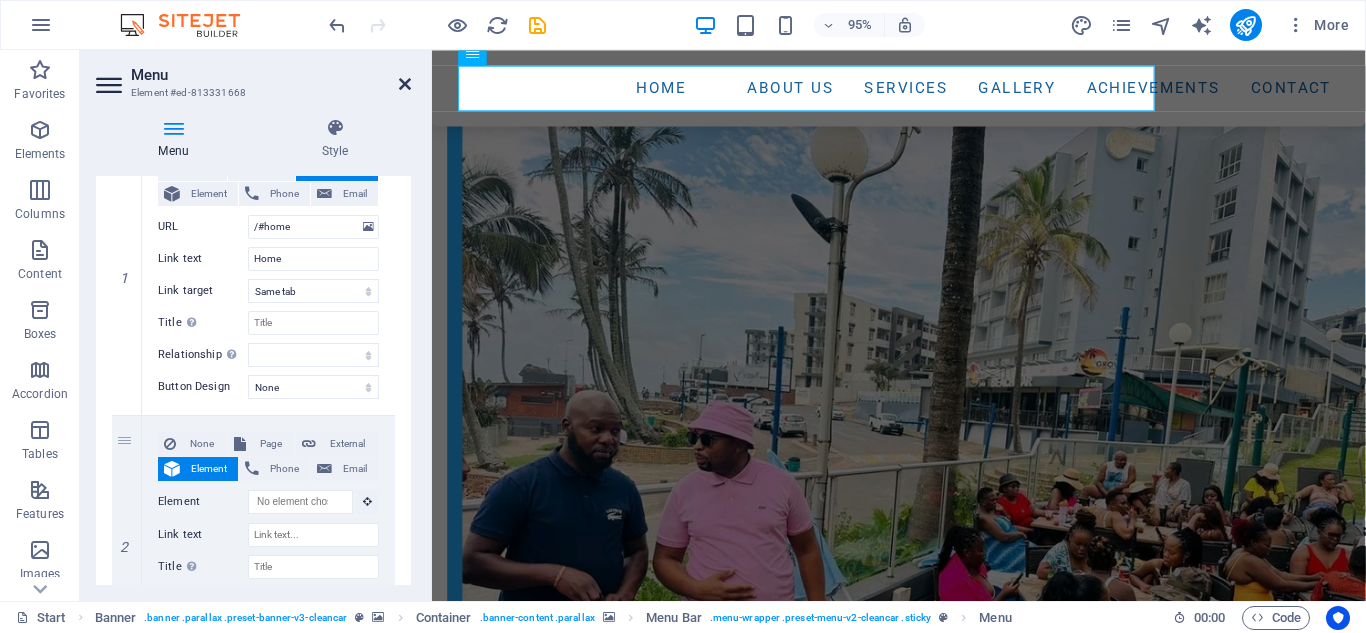 click at bounding box center [405, 84] 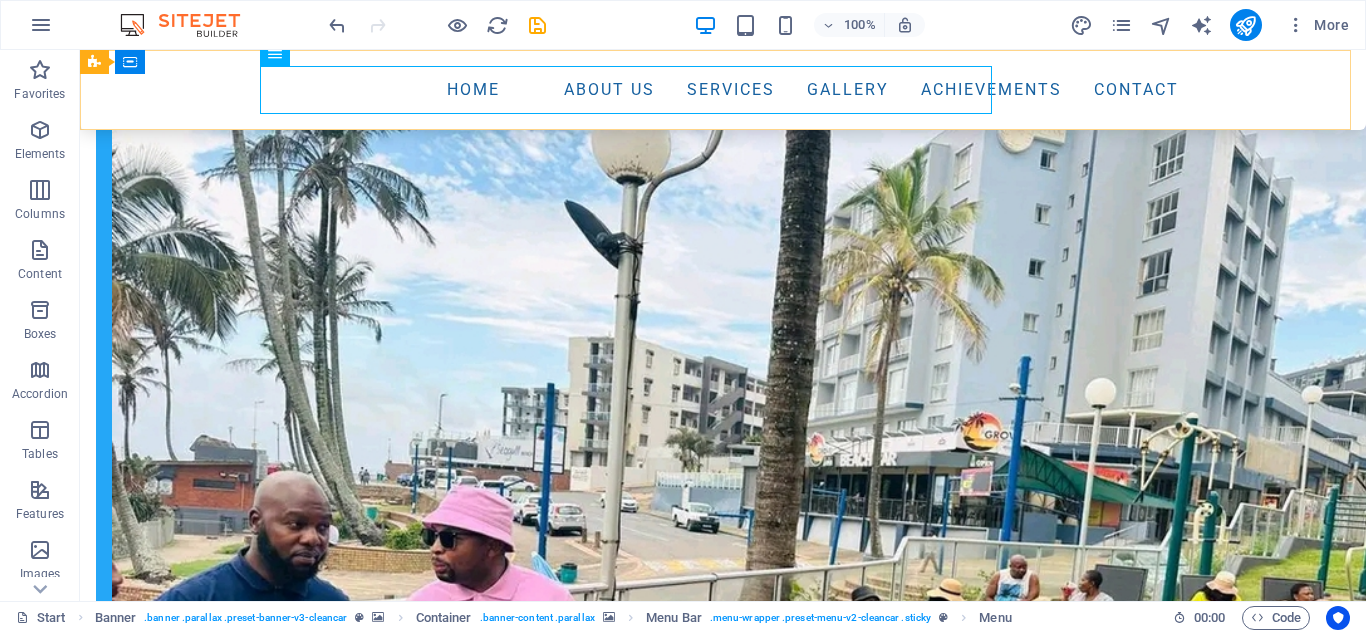 click on "Home About us Services Gallery Achievements Contact" at bounding box center [723, 90] 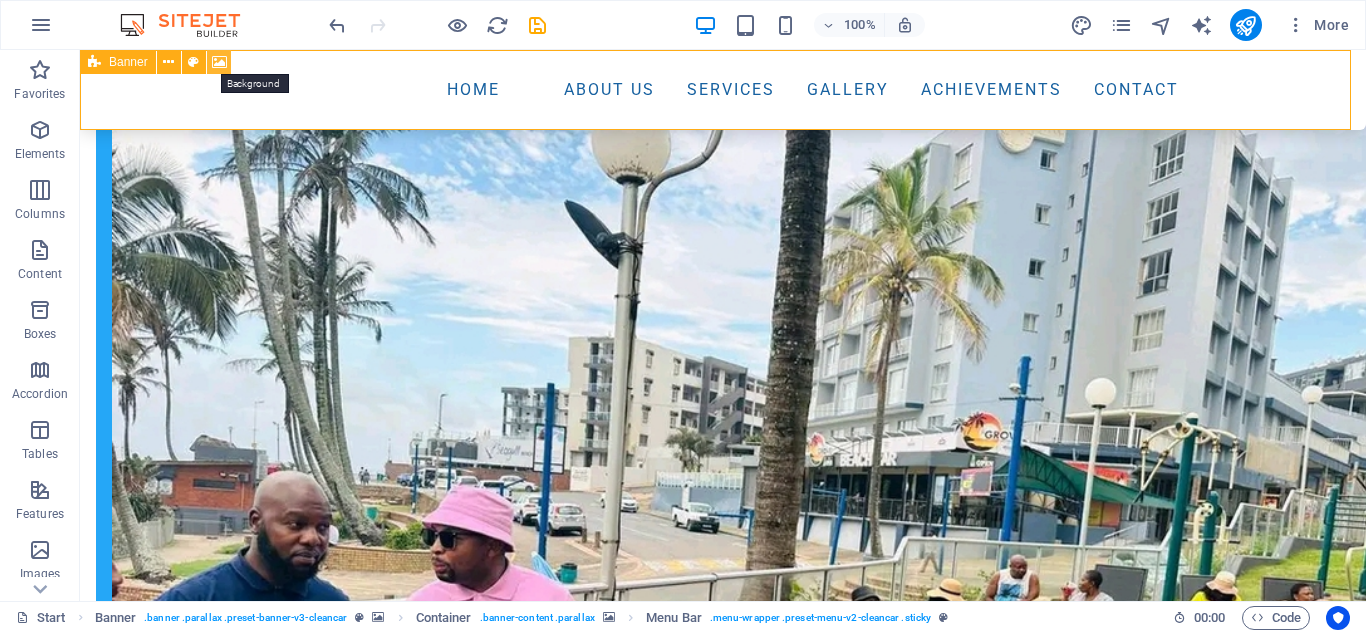 click at bounding box center [219, 62] 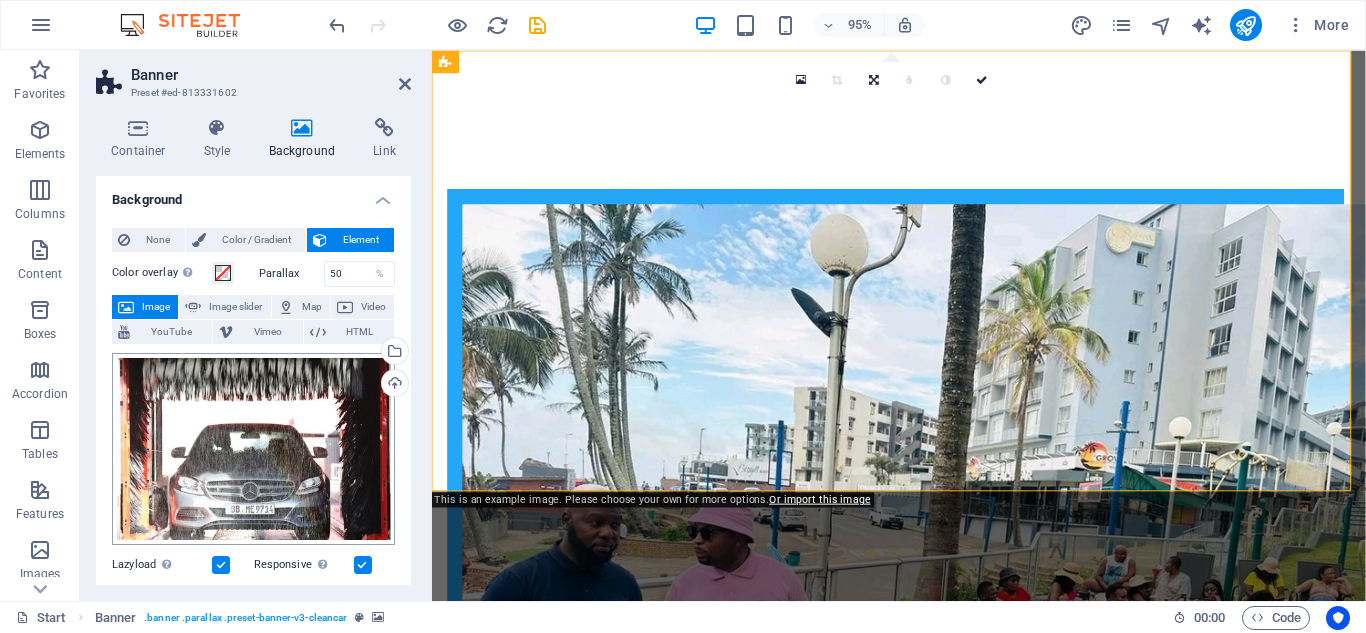 scroll, scrollTop: 0, scrollLeft: 0, axis: both 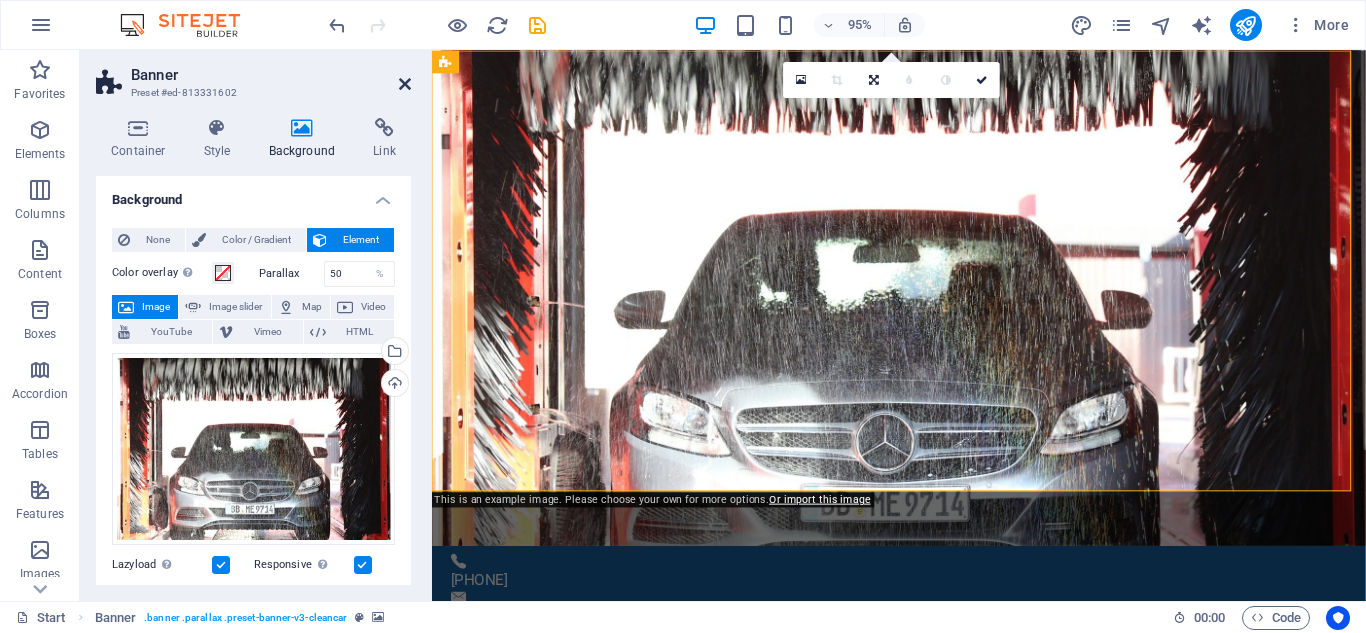 click at bounding box center [405, 84] 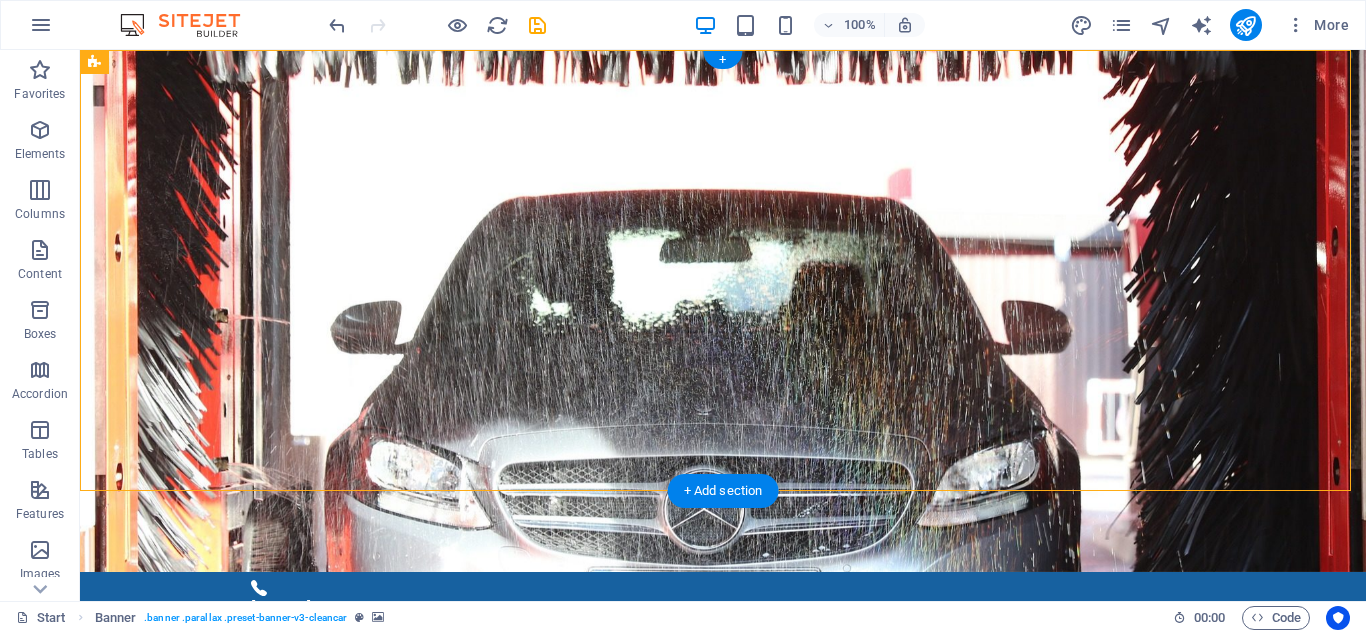 click at bounding box center [723, 996] 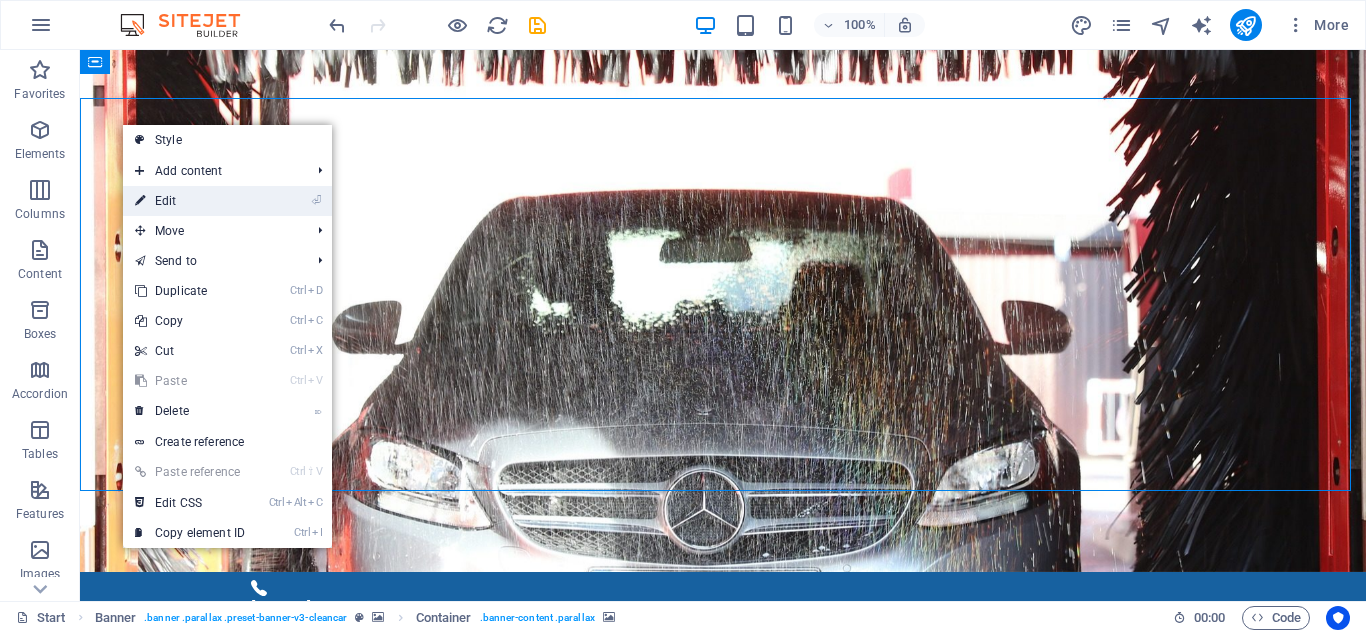click on "⏎  Edit" at bounding box center (190, 201) 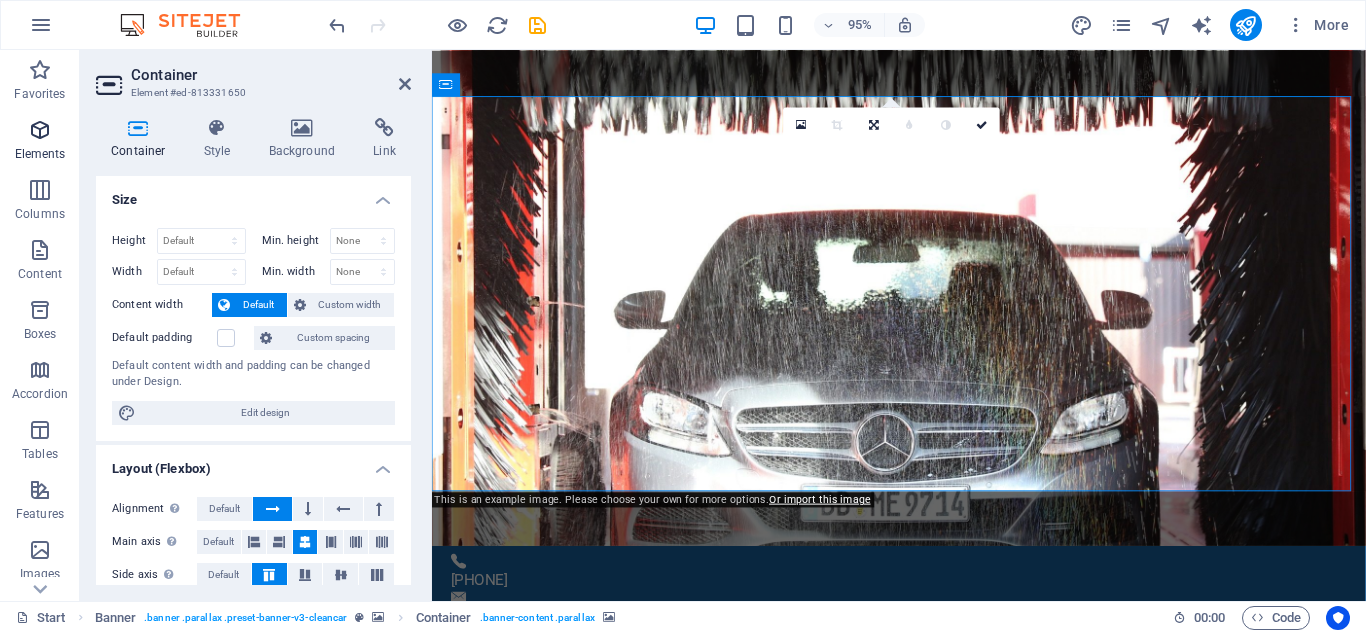 click at bounding box center [40, 130] 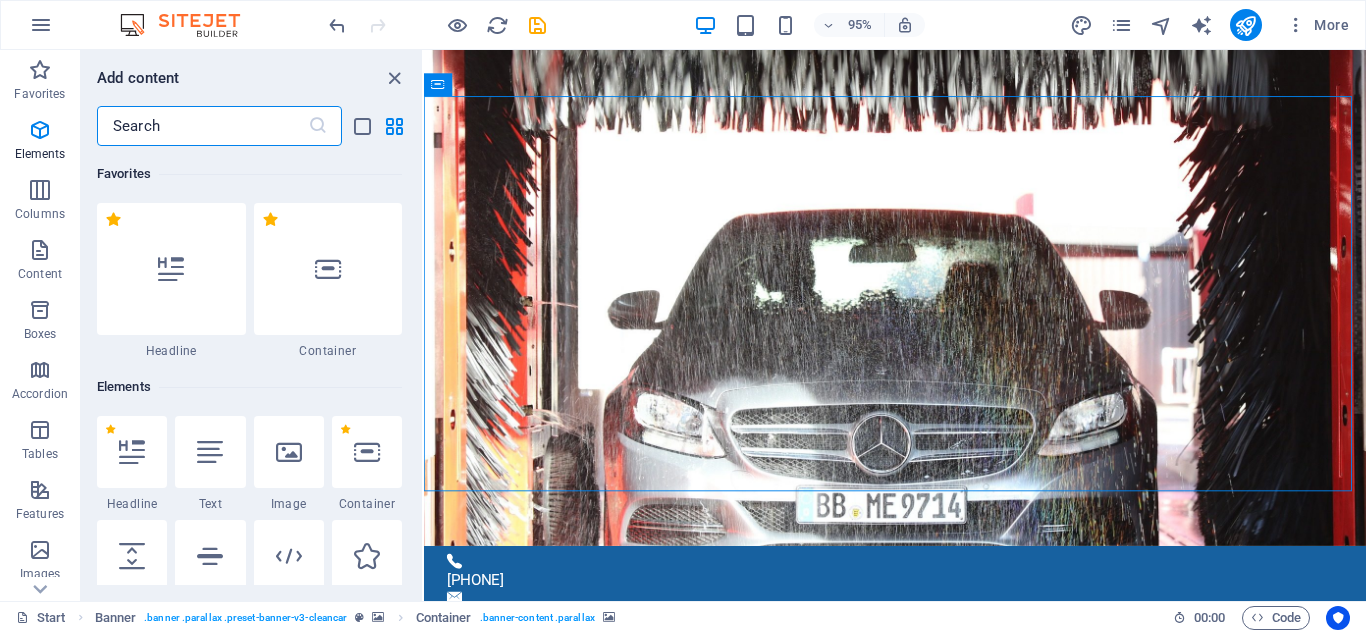 scroll, scrollTop: 213, scrollLeft: 0, axis: vertical 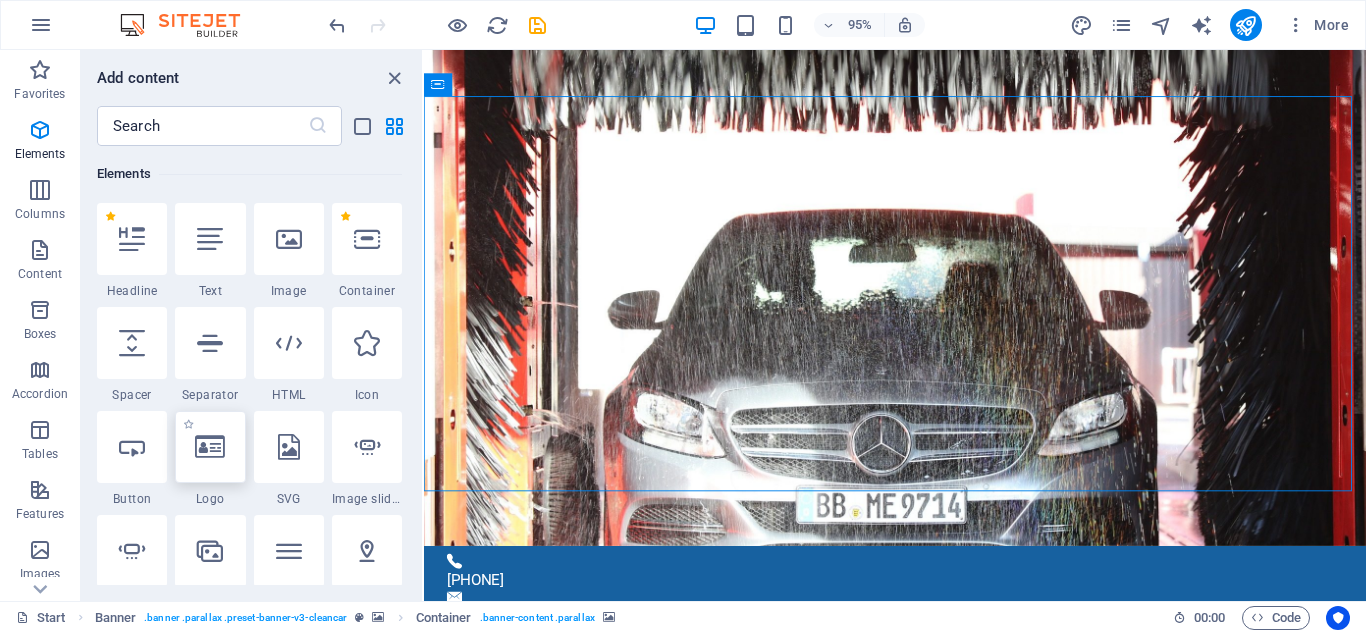 click at bounding box center [210, 447] 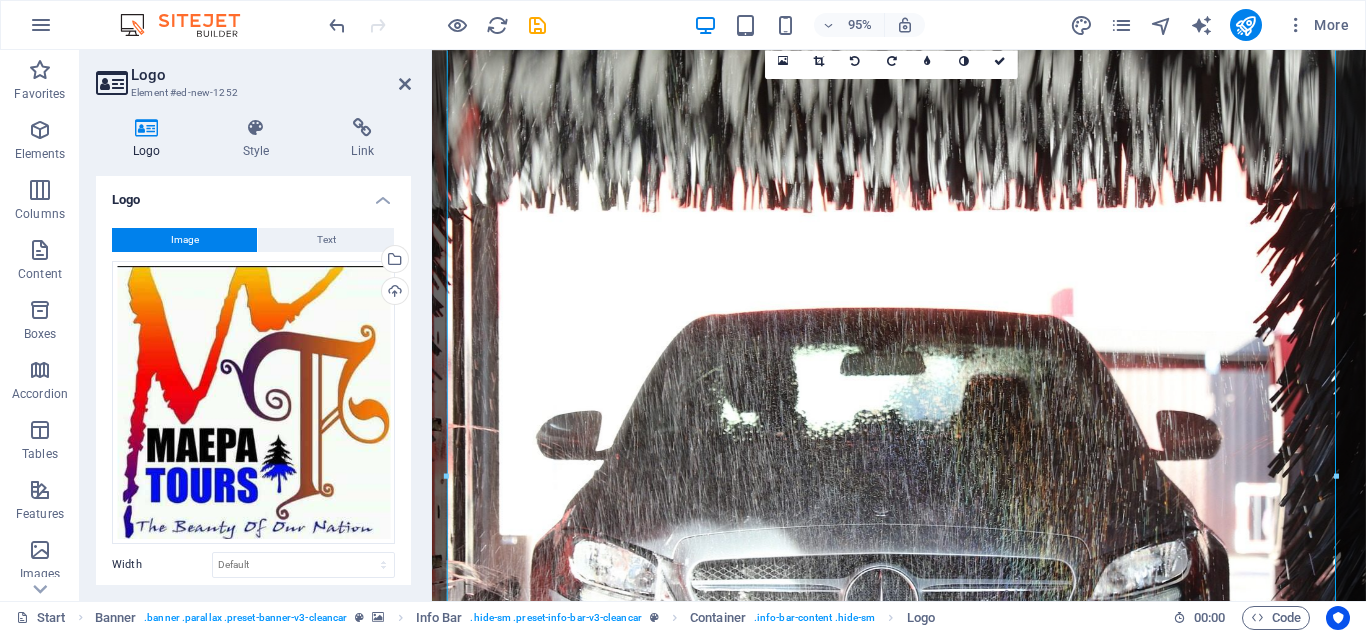 scroll, scrollTop: 0, scrollLeft: 0, axis: both 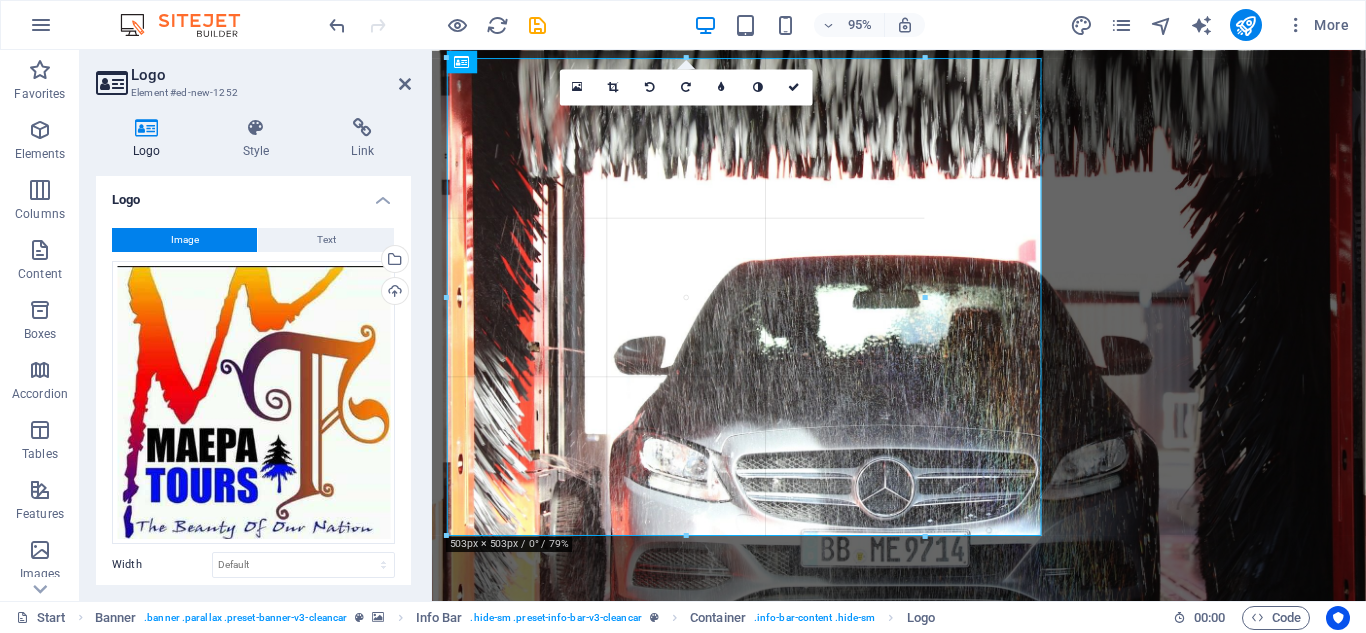 drag, startPoint x: 891, startPoint y: 57, endPoint x: 917, endPoint y: 490, distance: 433.7799 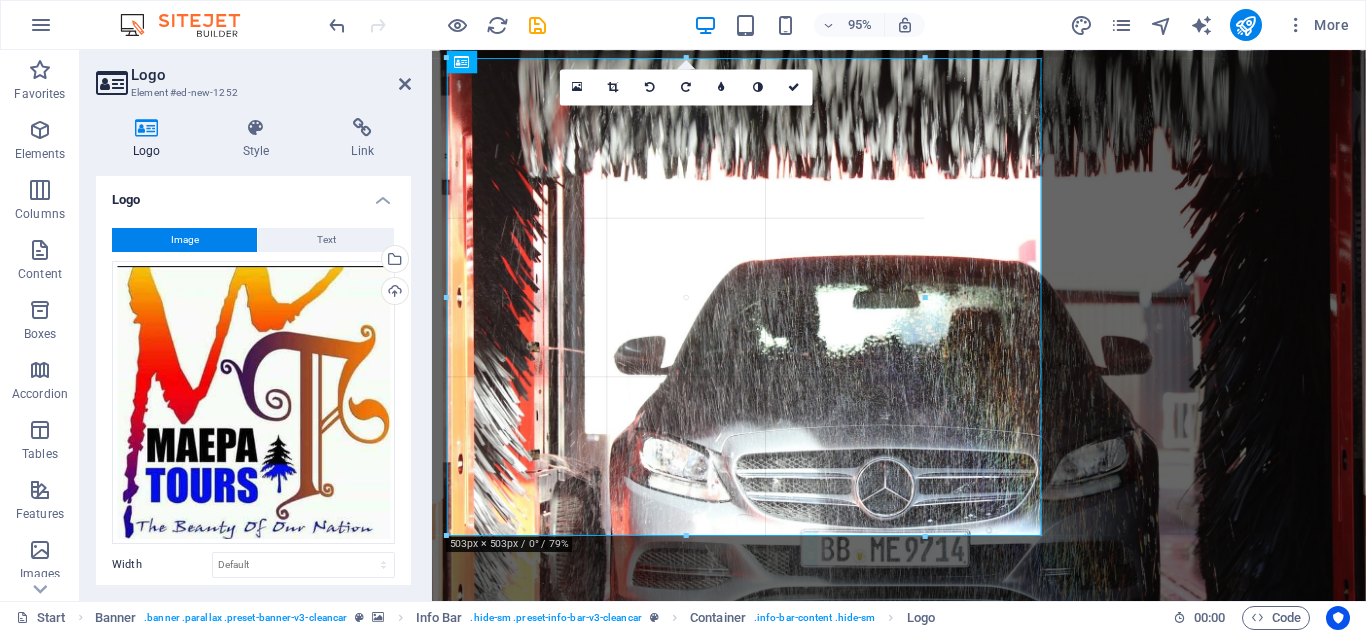 type on "503" 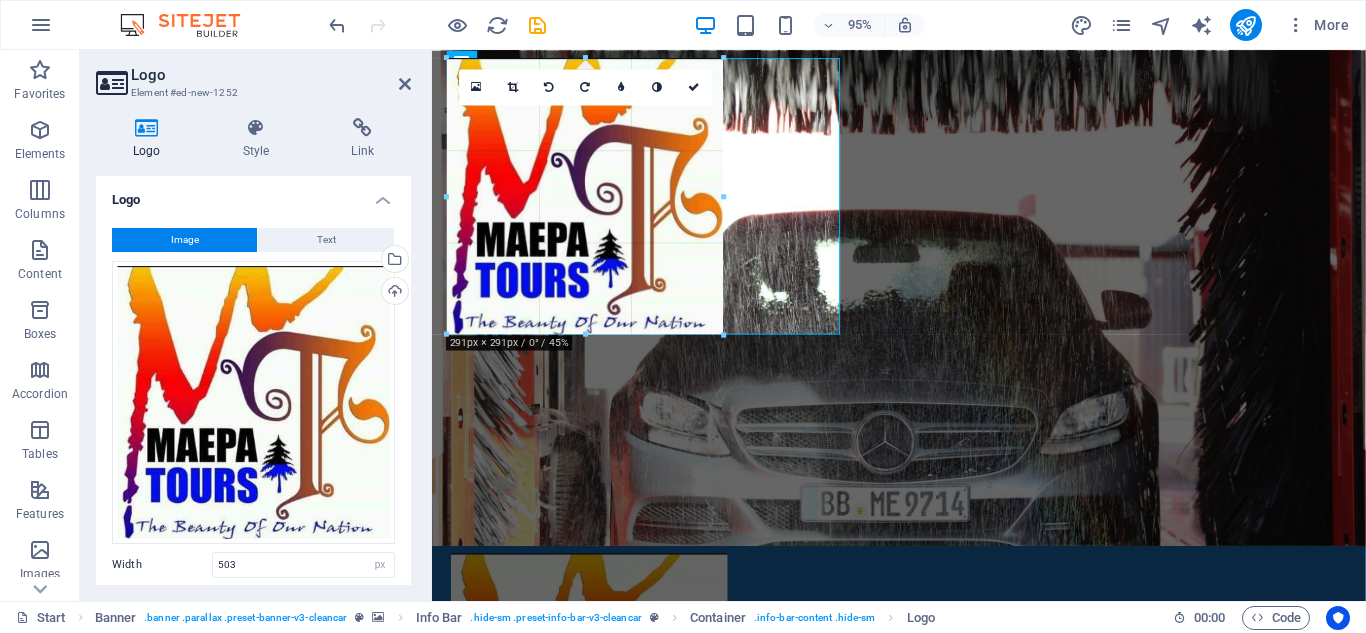 drag, startPoint x: 925, startPoint y: 299, endPoint x: 712, endPoint y: 278, distance: 214.03271 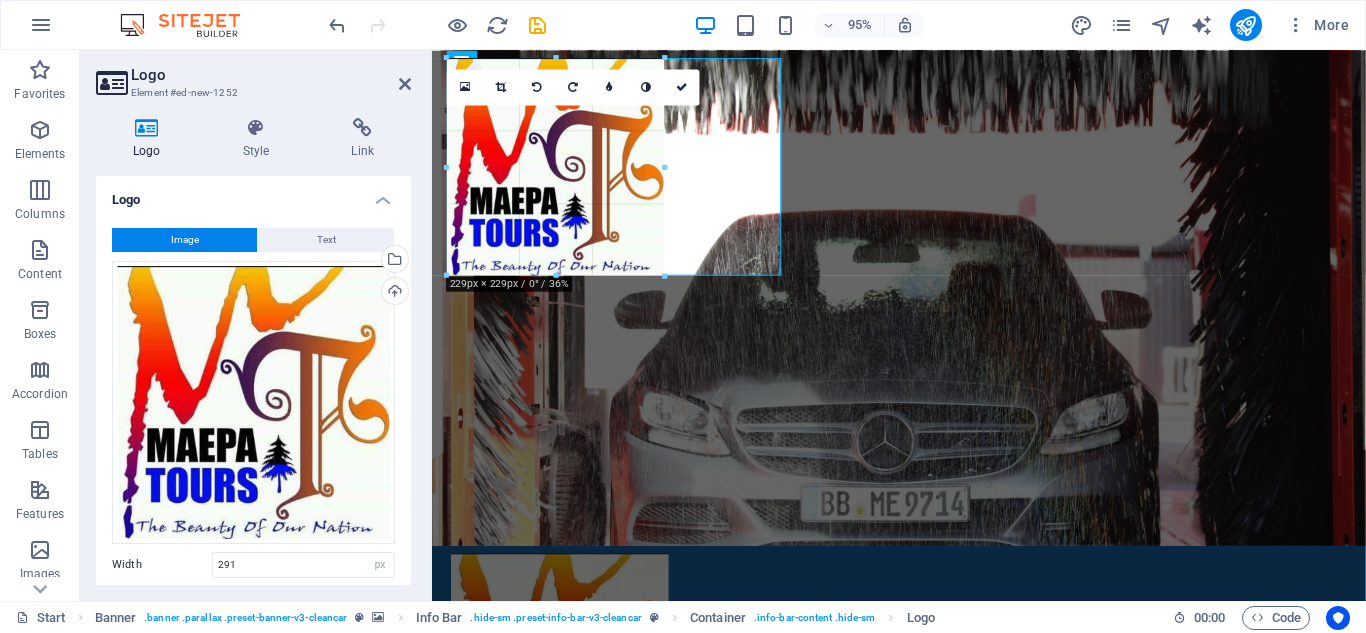 drag, startPoint x: 586, startPoint y: 59, endPoint x: 168, endPoint y: 76, distance: 418.34555 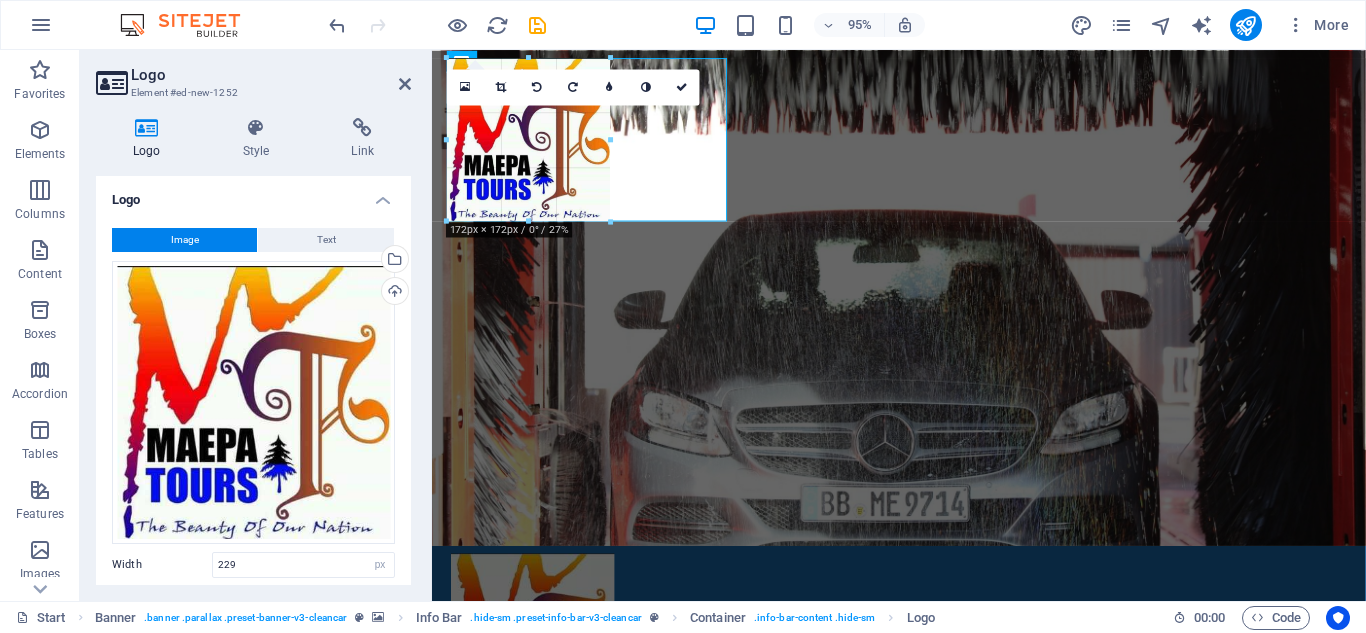 drag, startPoint x: 664, startPoint y: 165, endPoint x: 178, endPoint y: 118, distance: 488.26733 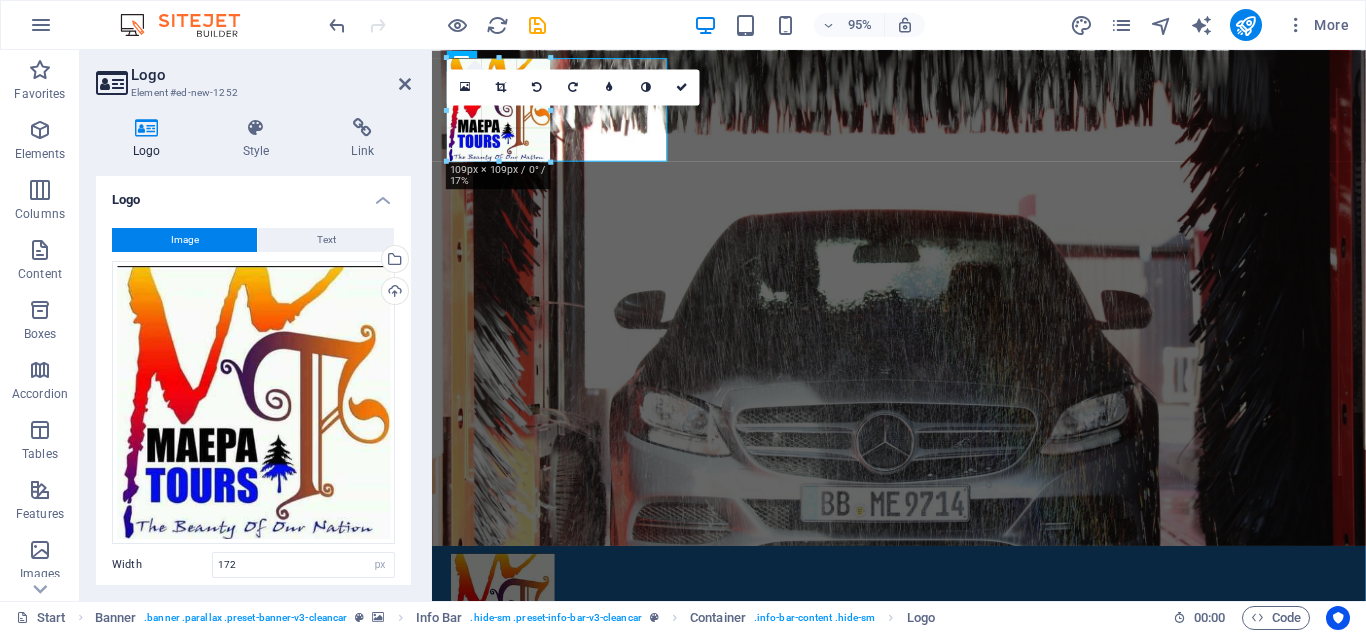 drag, startPoint x: 525, startPoint y: 58, endPoint x: 527, endPoint y: 123, distance: 65.03076 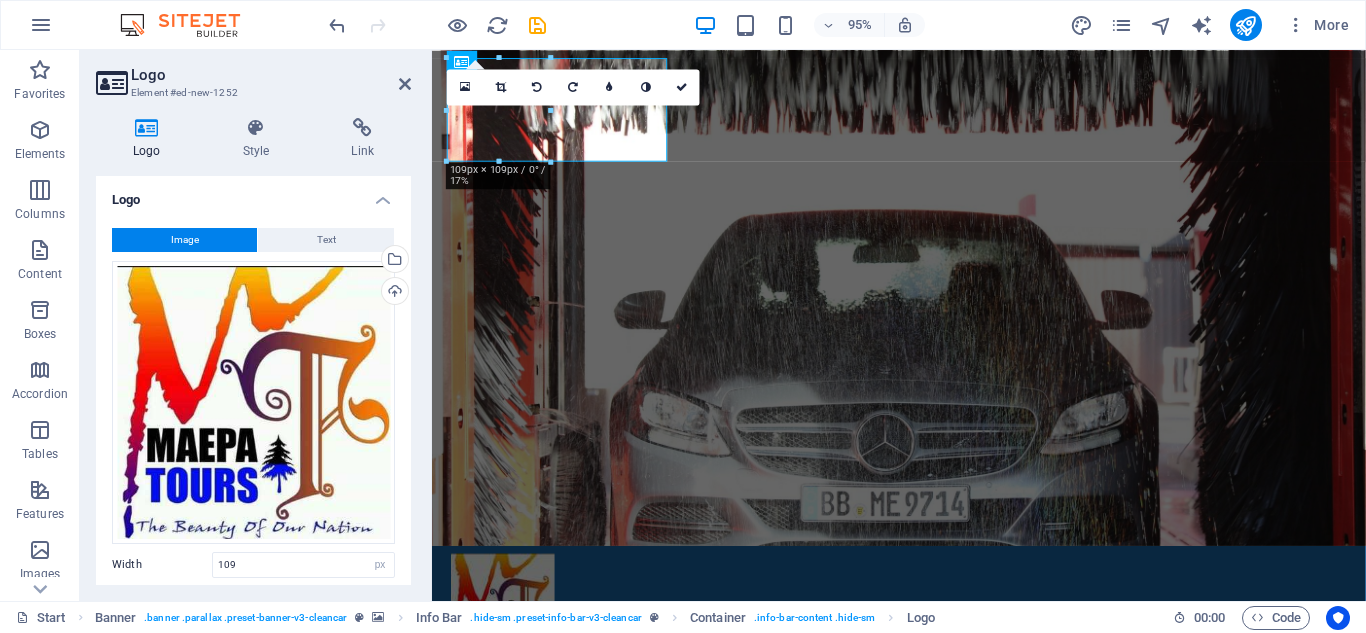 click on "16:10 16:9 4:3 1:1 1:2 0" at bounding box center (573, 87) 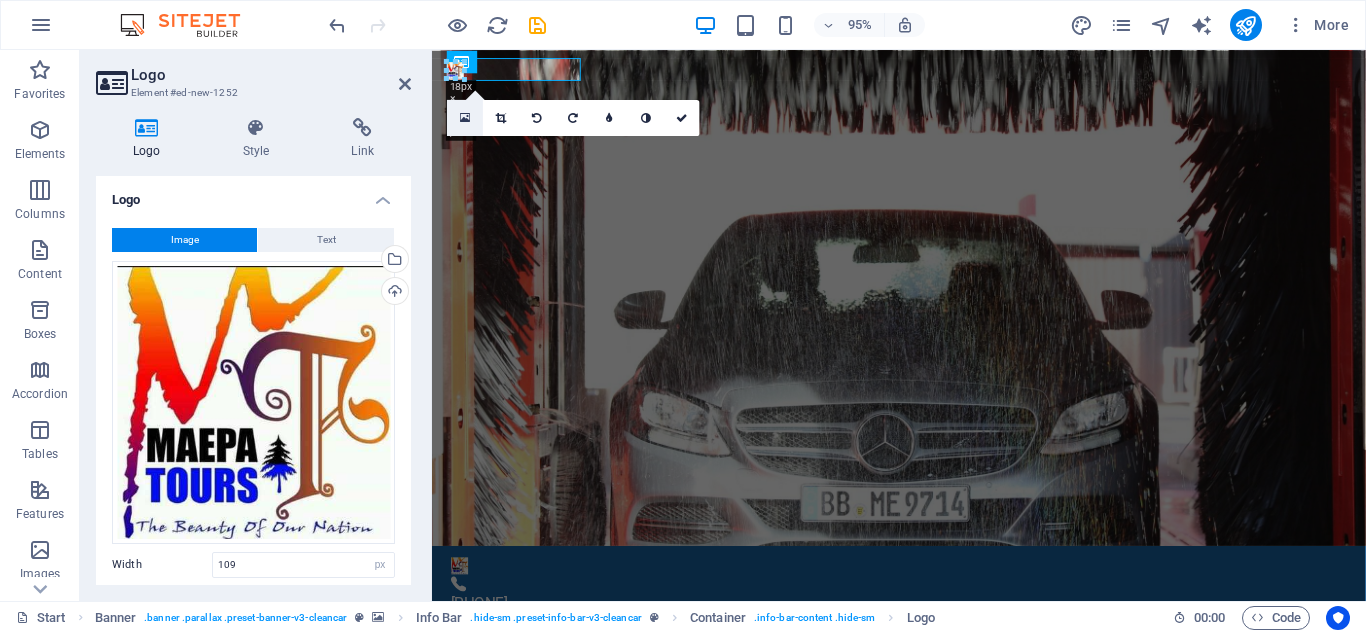 drag, startPoint x: 550, startPoint y: 149, endPoint x: 457, endPoint y: 123, distance: 96.56604 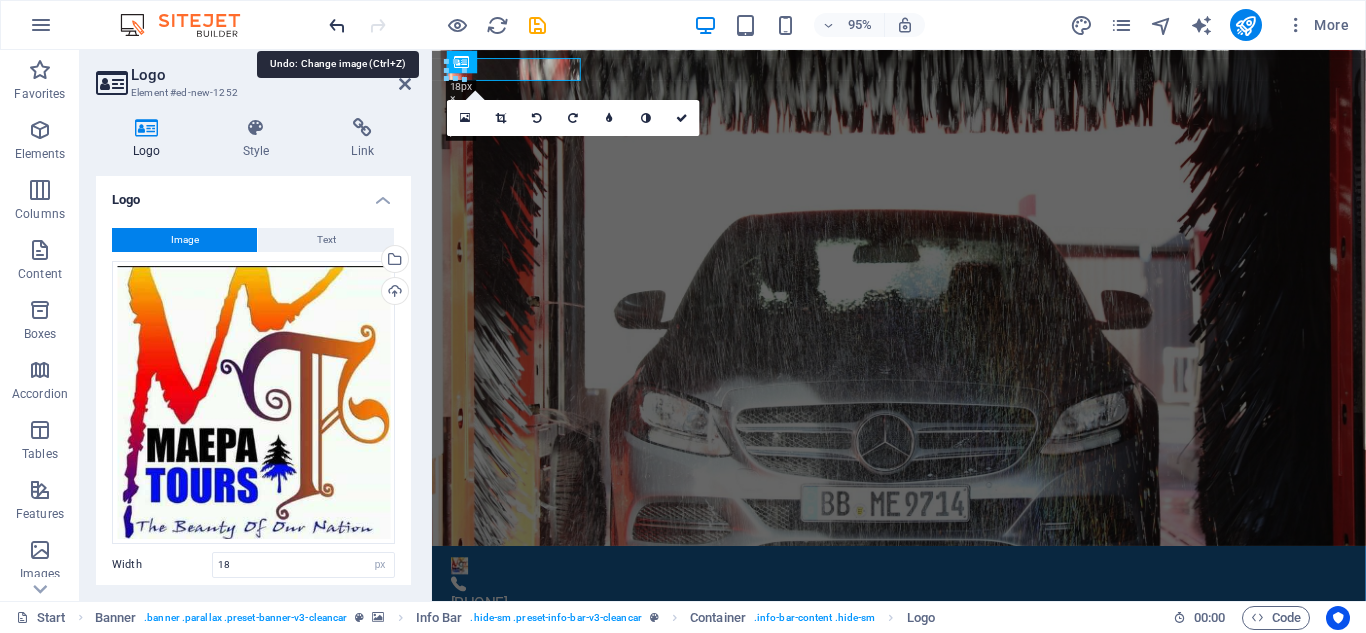 click at bounding box center (337, 25) 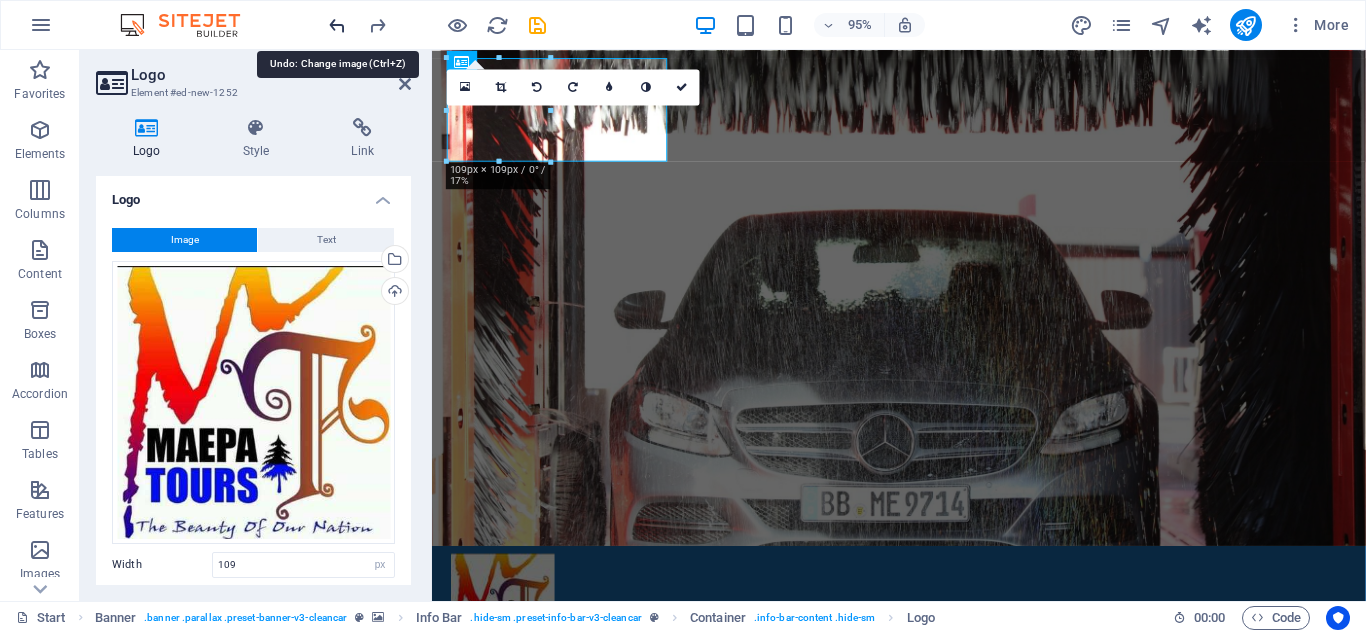 type 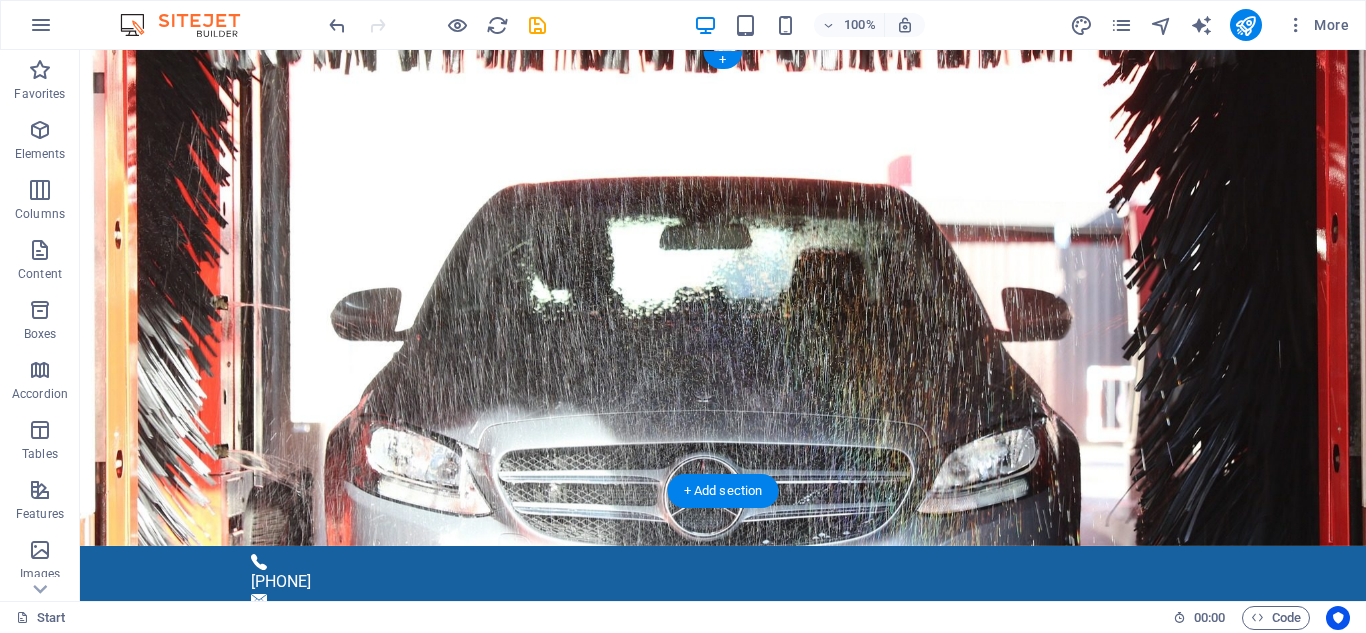 click at bounding box center (723, 957) 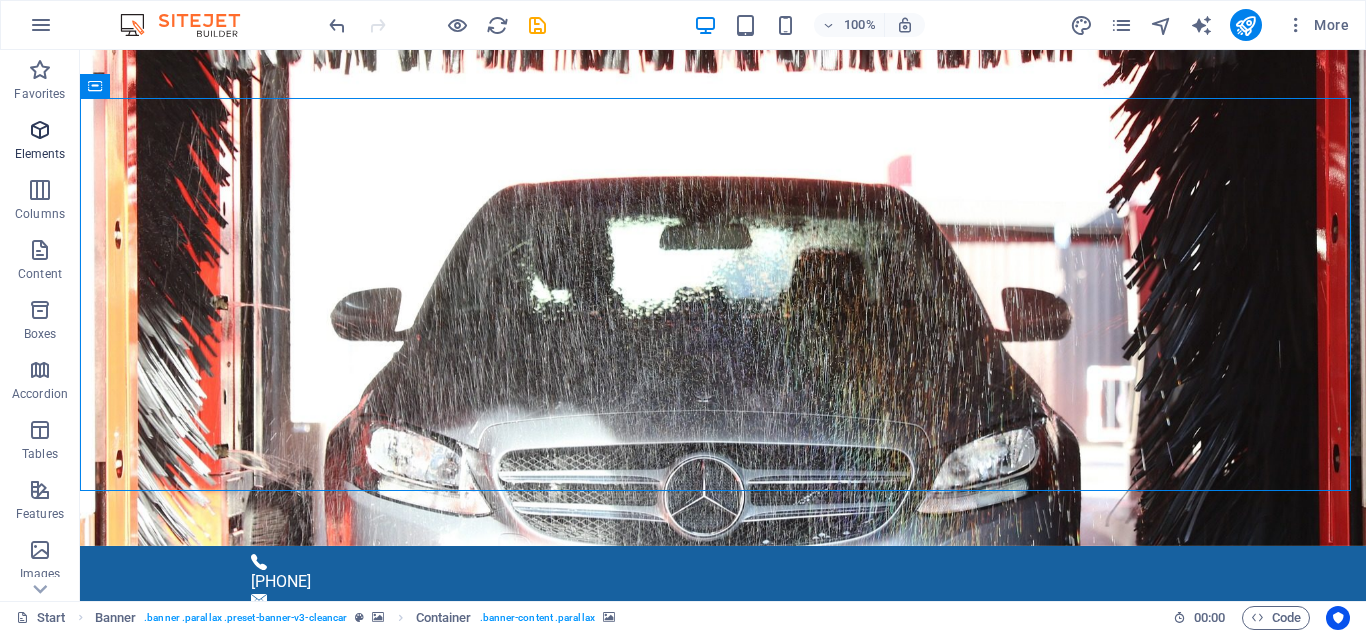 click at bounding box center [40, 130] 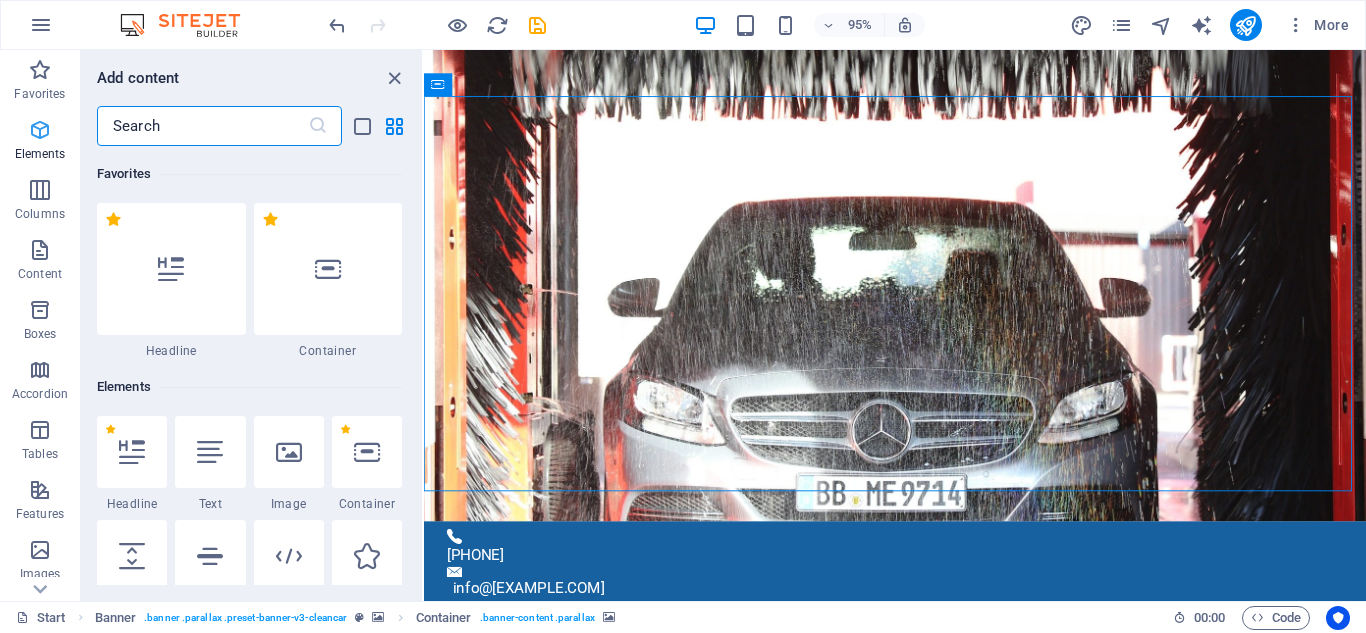 scroll, scrollTop: 213, scrollLeft: 0, axis: vertical 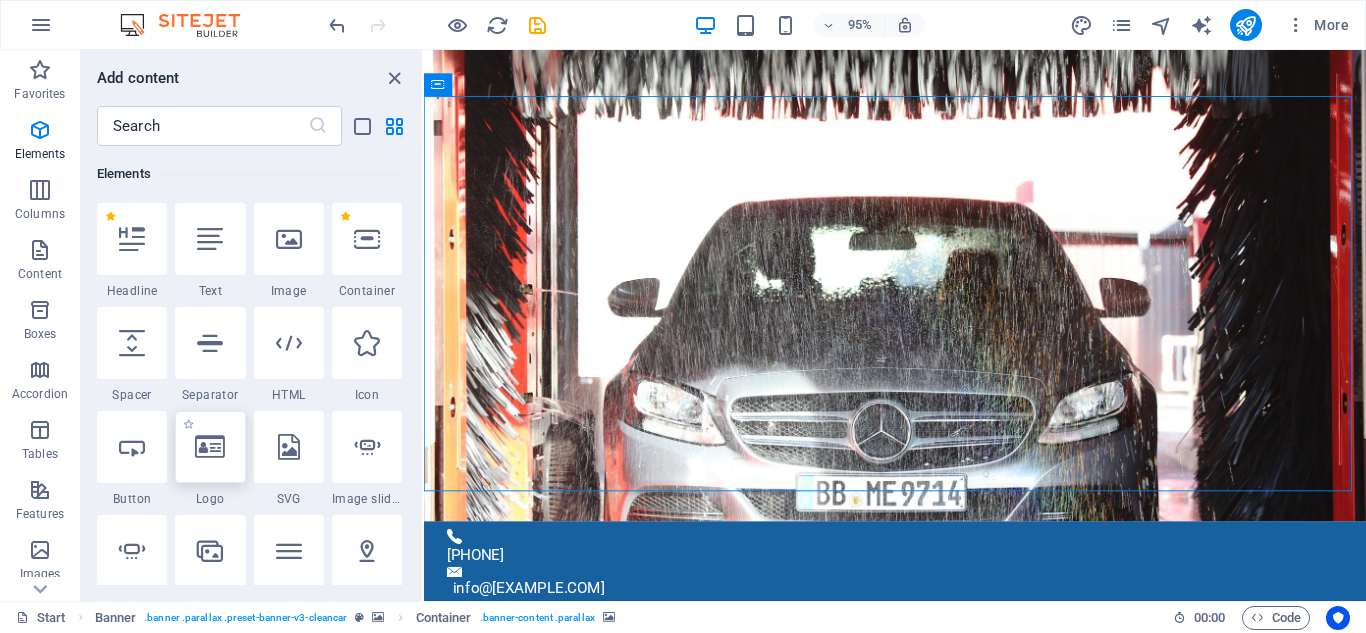 click at bounding box center [210, 447] 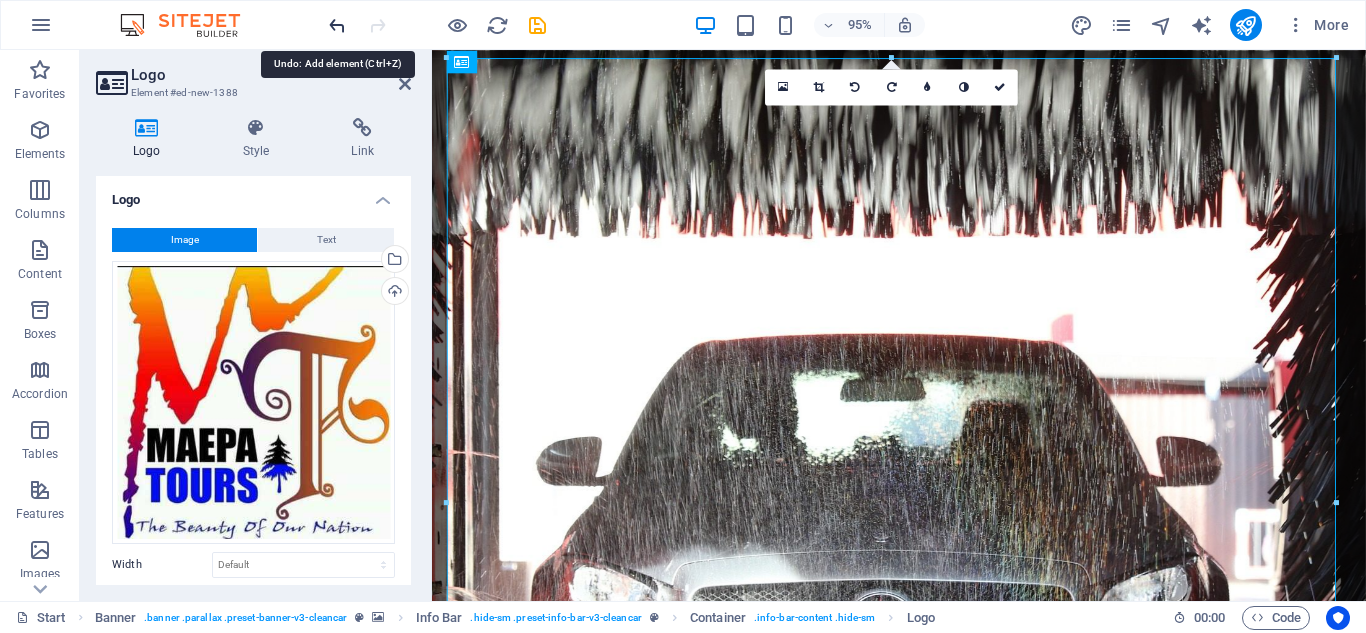 click at bounding box center (337, 25) 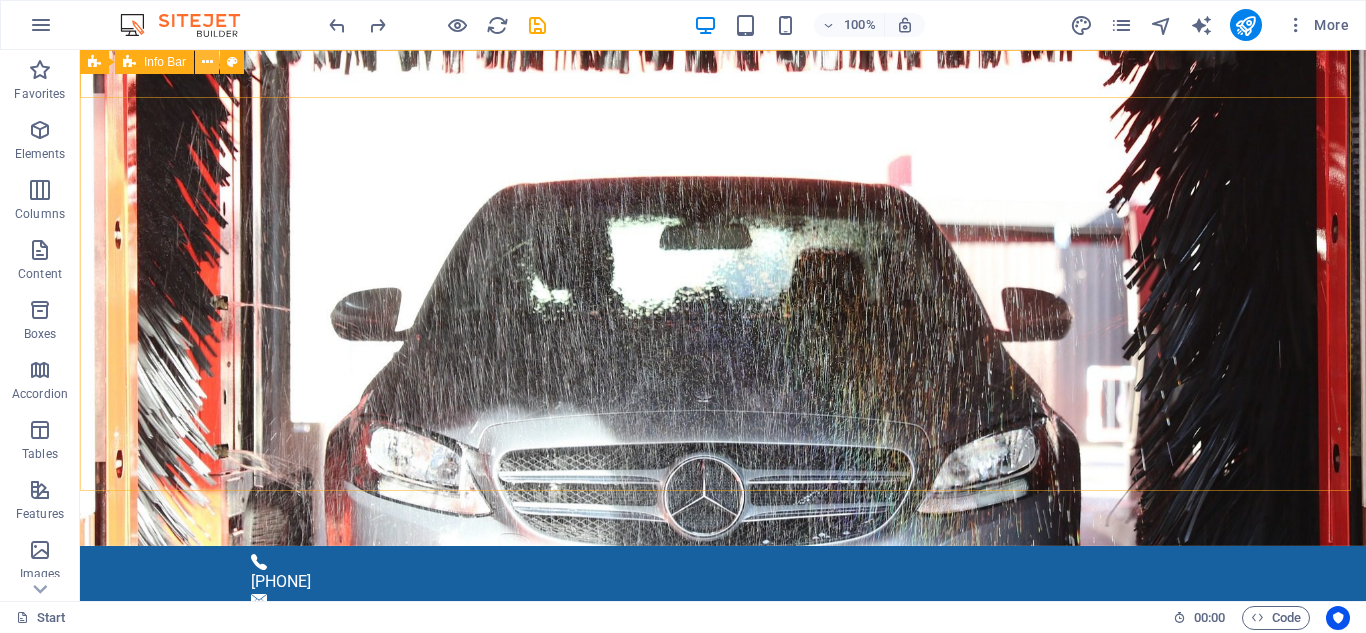 click at bounding box center (207, 62) 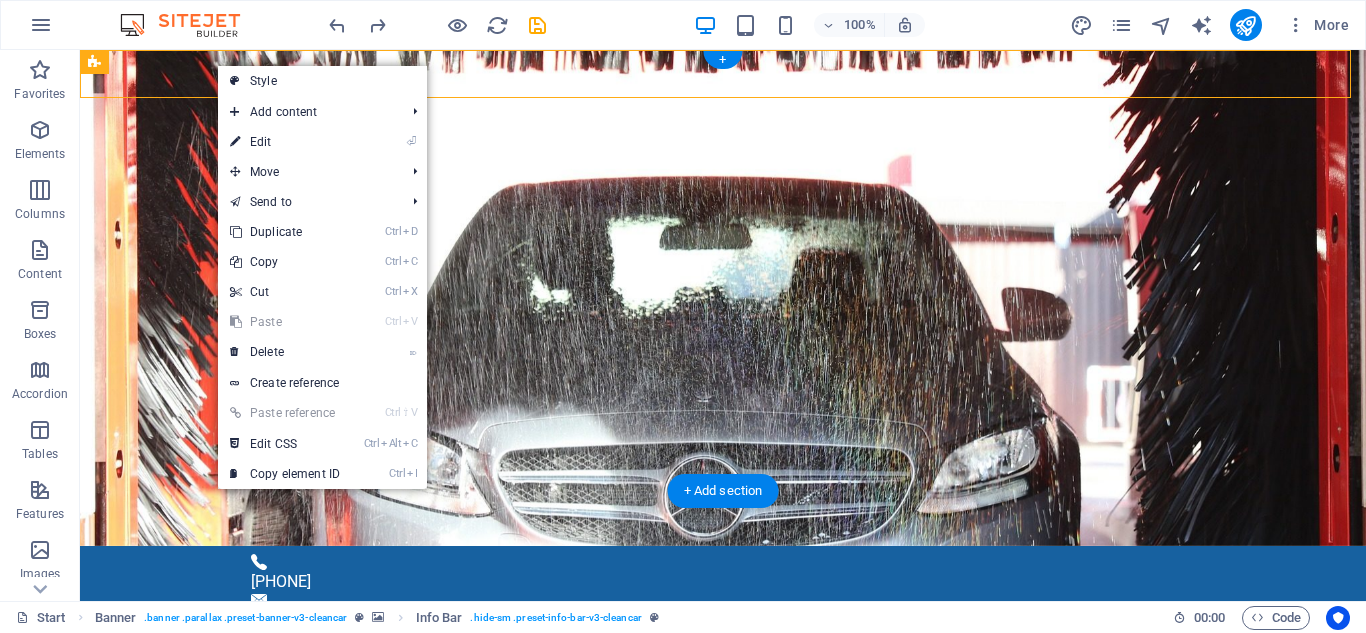 click at bounding box center (723, 957) 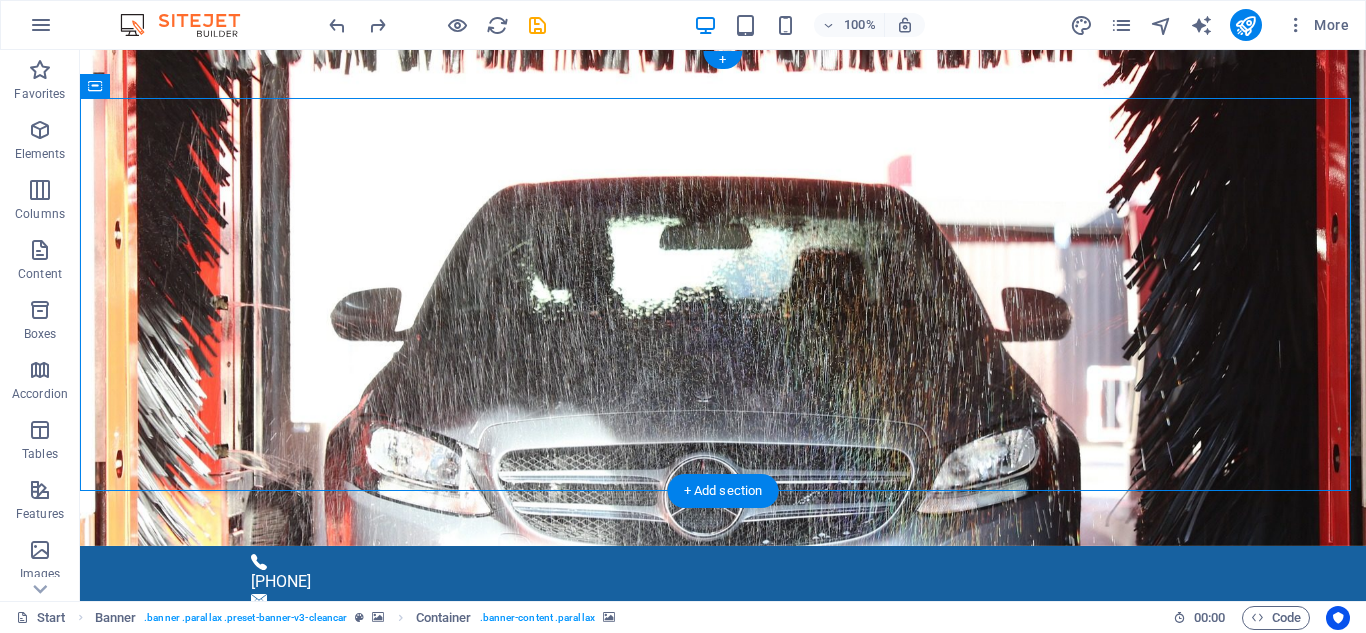 click at bounding box center (723, 957) 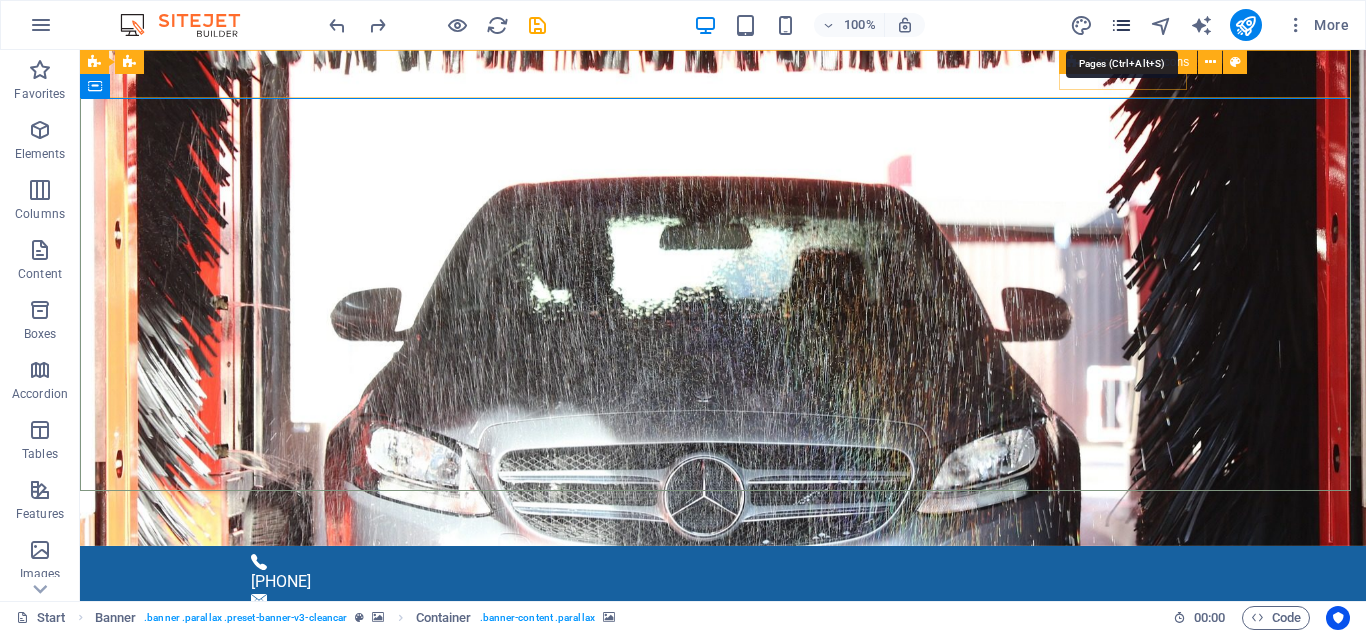 click at bounding box center (1121, 25) 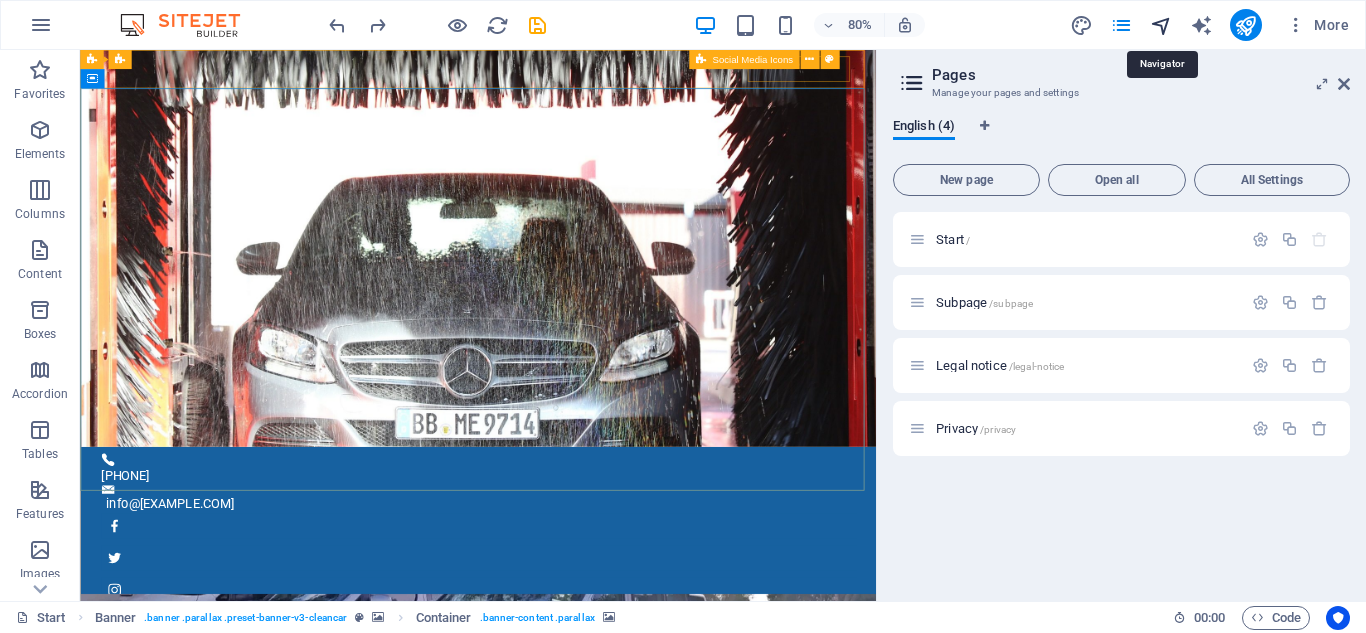 click at bounding box center [1161, 25] 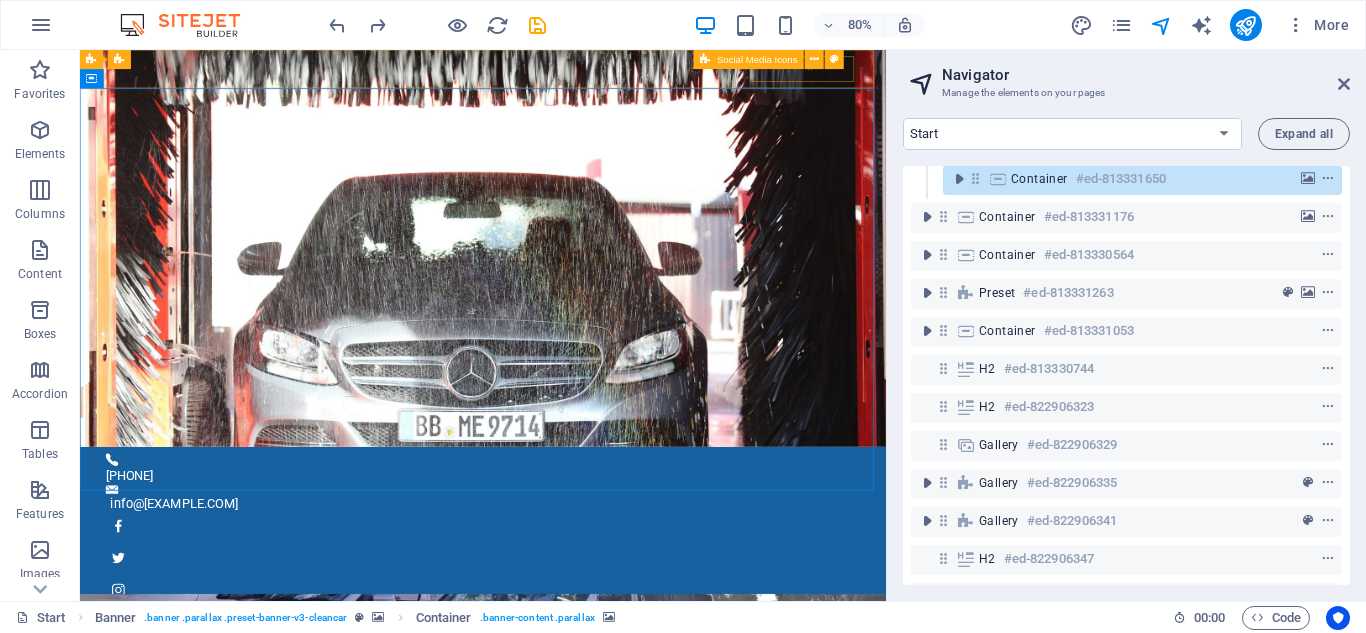 scroll, scrollTop: 0, scrollLeft: 0, axis: both 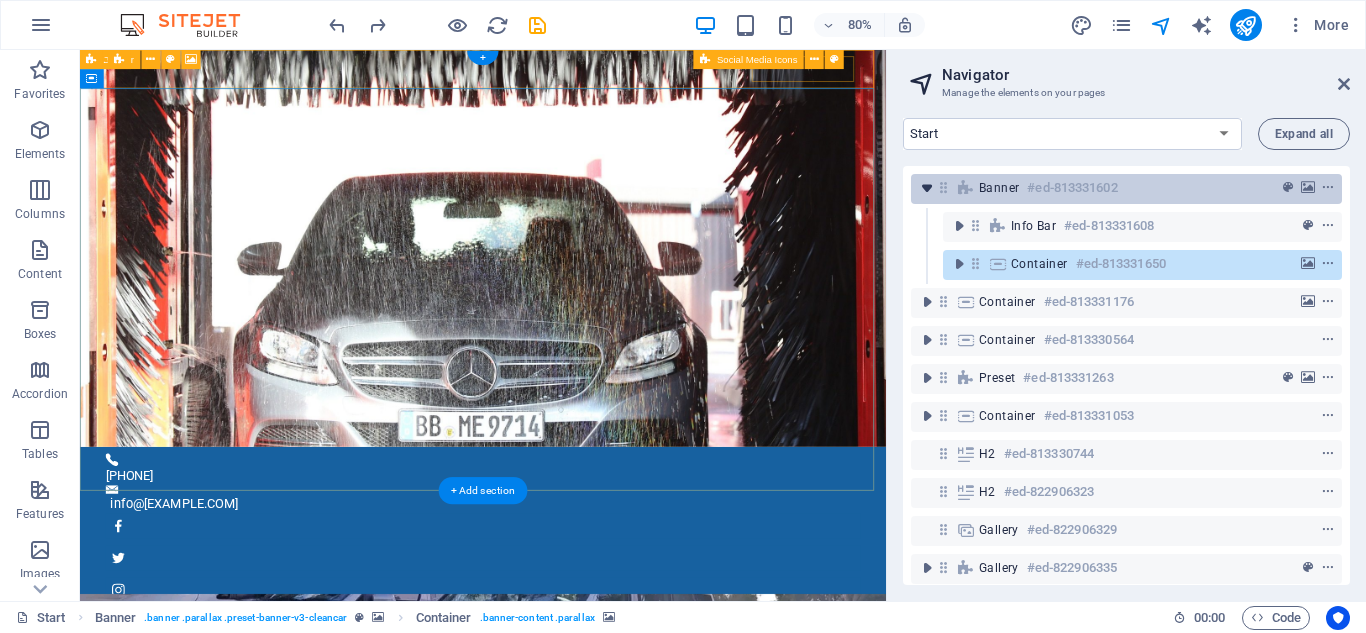 click at bounding box center [927, 188] 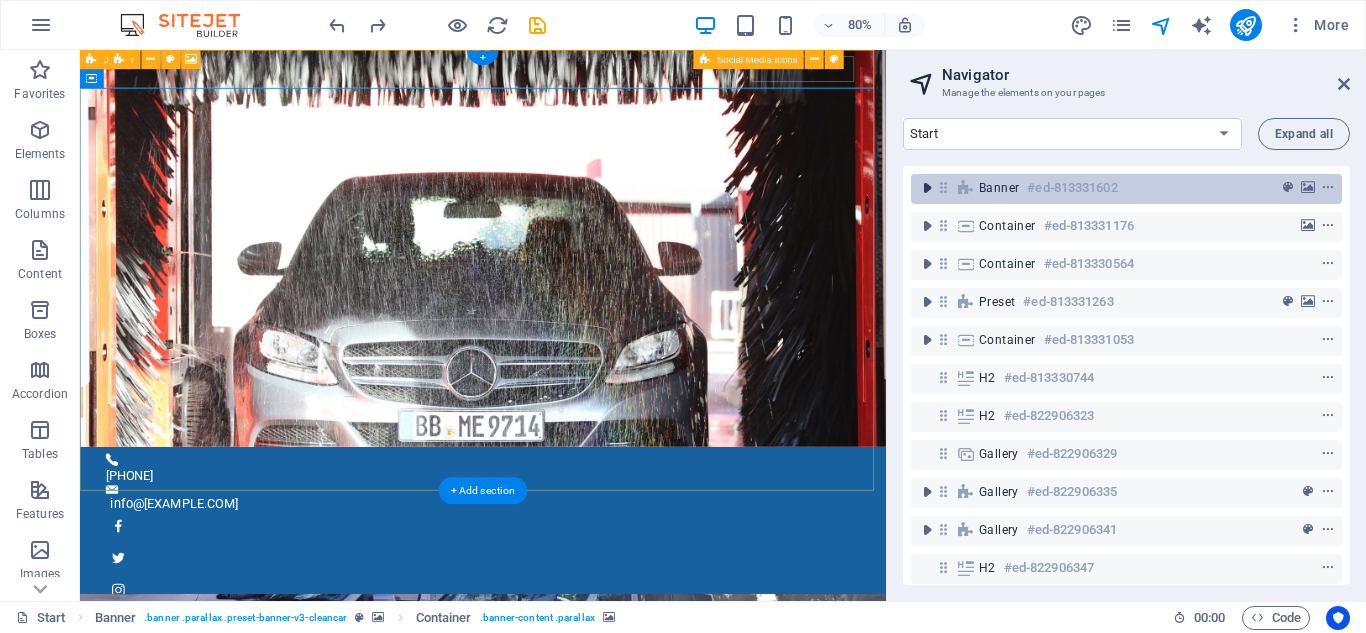 click at bounding box center [927, 188] 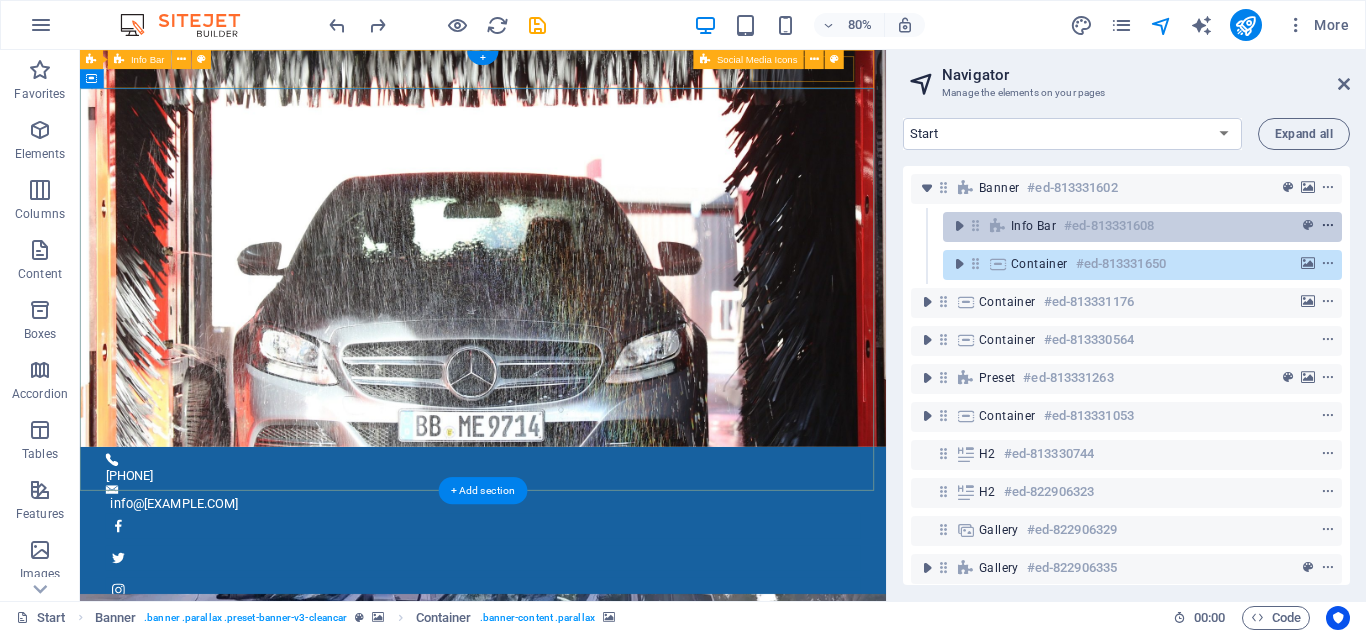 click at bounding box center [1328, 226] 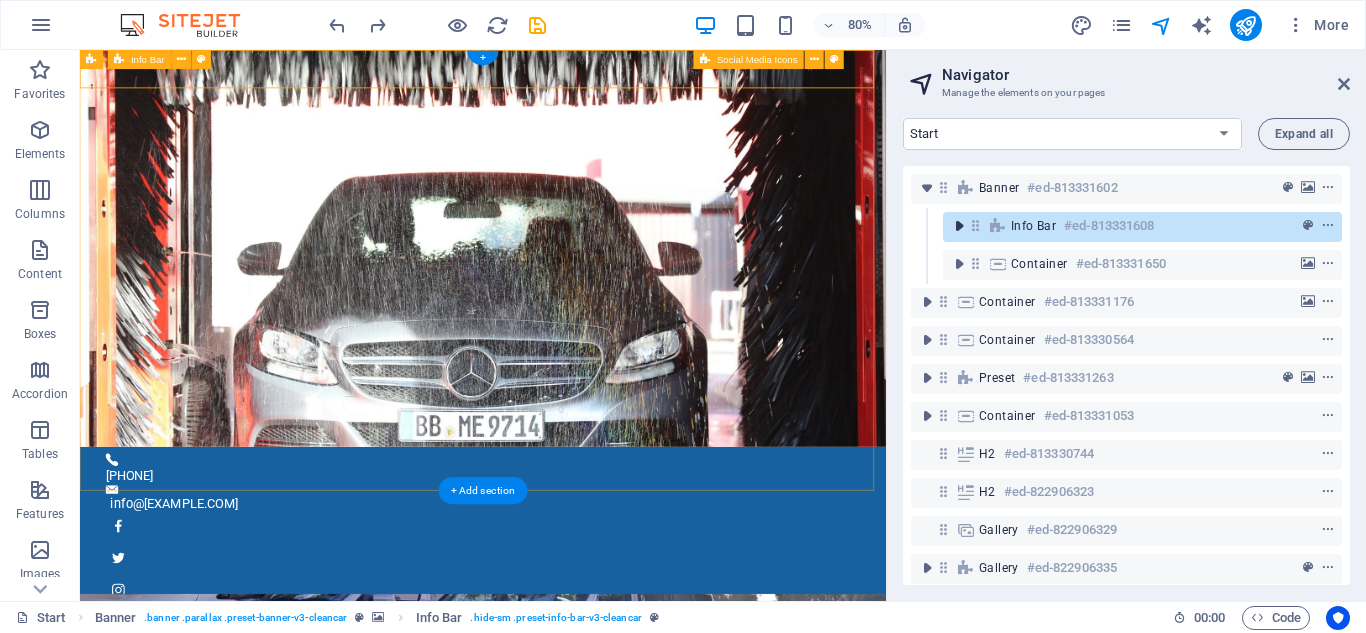 click at bounding box center (959, 226) 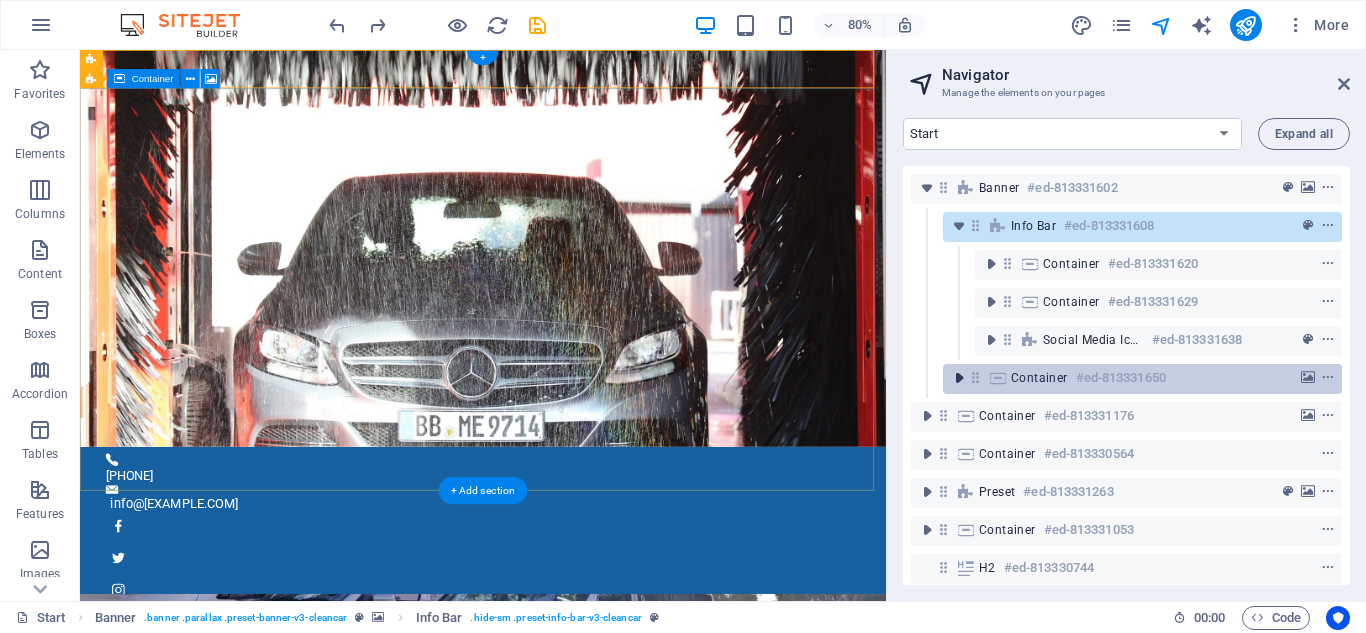 click at bounding box center [959, 378] 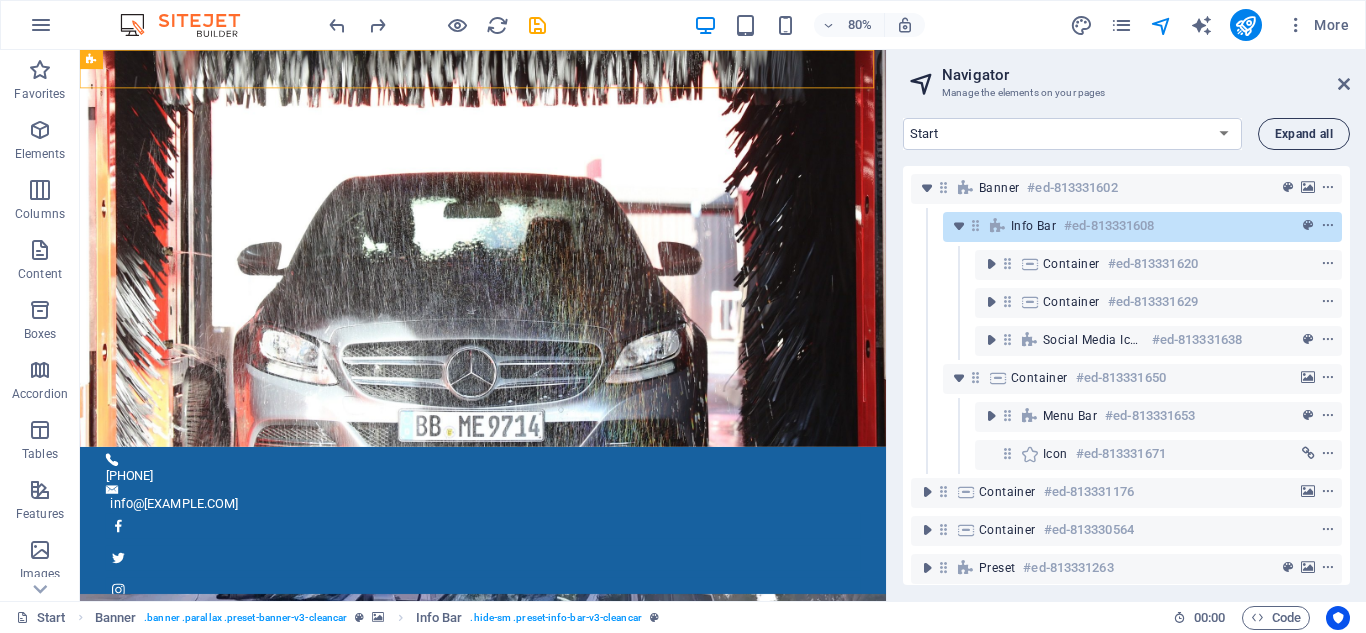 click on "Expand all" at bounding box center (1304, 134) 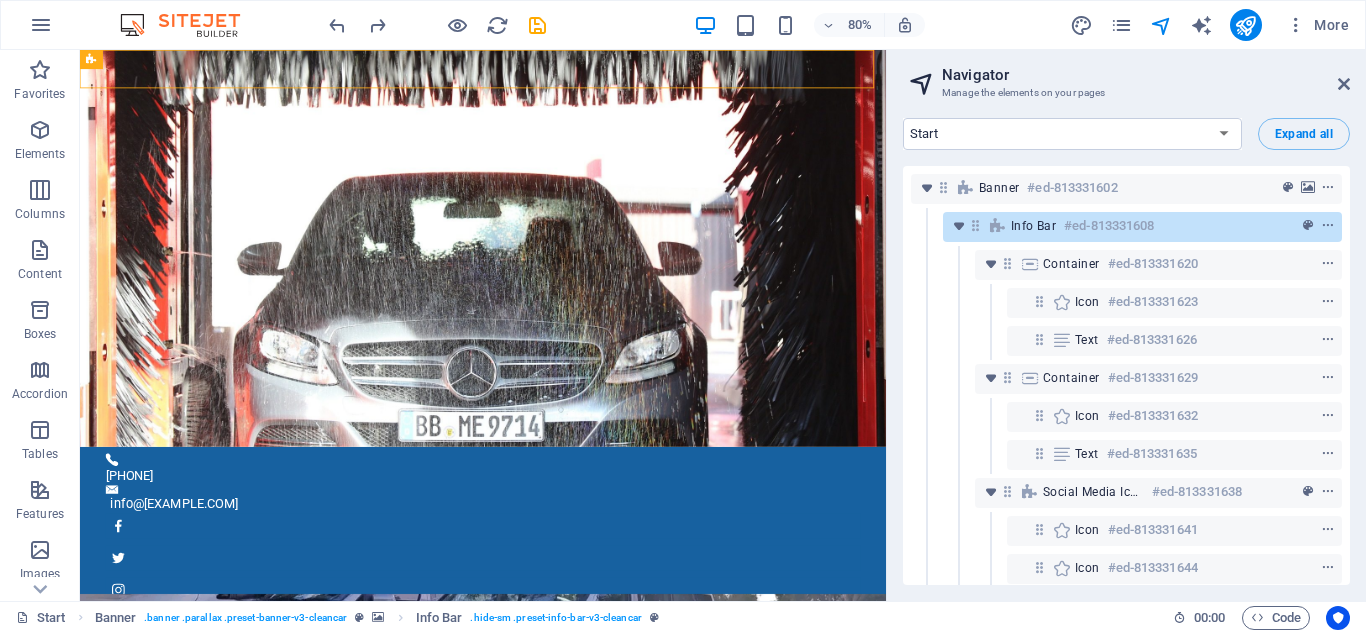 click on "Navigator" at bounding box center [1146, 75] 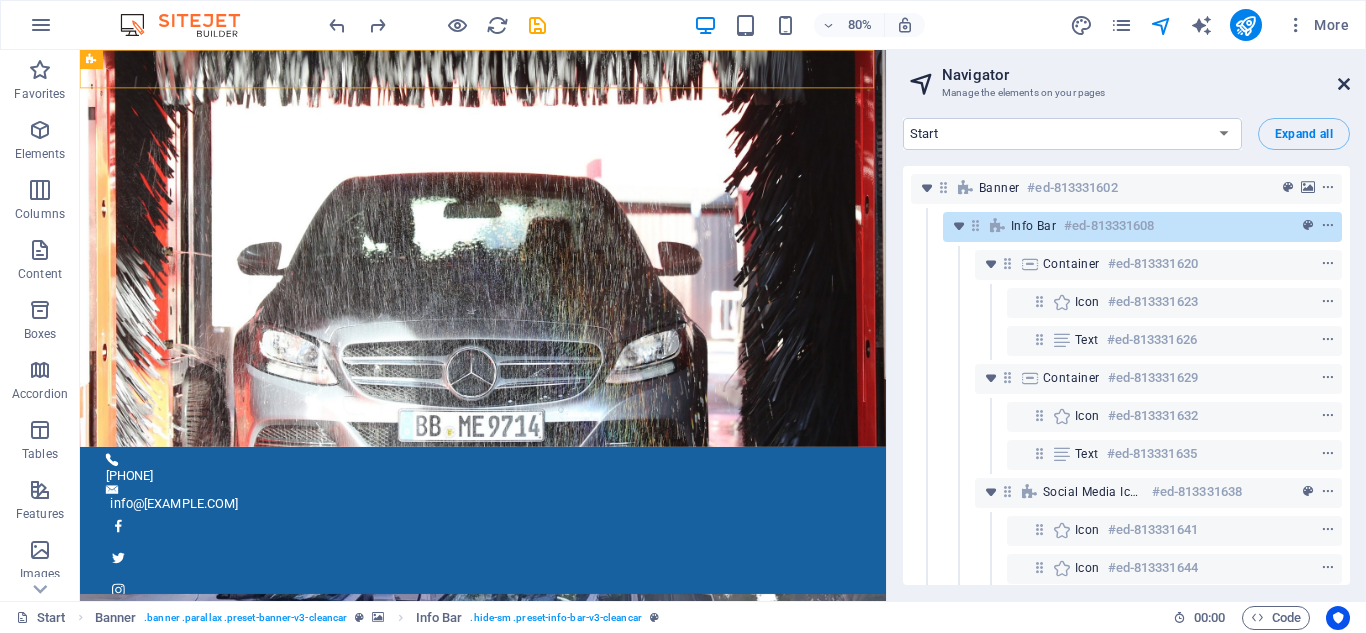 click at bounding box center (1344, 84) 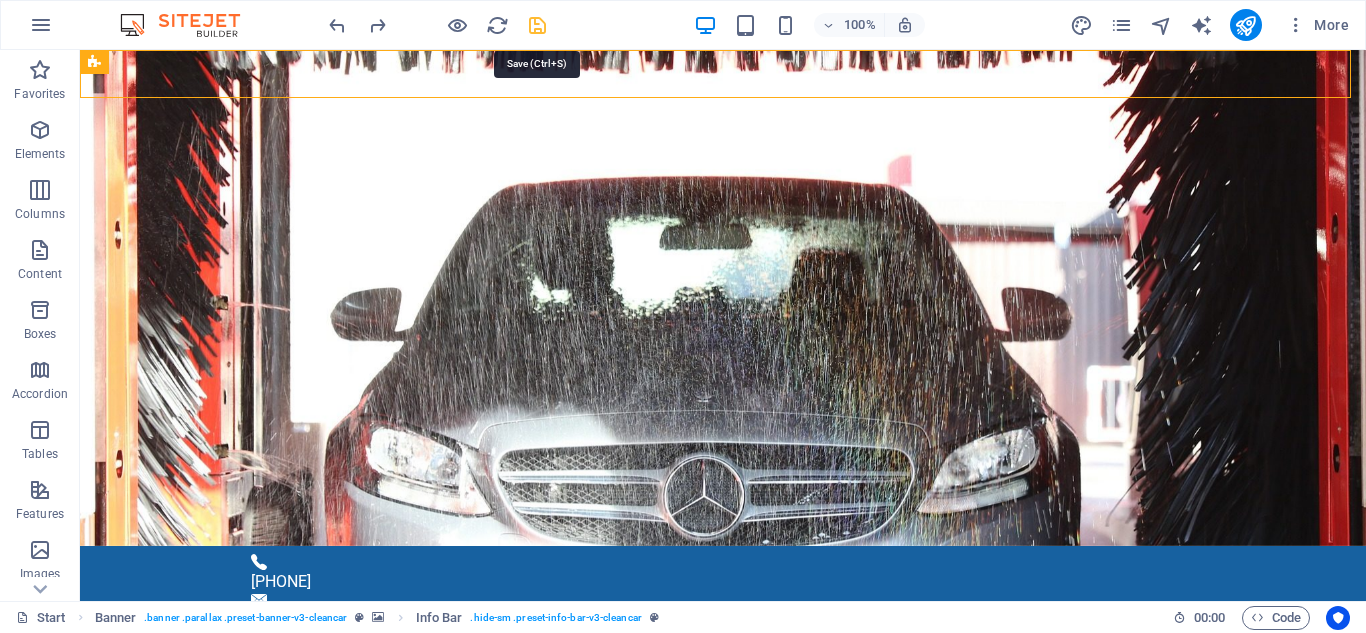 click at bounding box center (537, 25) 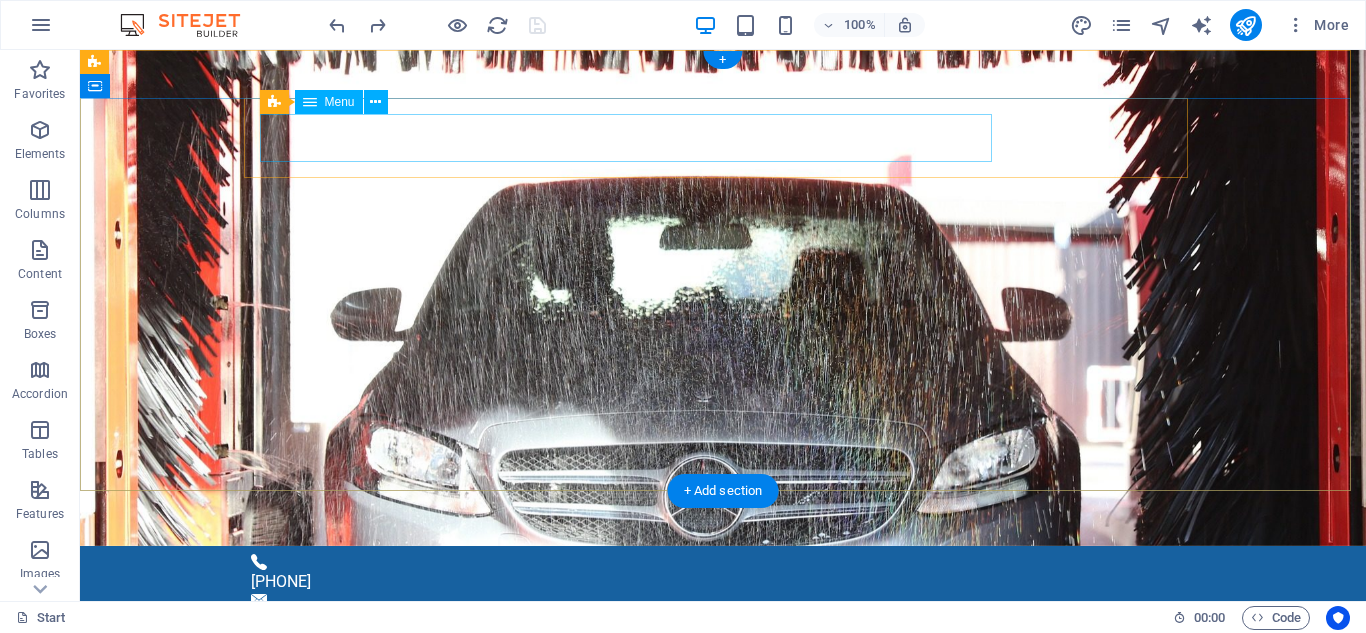 click on "Home About us Services Gallery Achievements Contact" at bounding box center (723, 1246) 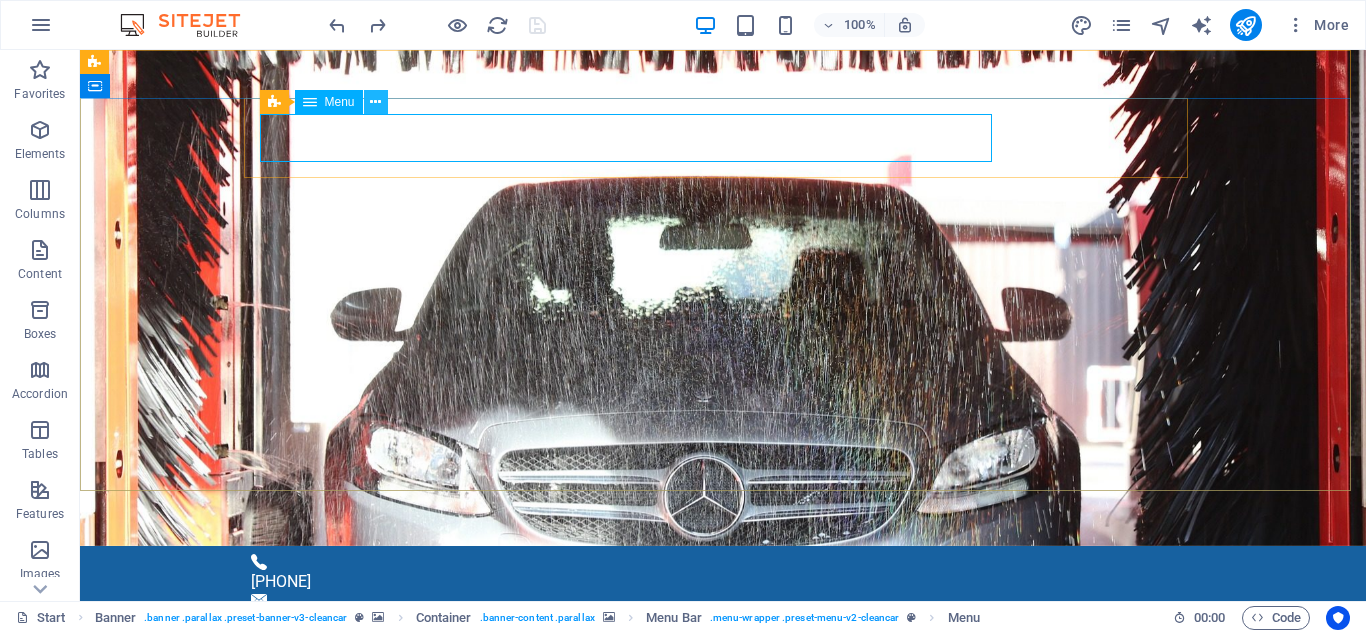 click at bounding box center (375, 102) 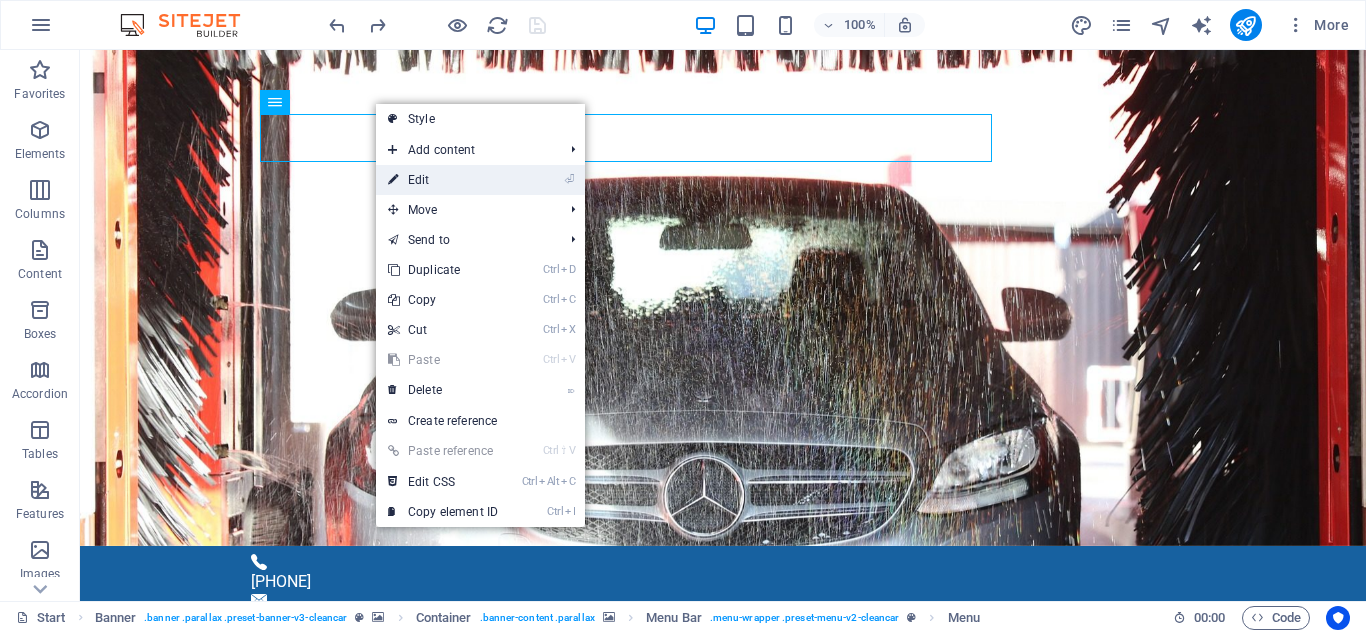 click on "⏎  Edit" at bounding box center (443, 180) 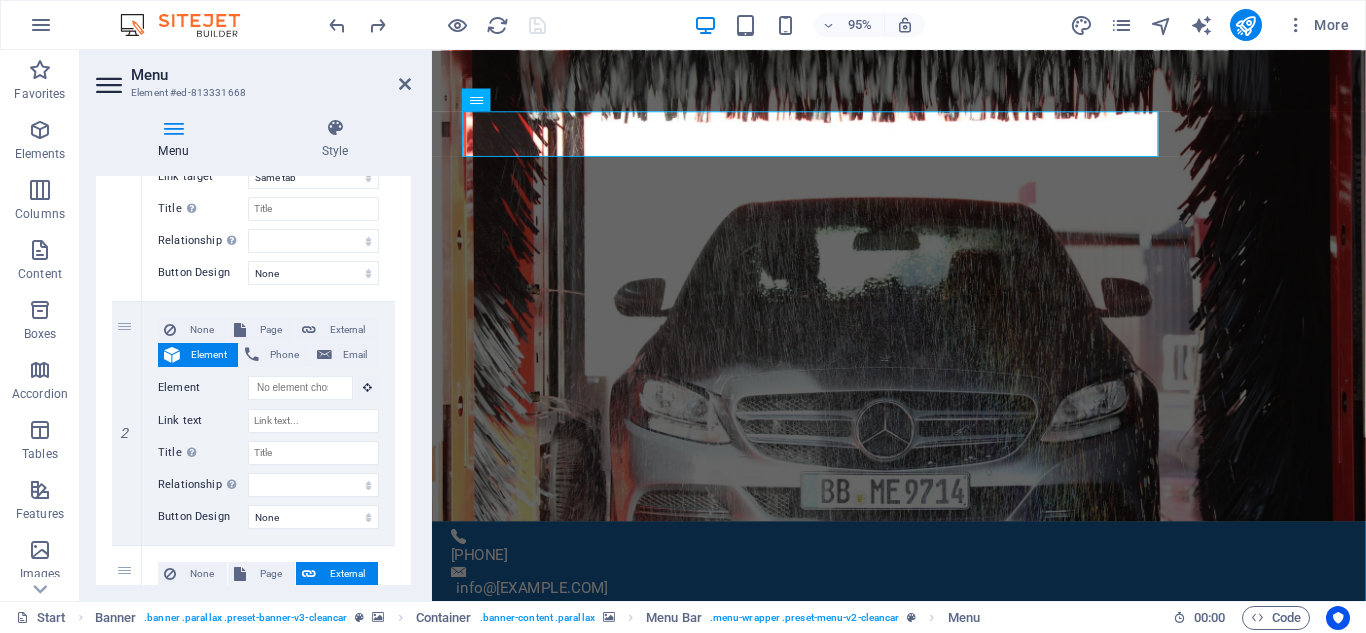 scroll, scrollTop: 356, scrollLeft: 0, axis: vertical 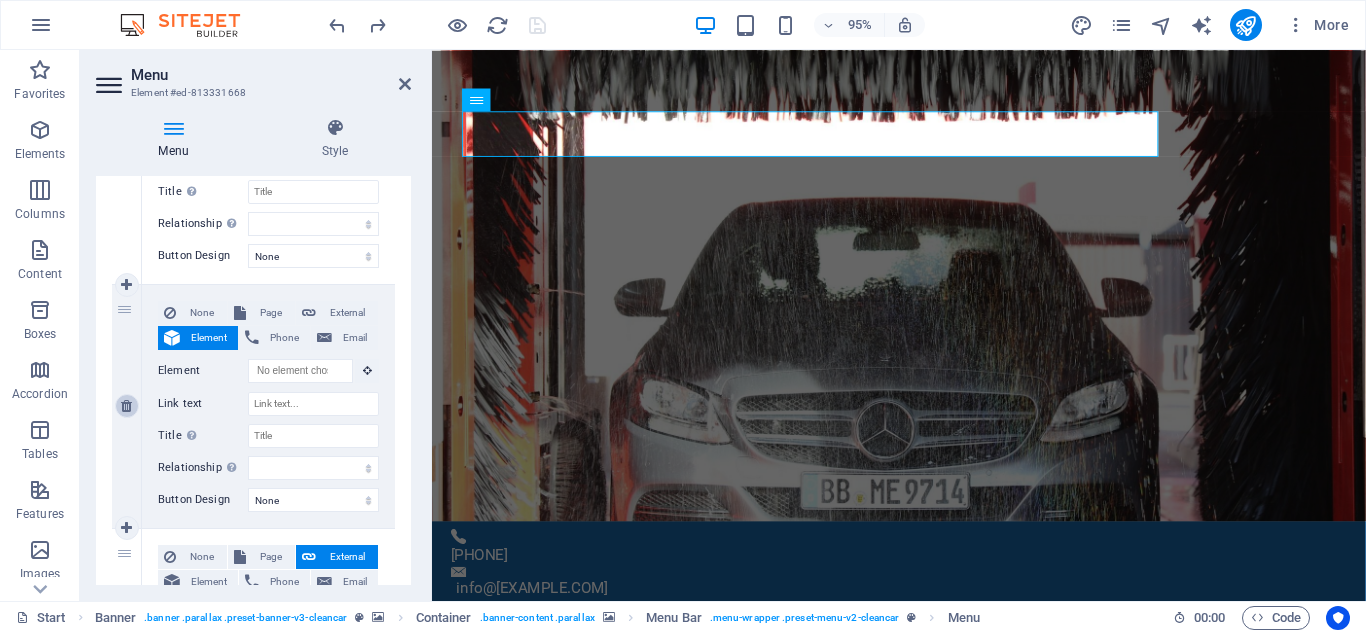 click at bounding box center (126, 406) 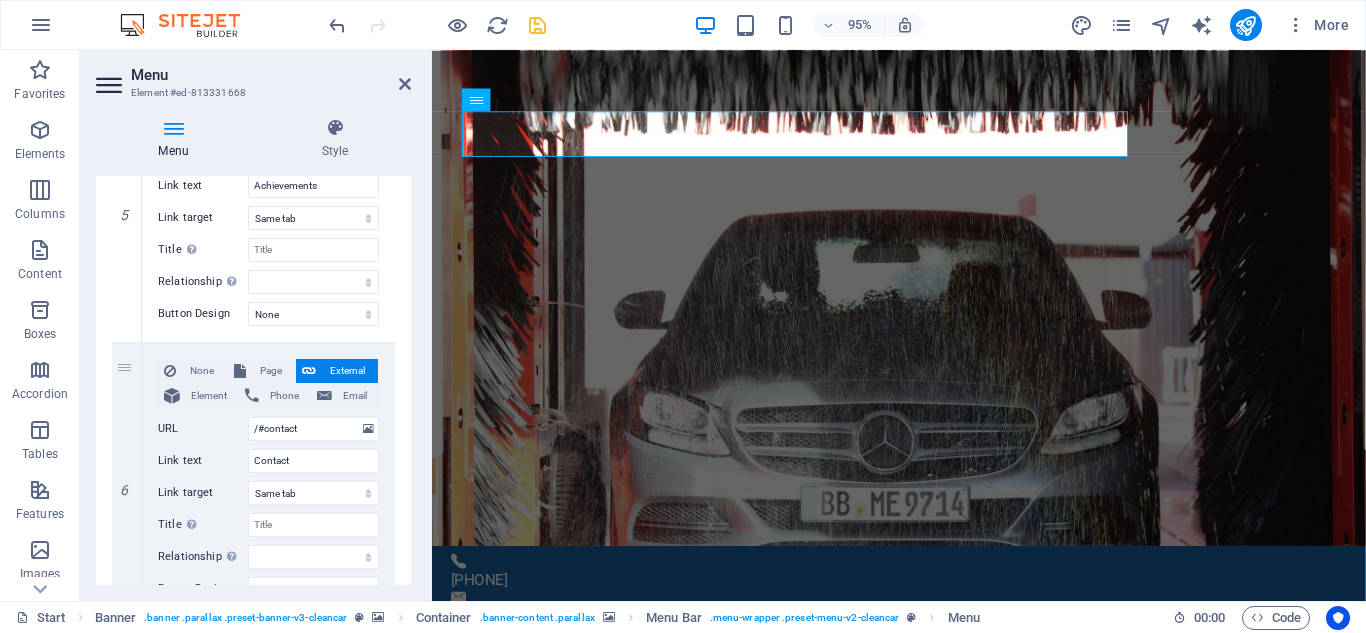 scroll, scrollTop: 1402, scrollLeft: 0, axis: vertical 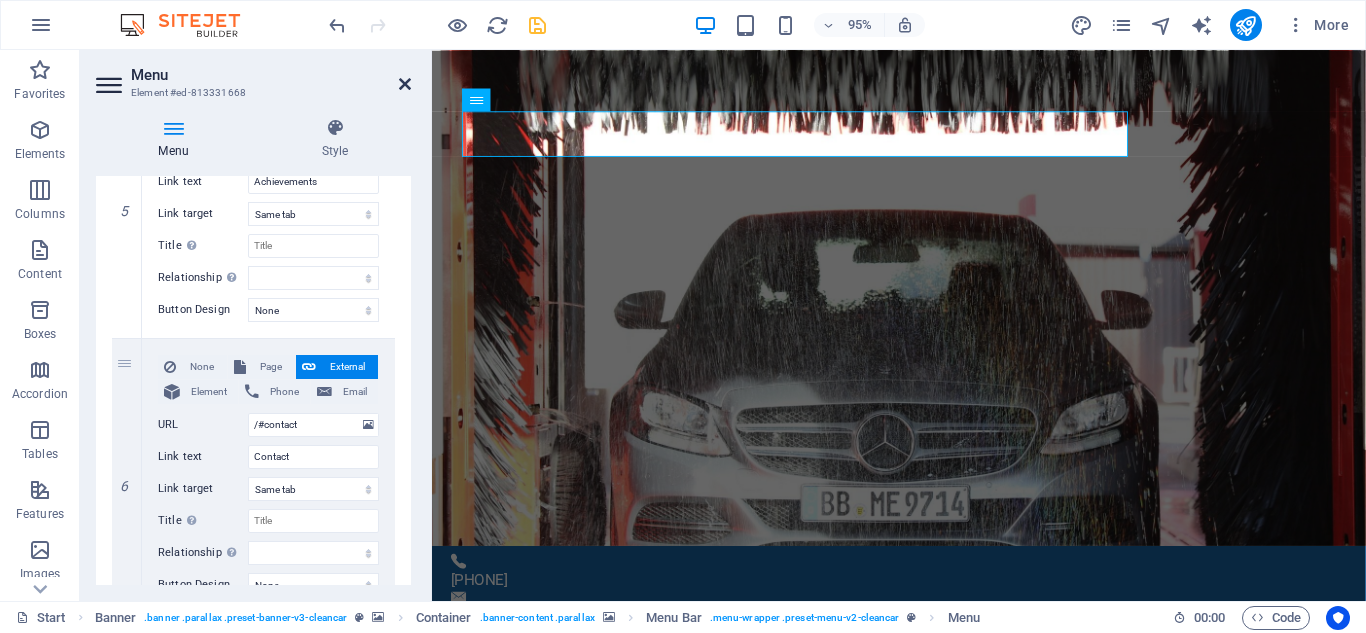 click at bounding box center [405, 84] 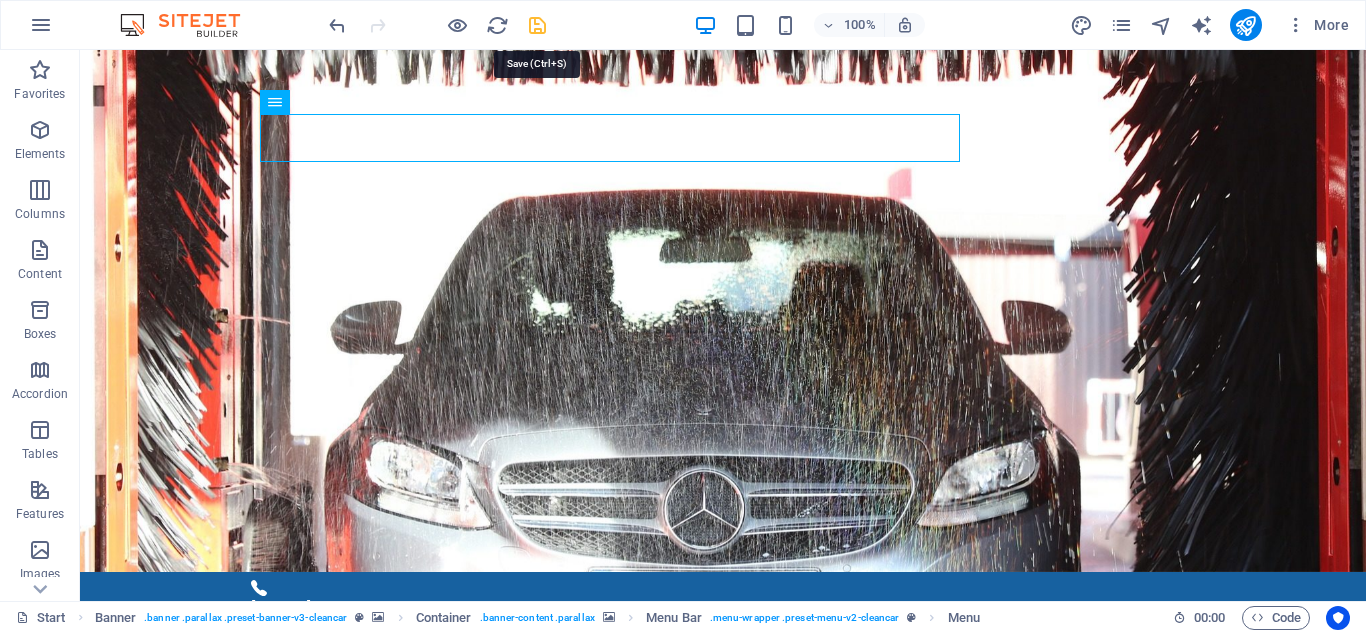 click at bounding box center [537, 25] 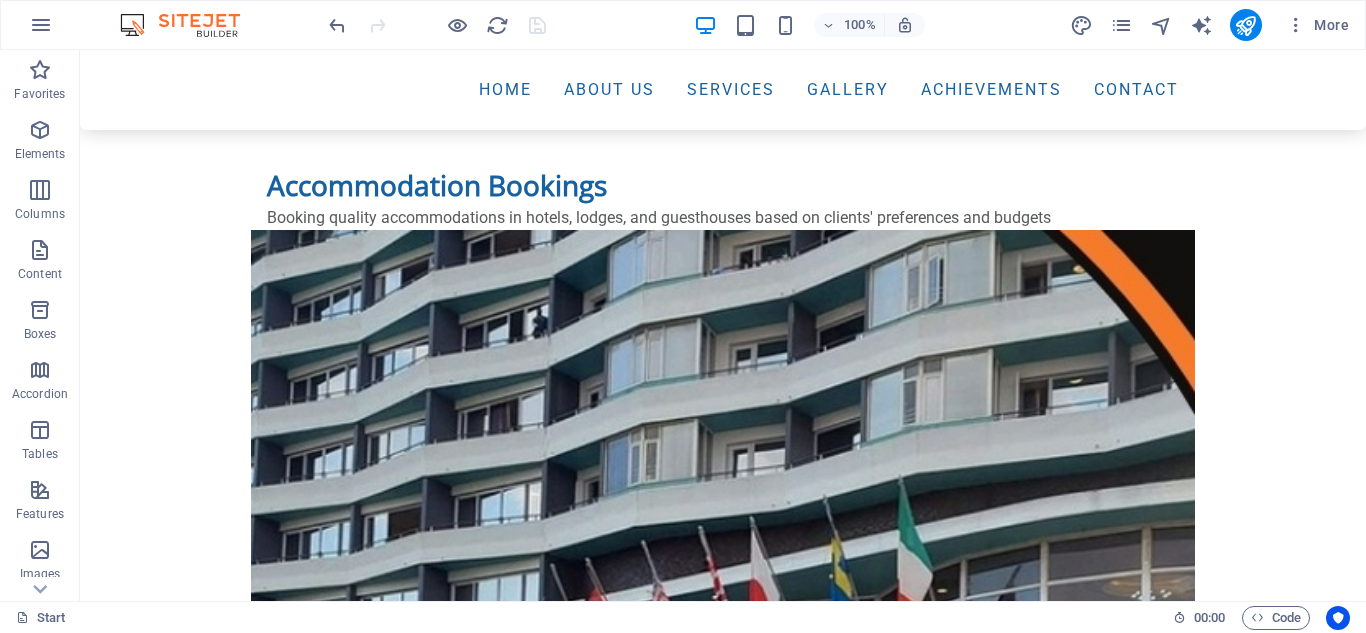 scroll, scrollTop: 5649, scrollLeft: 0, axis: vertical 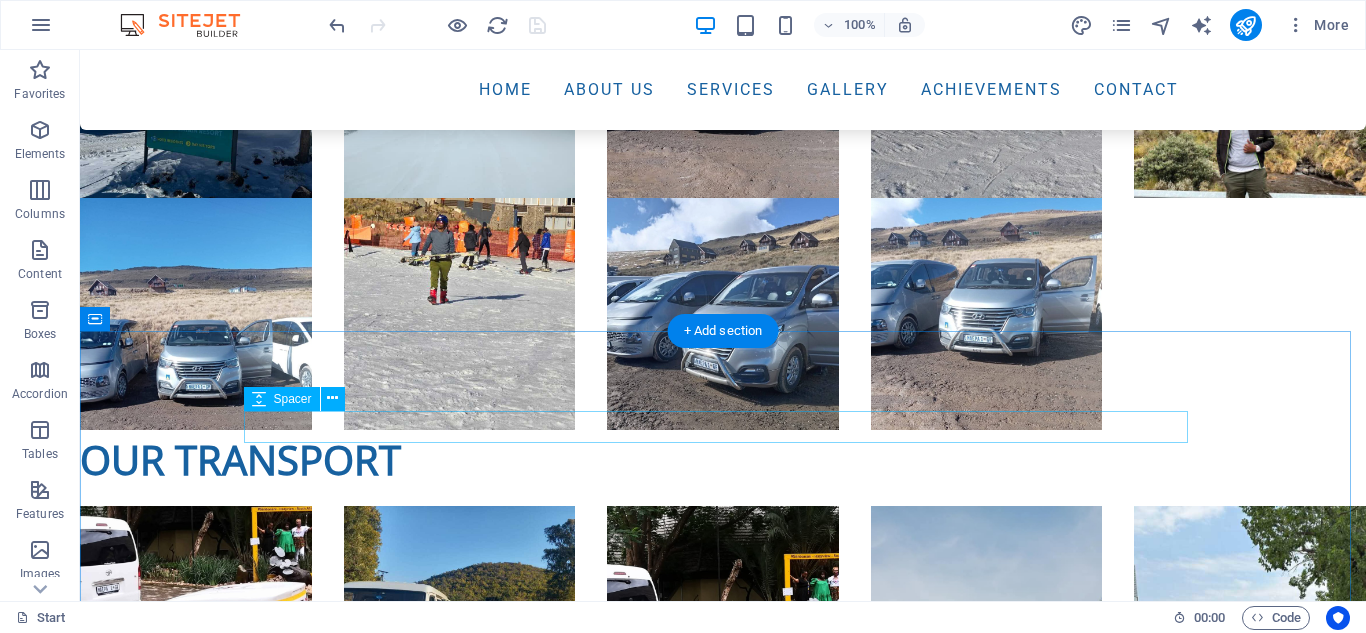 click at bounding box center (723, 6468) 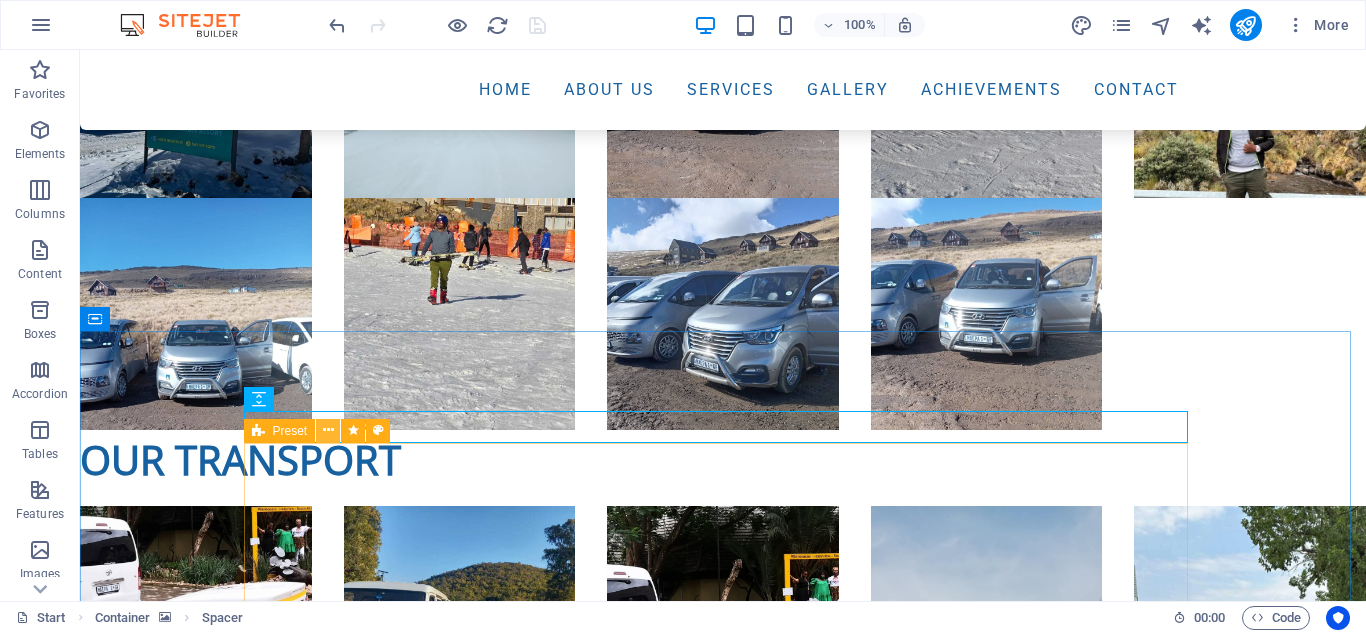 click at bounding box center [328, 430] 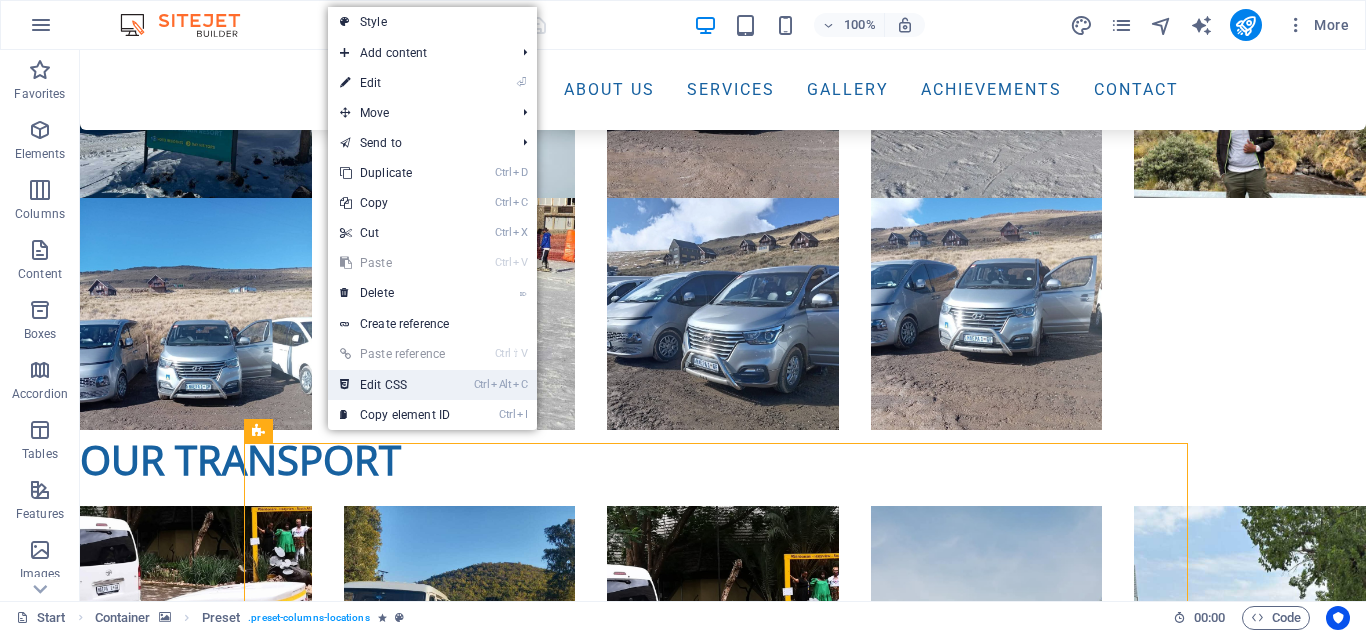 click on "Ctrl Alt C  Edit CSS" at bounding box center (395, 385) 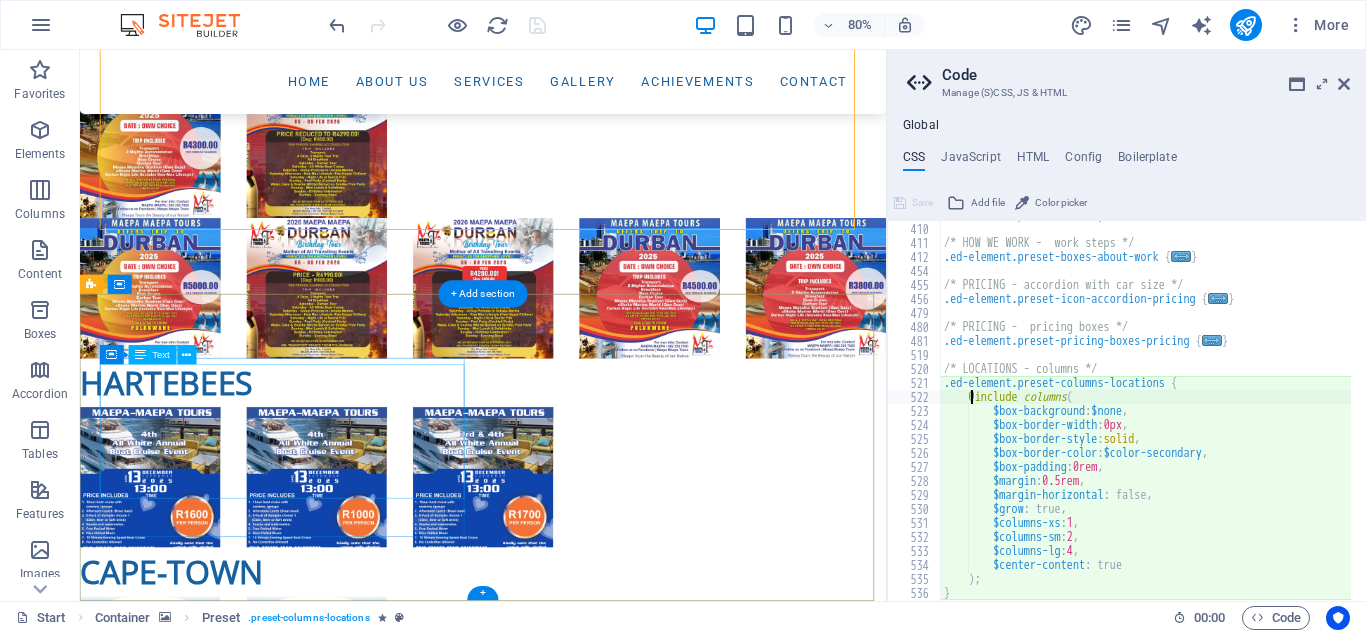 type on "@include columns(" 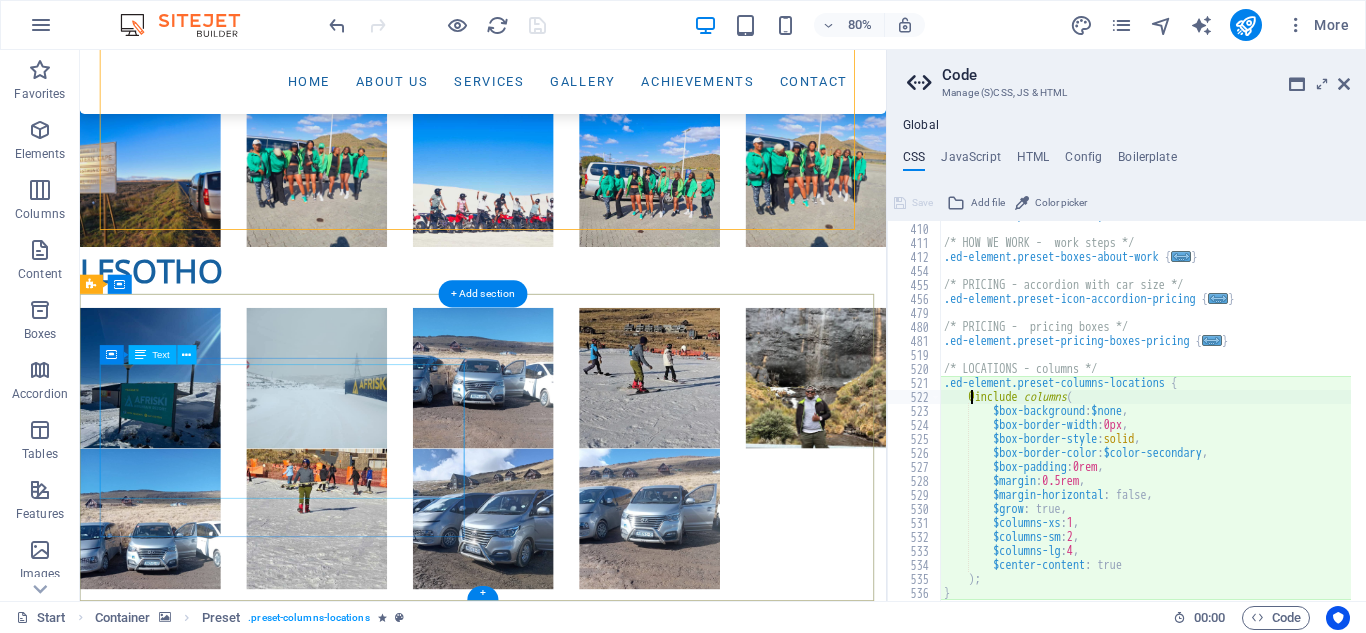 scroll, scrollTop: 1162, scrollLeft: 0, axis: vertical 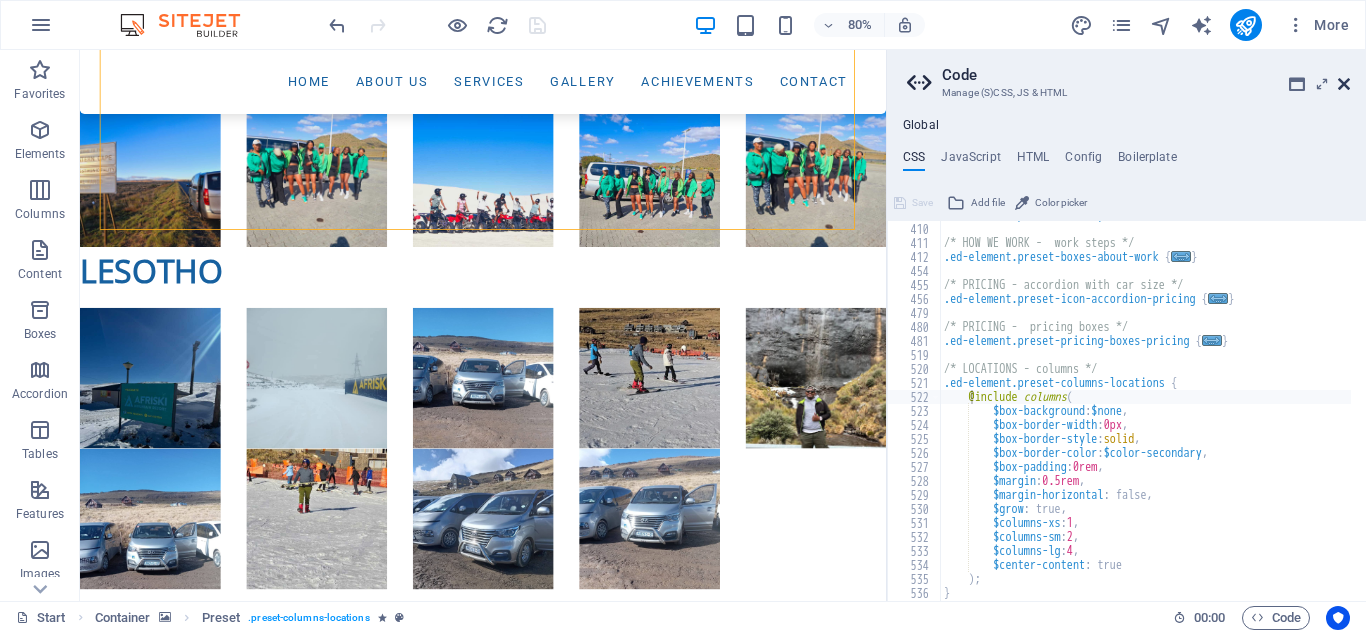 click at bounding box center (1344, 84) 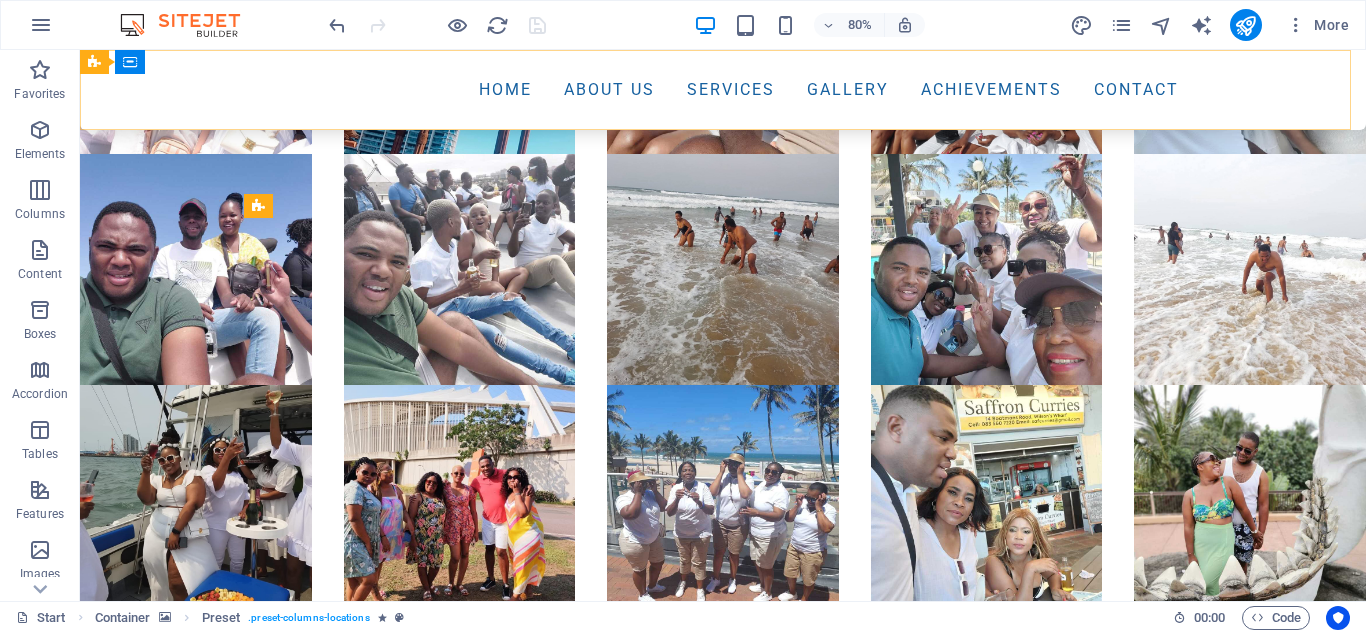 scroll, scrollTop: 16720, scrollLeft: 0, axis: vertical 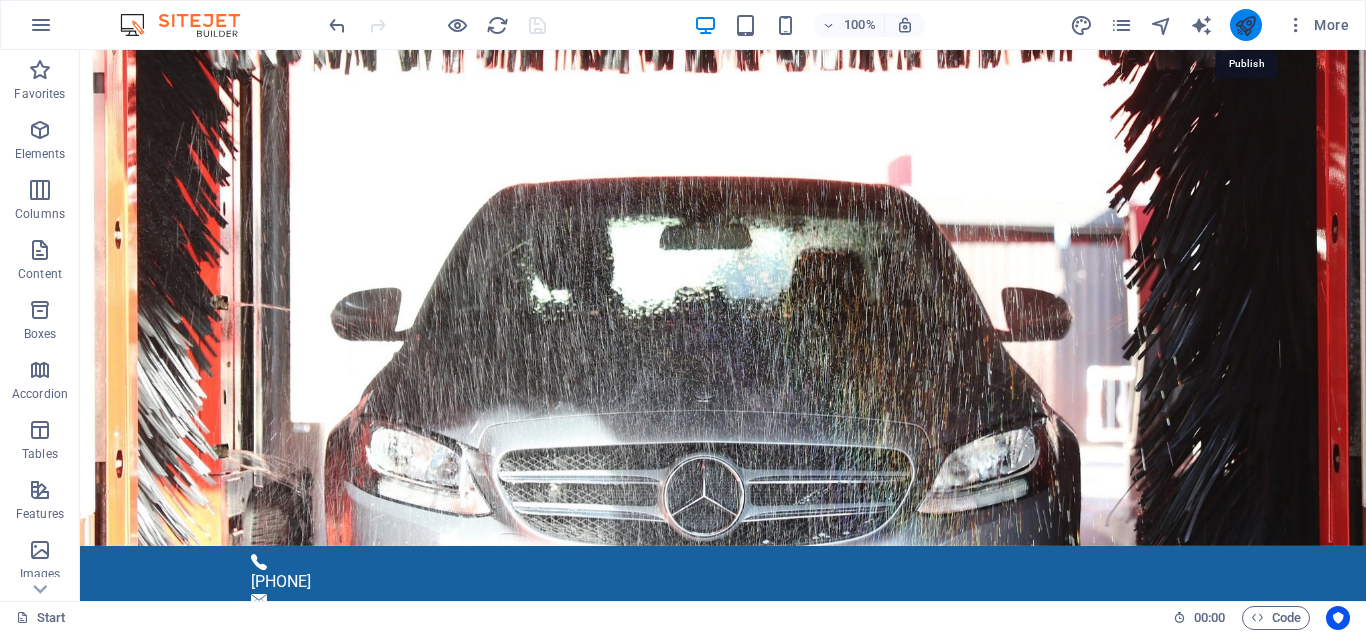 click at bounding box center (1245, 25) 